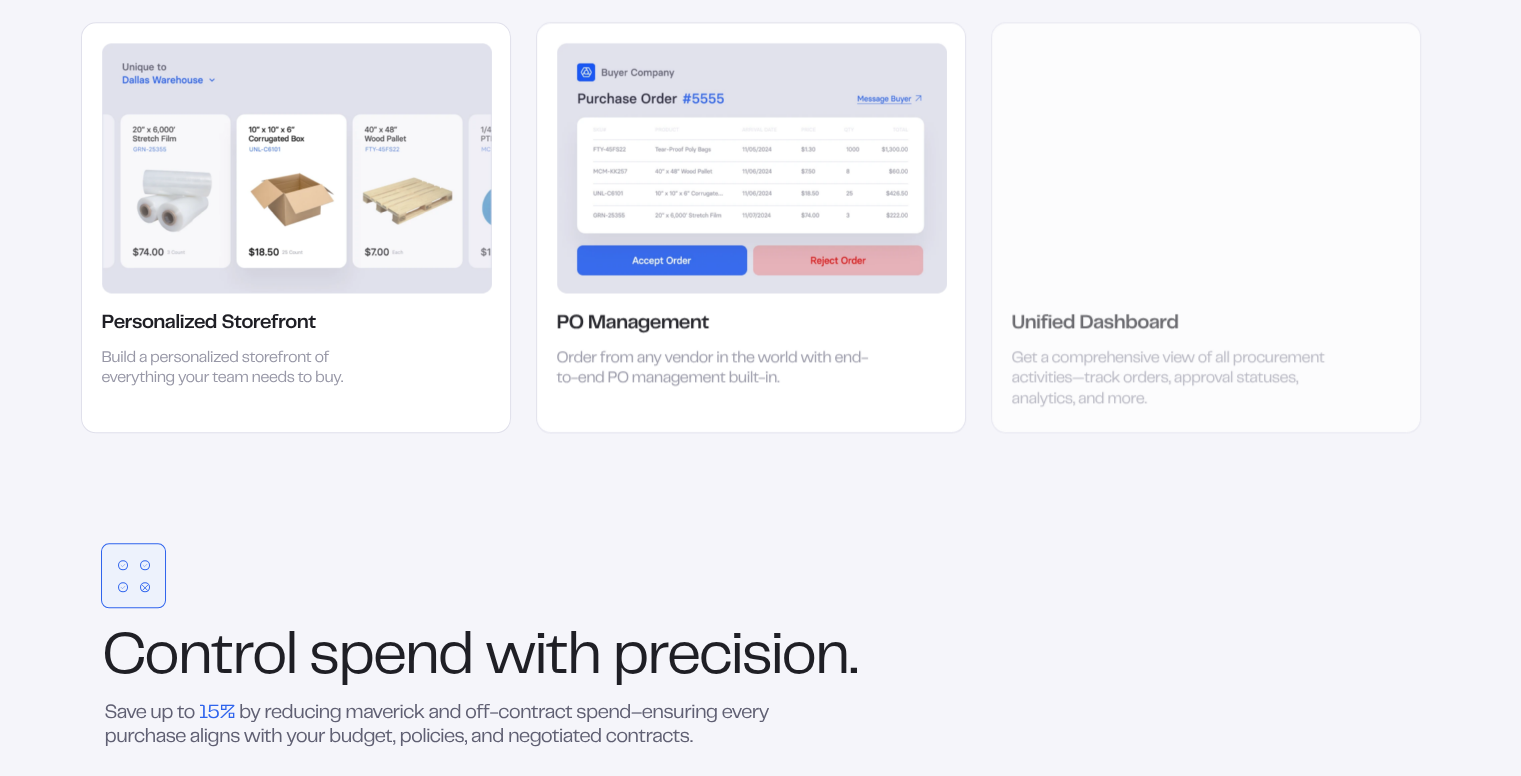 scroll, scrollTop: 2803, scrollLeft: 0, axis: vertical 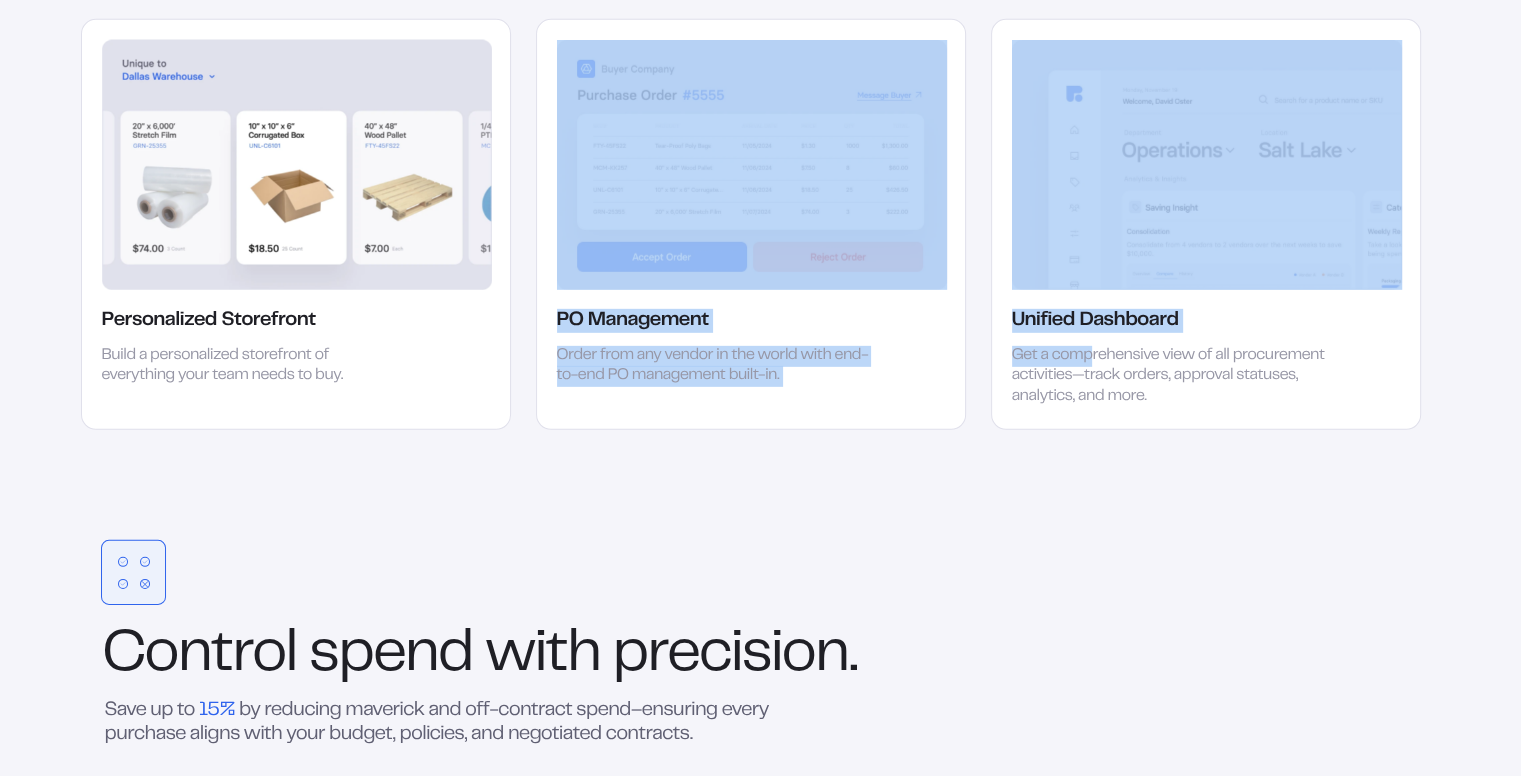 drag, startPoint x: 1091, startPoint y: 335, endPoint x: 844, endPoint y: 303, distance: 249.06425 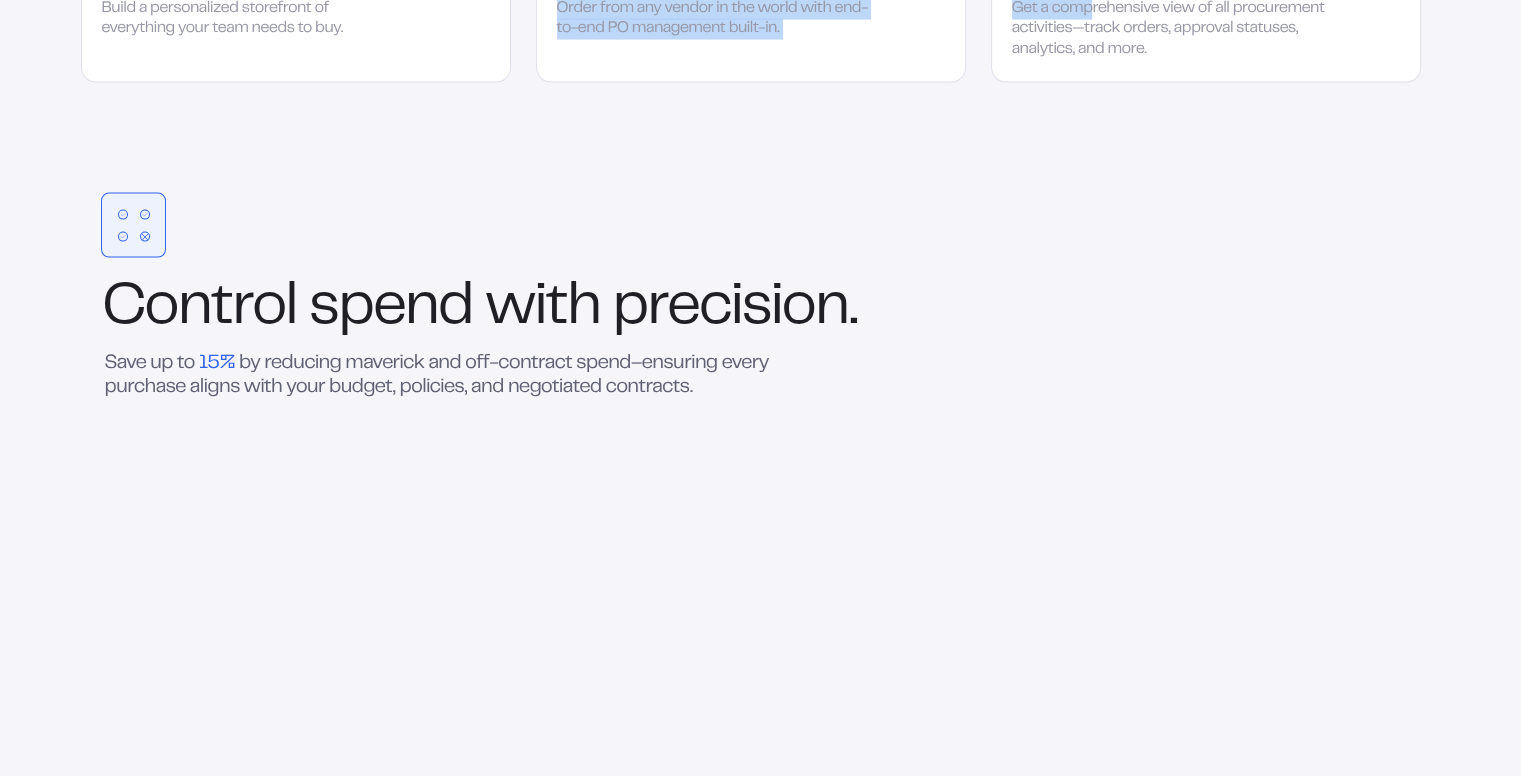scroll, scrollTop: 3216, scrollLeft: 0, axis: vertical 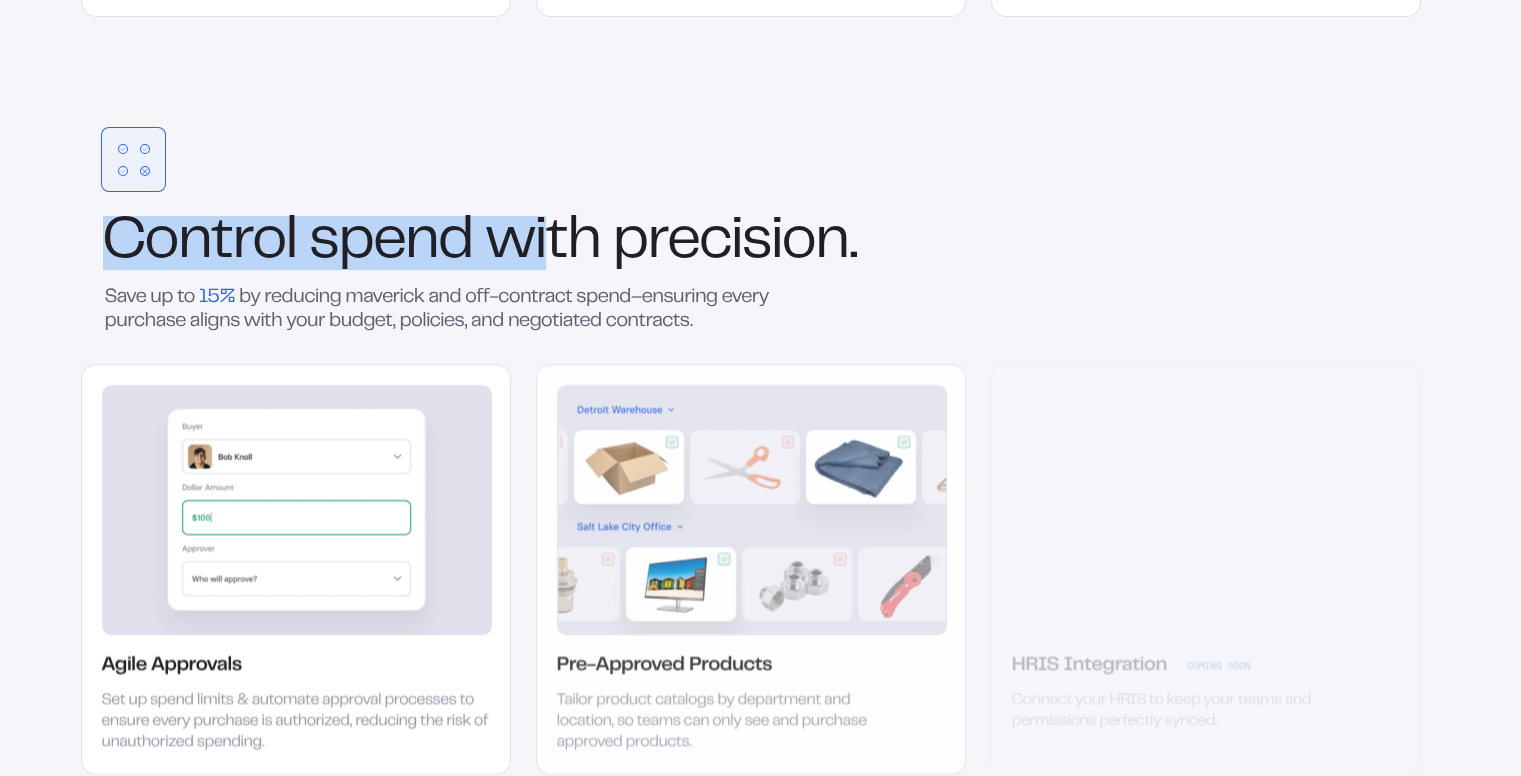 drag, startPoint x: 153, startPoint y: 148, endPoint x: 554, endPoint y: 249, distance: 413.5239 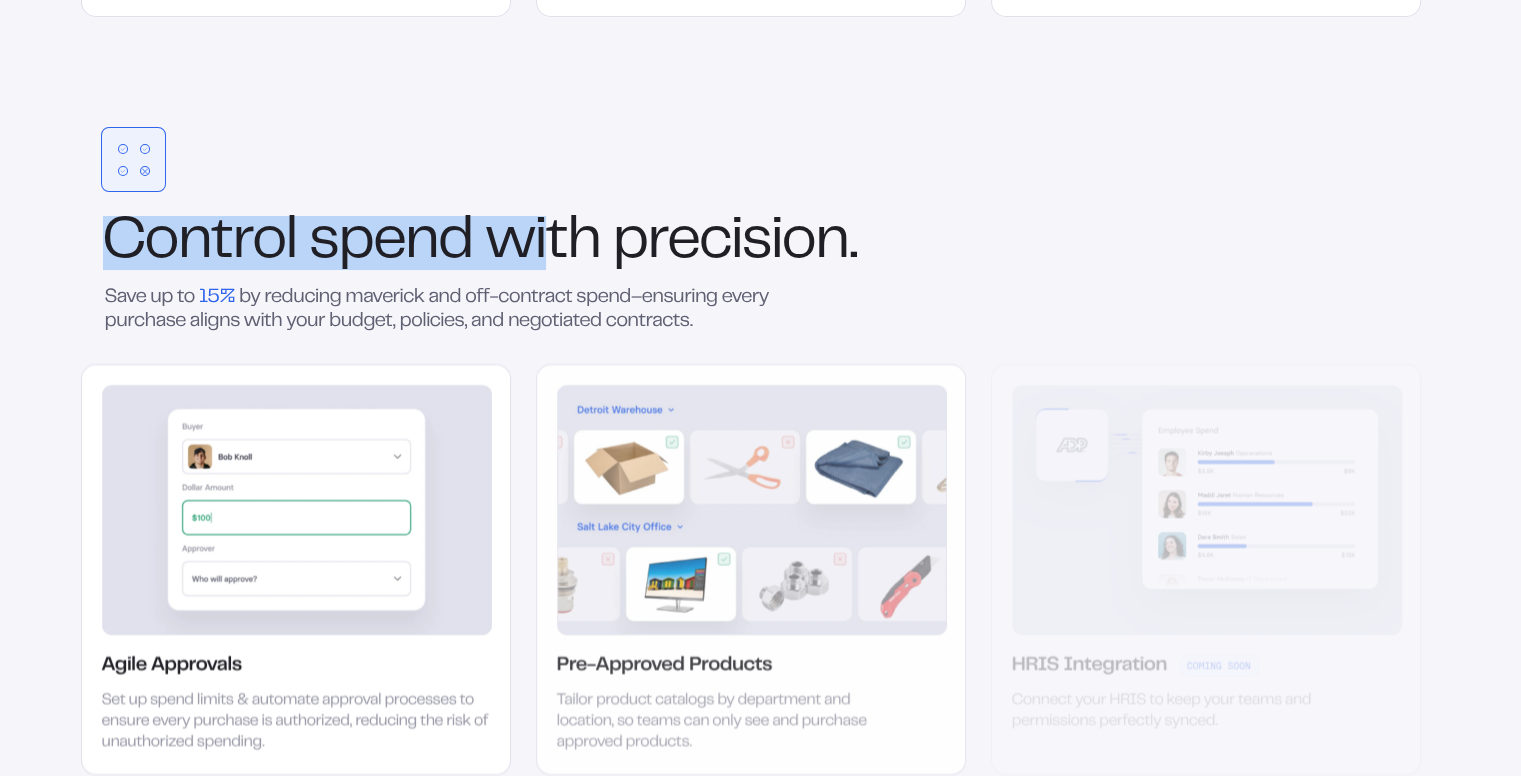 click on "Control spend with precision. Save   up   to   15%   by   reducing   maverick   and   off-contract   spend–ensuring   every   purchase   aligns   with   your   budget,   policies,   and   negotiated   contracts. Agile Approvals Set up spend limits & automate approval processes to ensure every purchase is authorized, reducing the risk of unauthorized spending. Pre-Approved Products Tailor product catalogs by department and location, so teams can only see and purchase approved products. HRIS Integration Coming Soon Connect your HRIS to keep your teams and permissions perfectly synced." at bounding box center (751, 451) 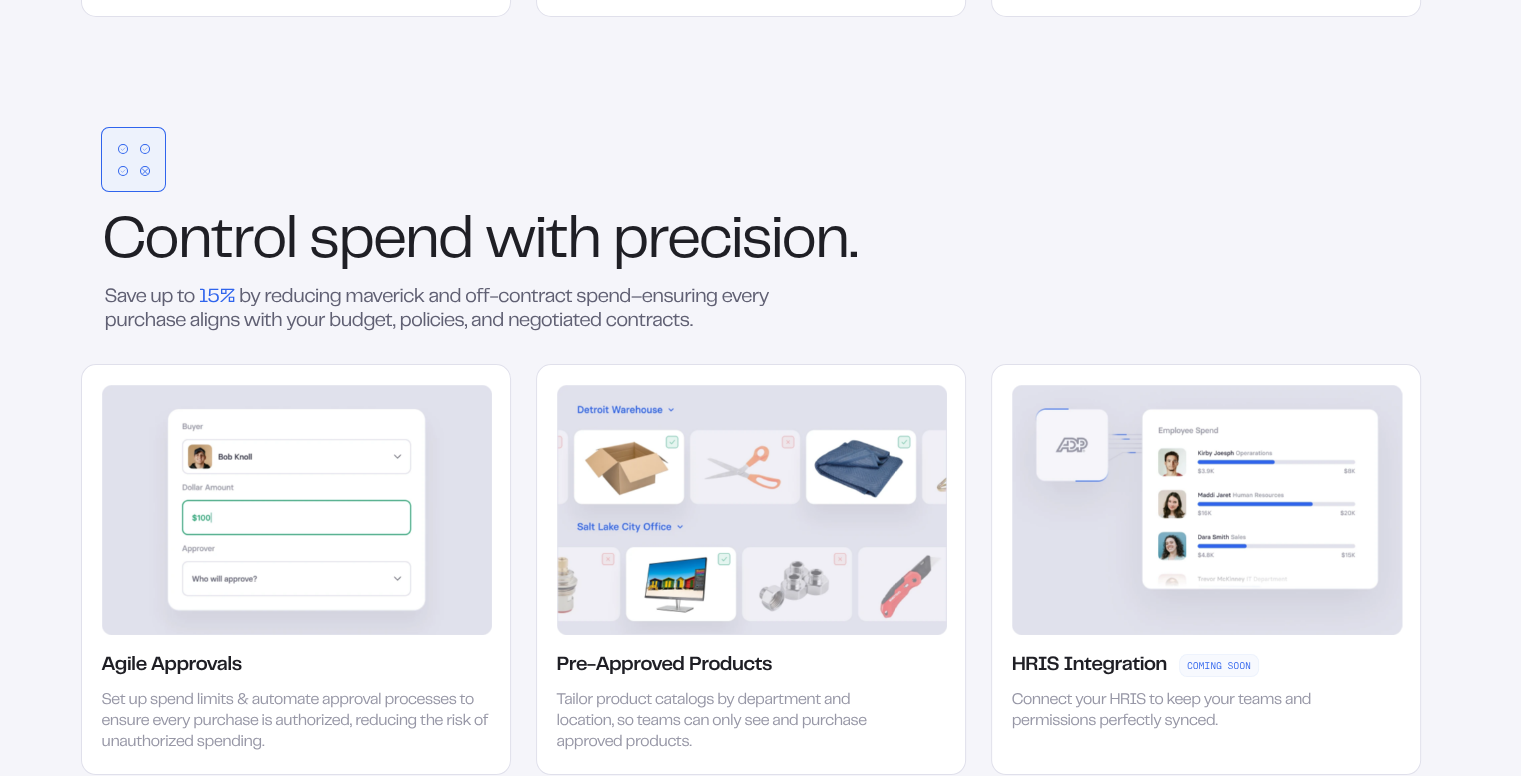 click on "Control spend with precision. Save   up   to   15%   by   reducing   maverick   and   off-contract   spend–ensuring   every   purchase   aligns   with   your   budget,   policies,   and   negotiated   contracts. Agile Approvals Set up spend limits & automate approval processes to ensure every purchase is authorized, reducing the risk of unauthorized spending. Pre-Approved Products Tailor product catalogs by department and location, so teams can only see and purchase approved products. HRIS Integration Coming Soon Connect your HRIS to keep your teams and permissions perfectly synced." at bounding box center [751, 451] 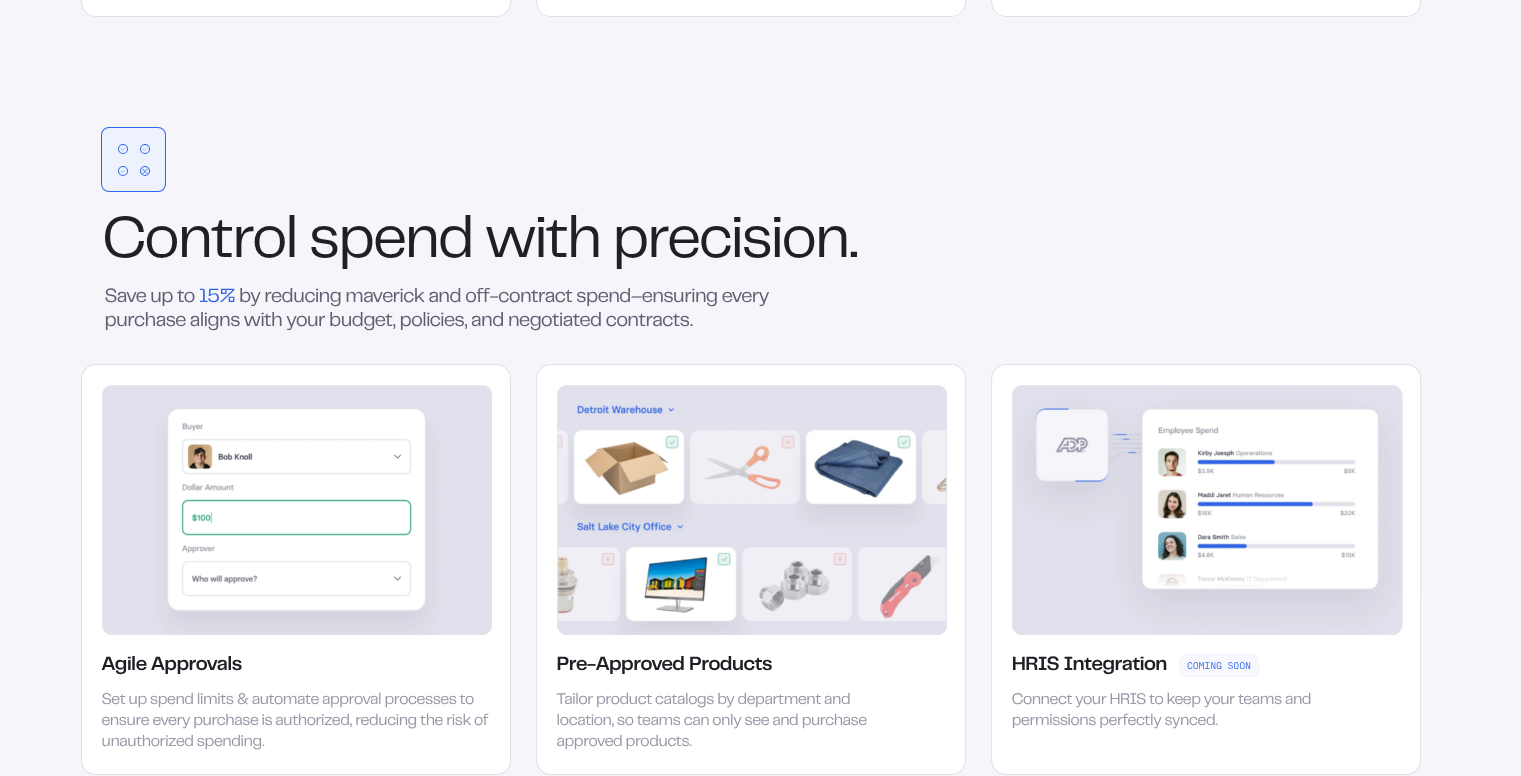 click on "Control spend with precision. Save   up   to   15%   by   reducing   maverick   and   off-contract   spend–ensuring   every   purchase   aligns   with   your   budget,   policies,   and   negotiated   contracts. Agile Approvals Set up spend limits & automate approval processes to ensure every purchase is authorized, reducing the risk of unauthorized spending. Pre-Approved Products Tailor product catalogs by department and location, so teams can only see and purchase approved products. HRIS Integration Coming Soon Connect your HRIS to keep your teams and permissions perfectly synced." at bounding box center (751, 451) 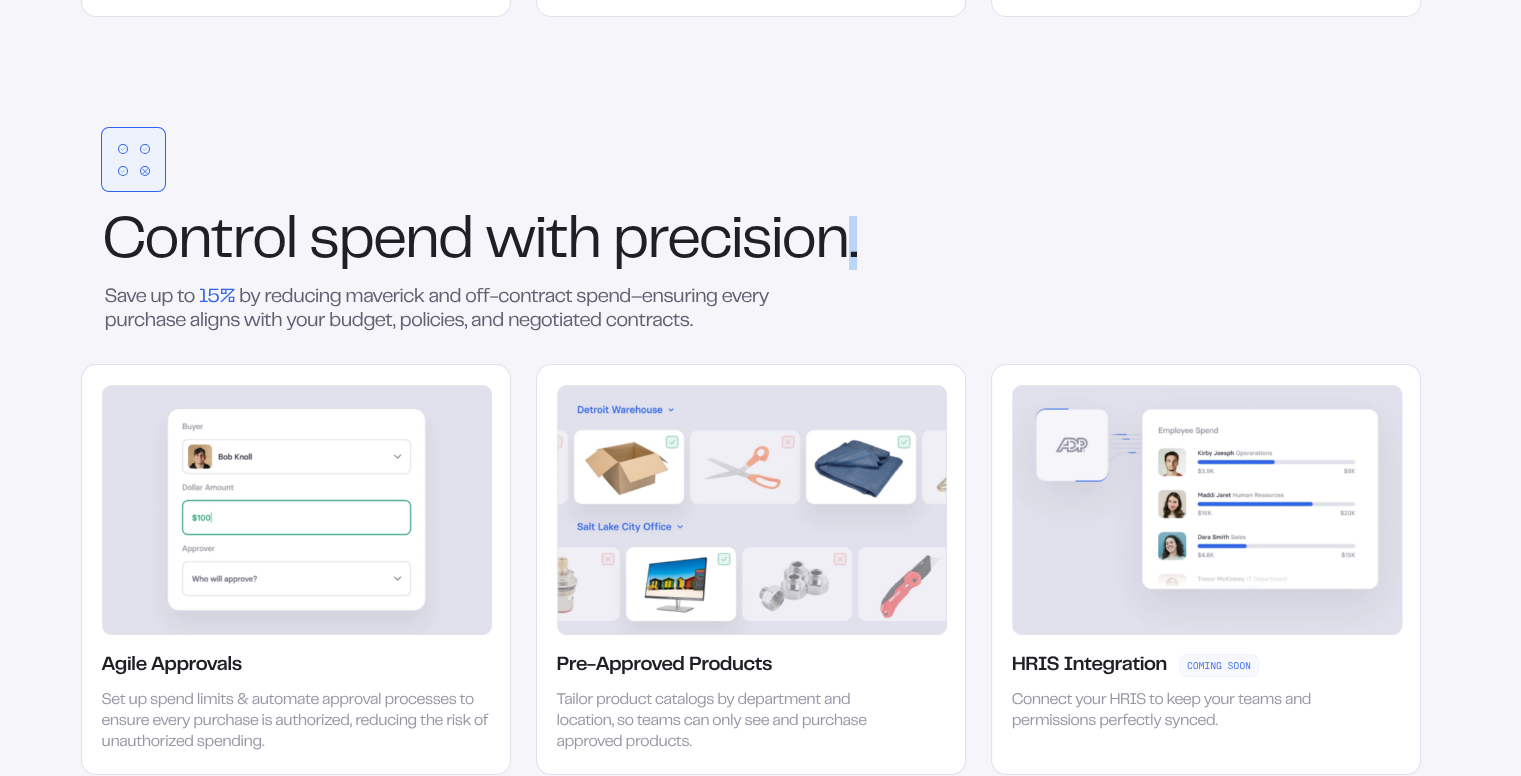 drag, startPoint x: 851, startPoint y: 313, endPoint x: 860, endPoint y: 287, distance: 27.513634 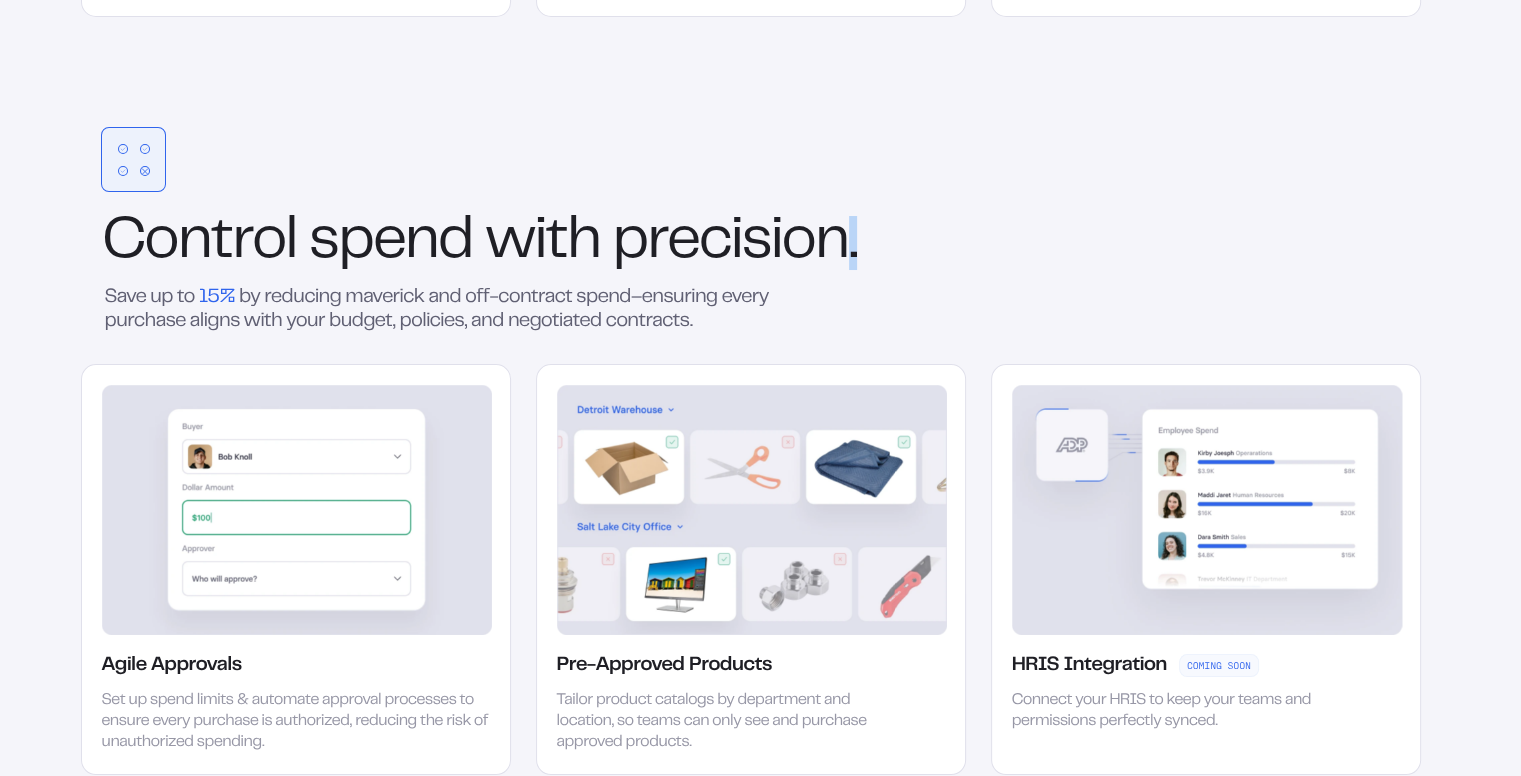 scroll, scrollTop: 3176, scrollLeft: 0, axis: vertical 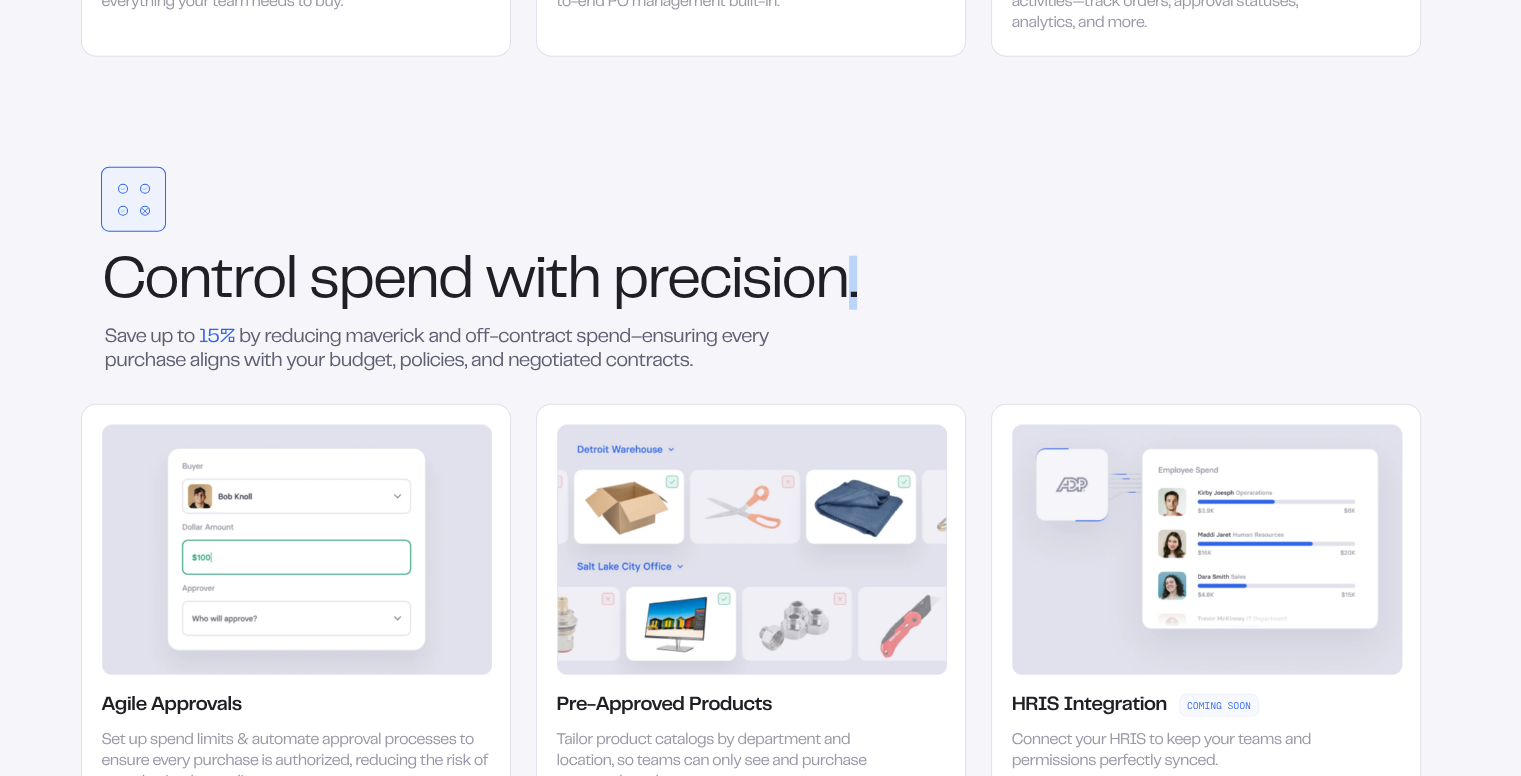 click on "Control spend with precision." at bounding box center (751, 283) 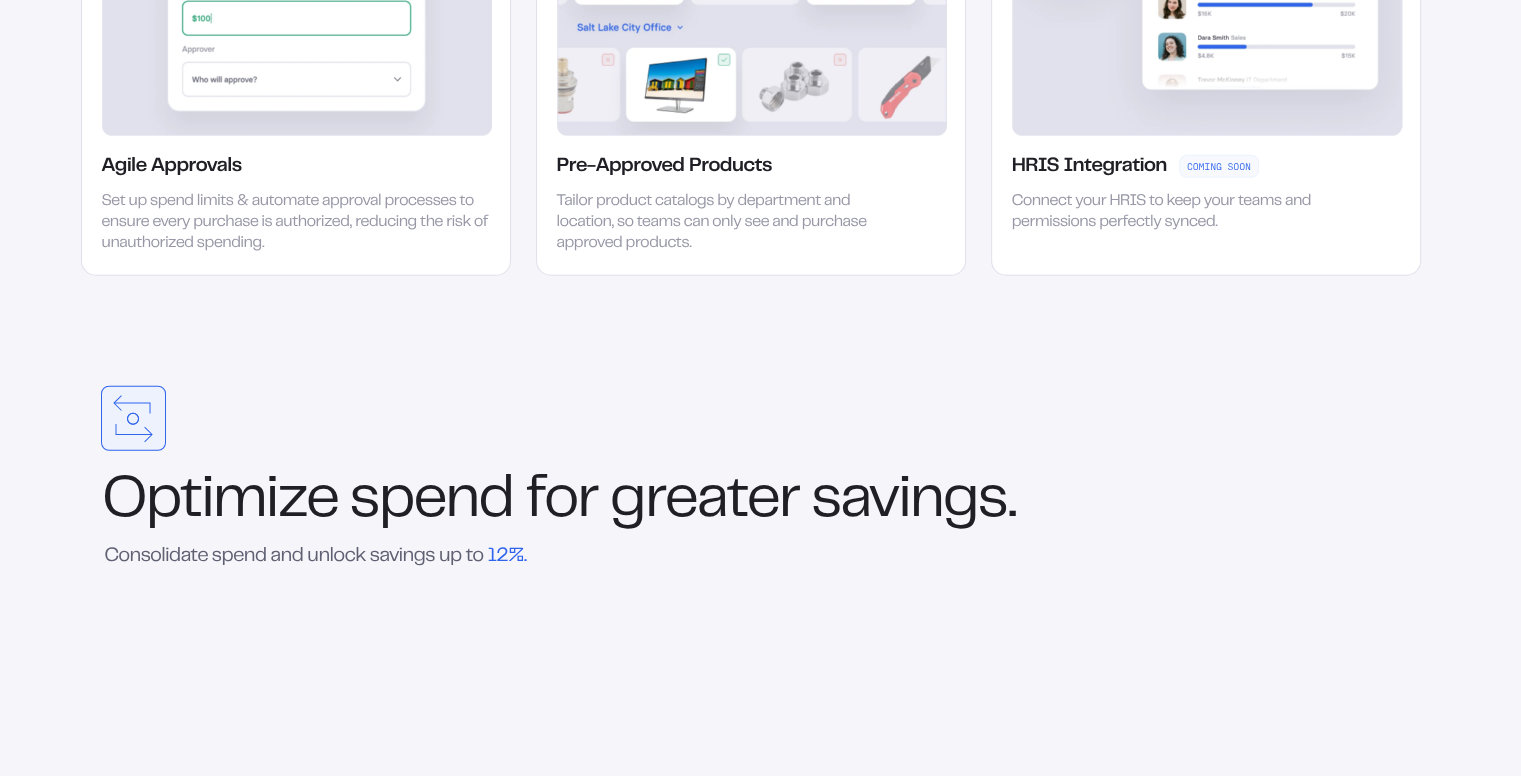 scroll, scrollTop: 3762, scrollLeft: 0, axis: vertical 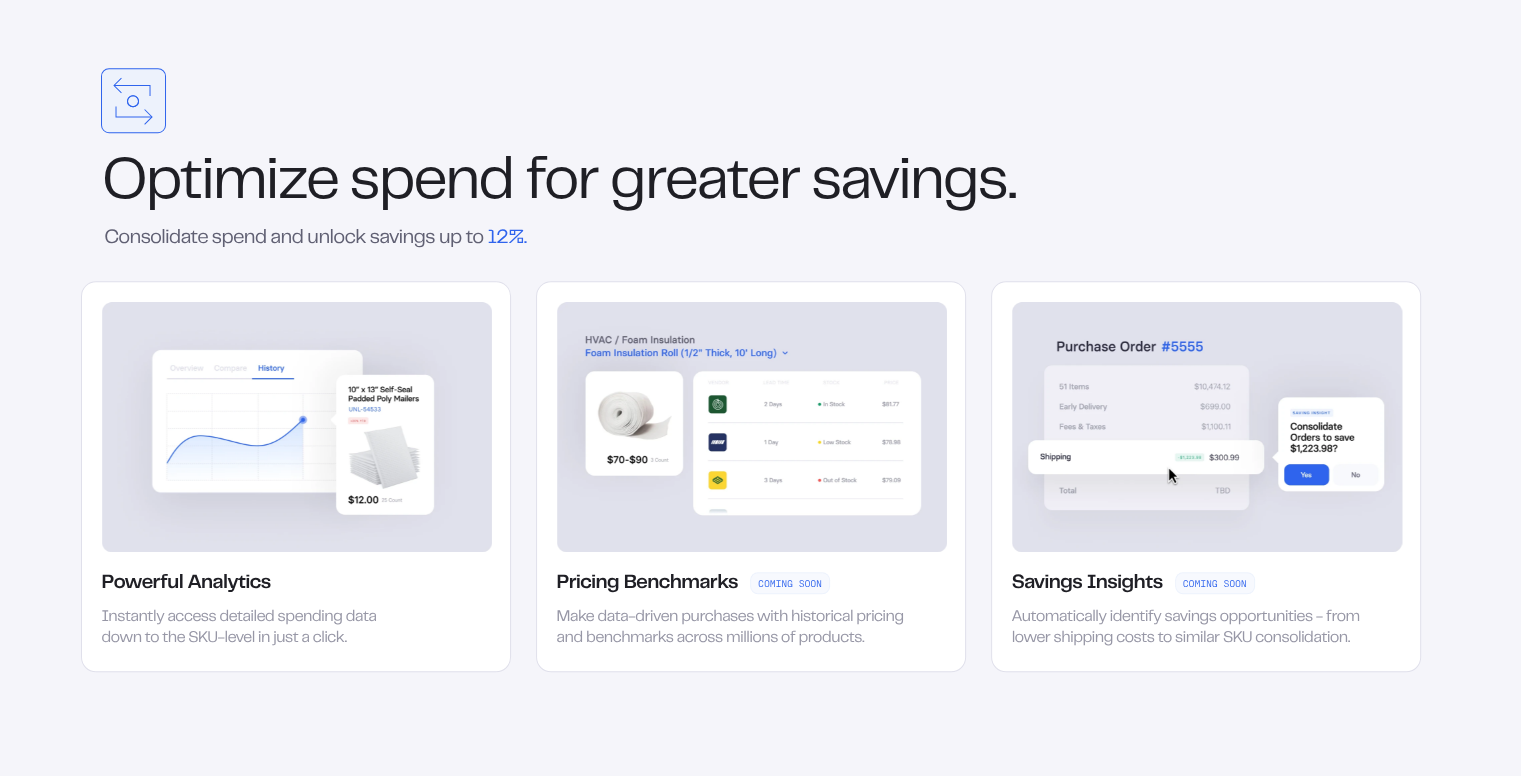 drag, startPoint x: 336, startPoint y: 179, endPoint x: 285, endPoint y: 180, distance: 51.009804 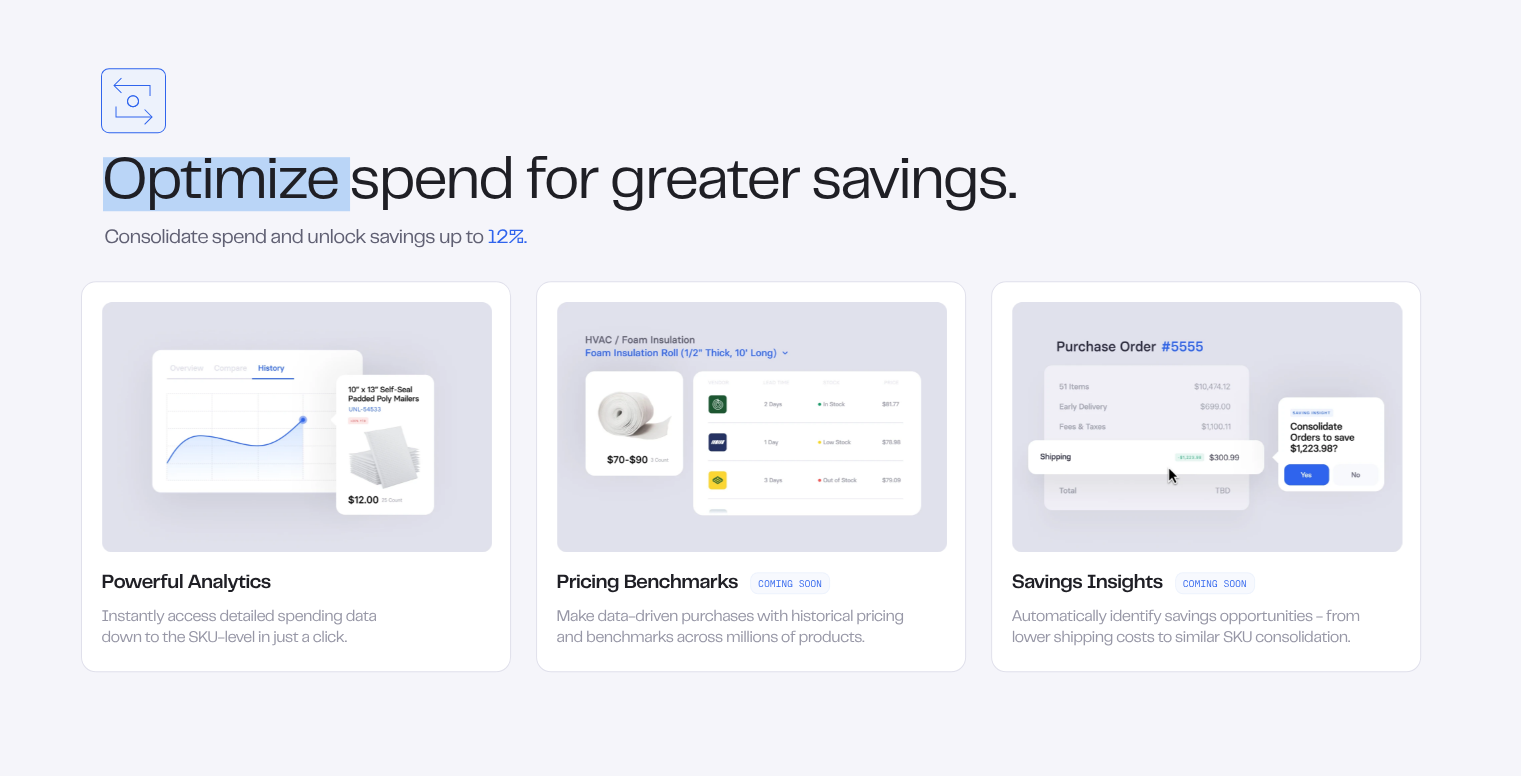 click on "Optimize spend for greater savings." at bounding box center [751, 185] 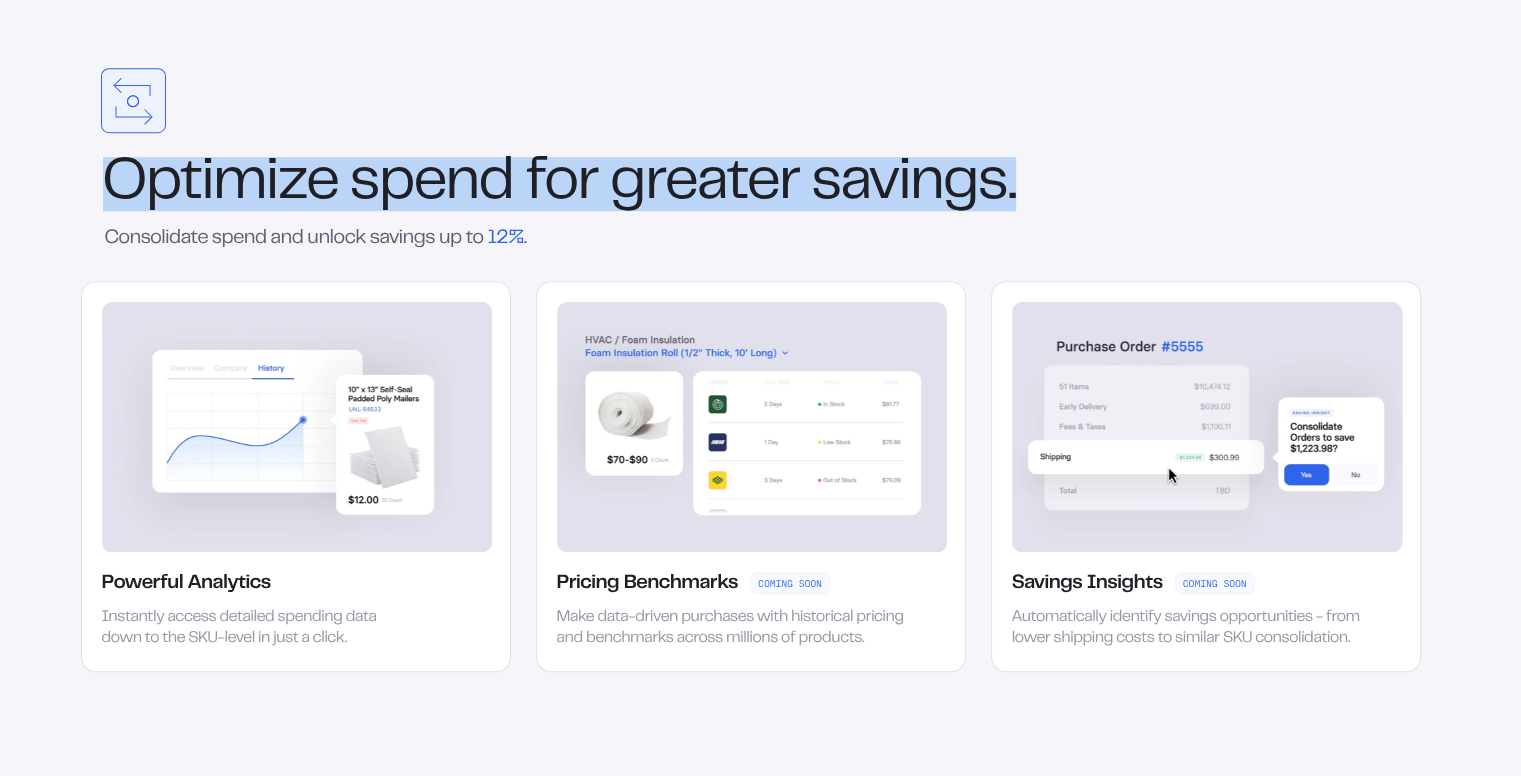 click on "Optimize spend for greater savings." at bounding box center [751, 185] 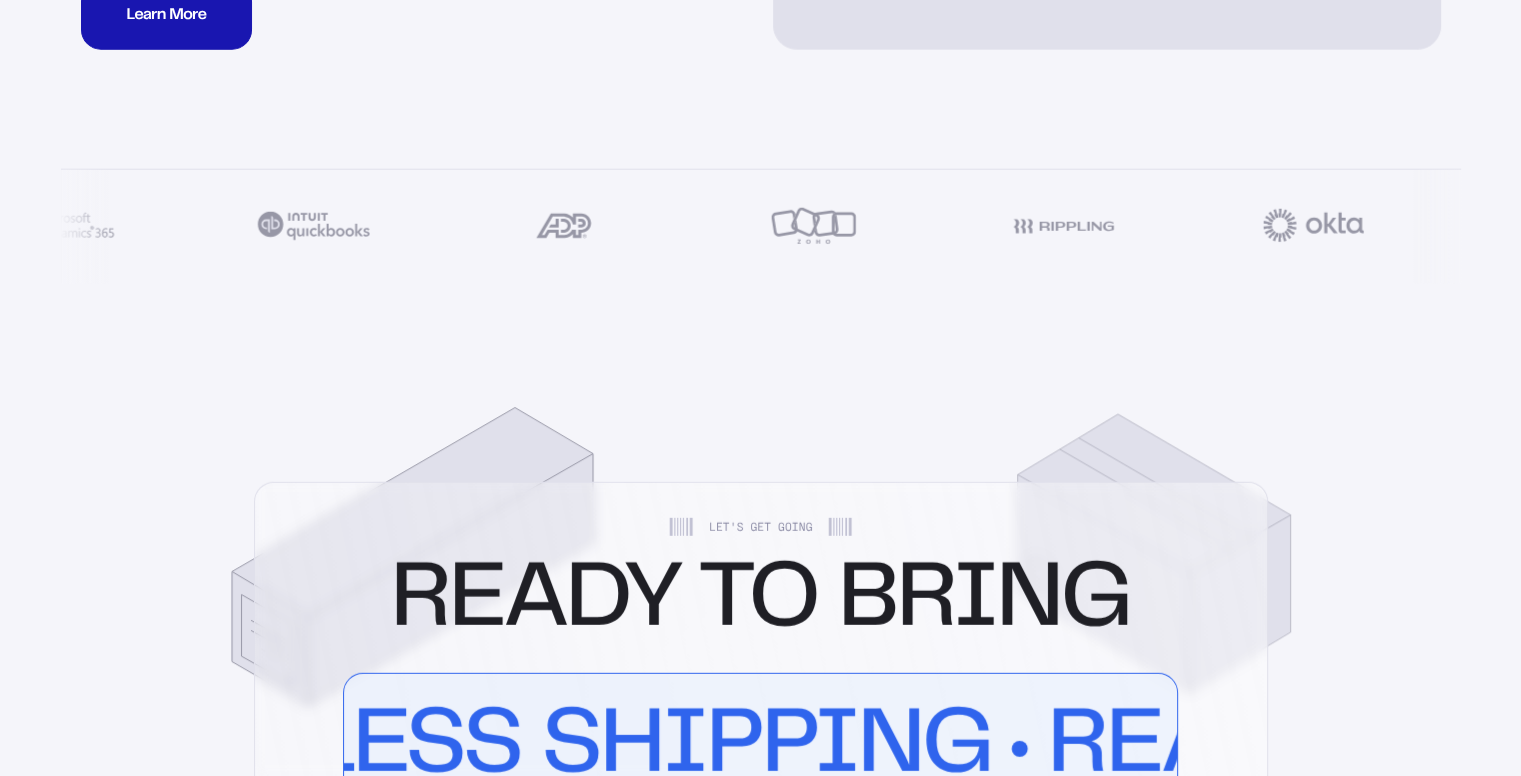 scroll, scrollTop: 8416, scrollLeft: 0, axis: vertical 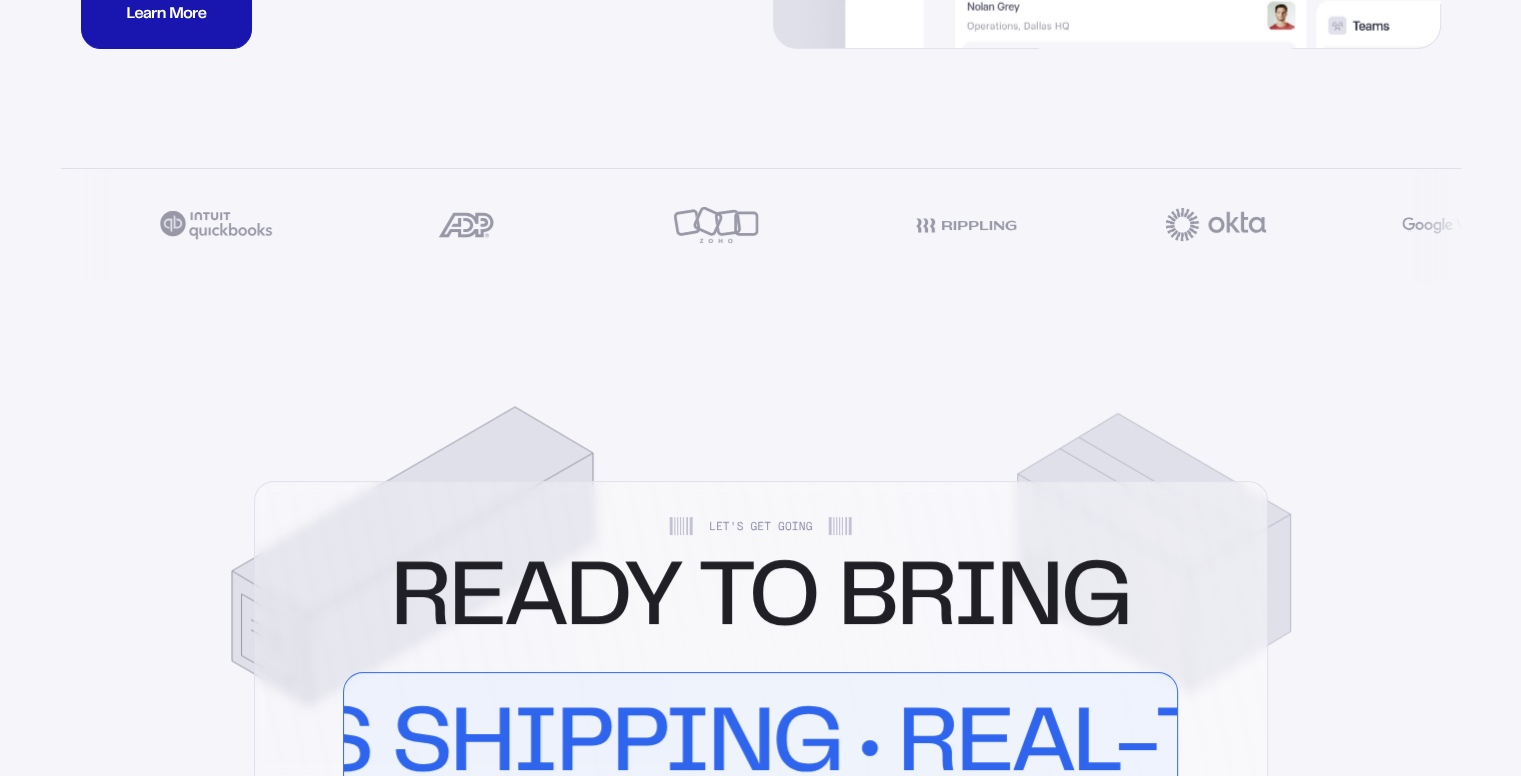 click on "Integrations Plug and Play Don't change the way you do business. Seamlessly integrate with your systems and vendors in minutes, not months. ERP Vendor HRIS Learn More Learn More Learn More Learn More Learn More Learn More Learn More" at bounding box center [761, -151] 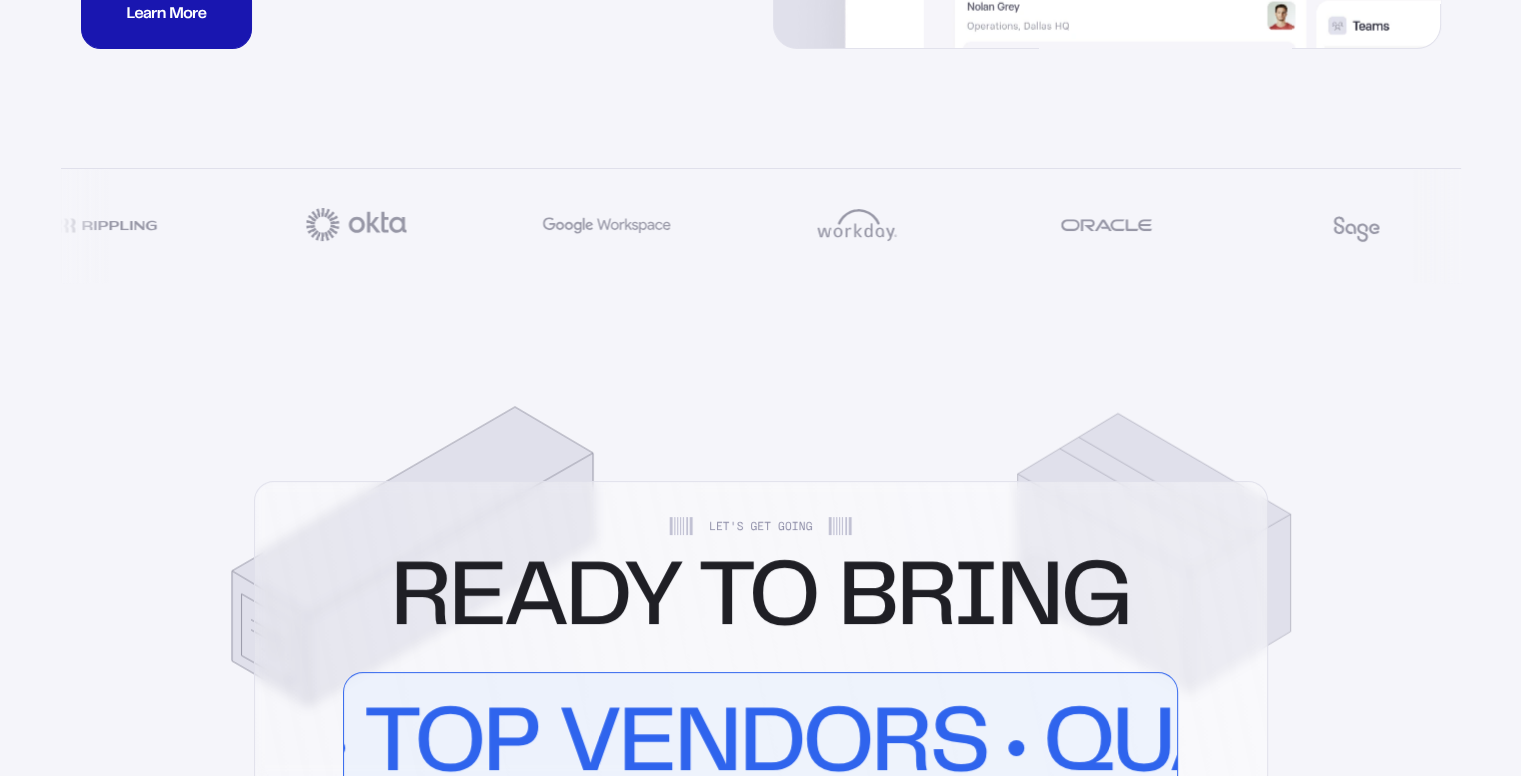 click on "Let's get going Ready to bring Real-Time Data Top Vendors Quality Products Powerful Controls Seamless Shipping Real-Time Data Top Vendors Quality Products Powerful Controls Seamless Shipping to a single store? Get up and running in days, not months, with Response’s fast onboarding process and one-click integrations. Book A Demo Book A Demo Book A Demo Book A Demo Book A Demo Book A Demo Book A Demo" at bounding box center [761, 808] 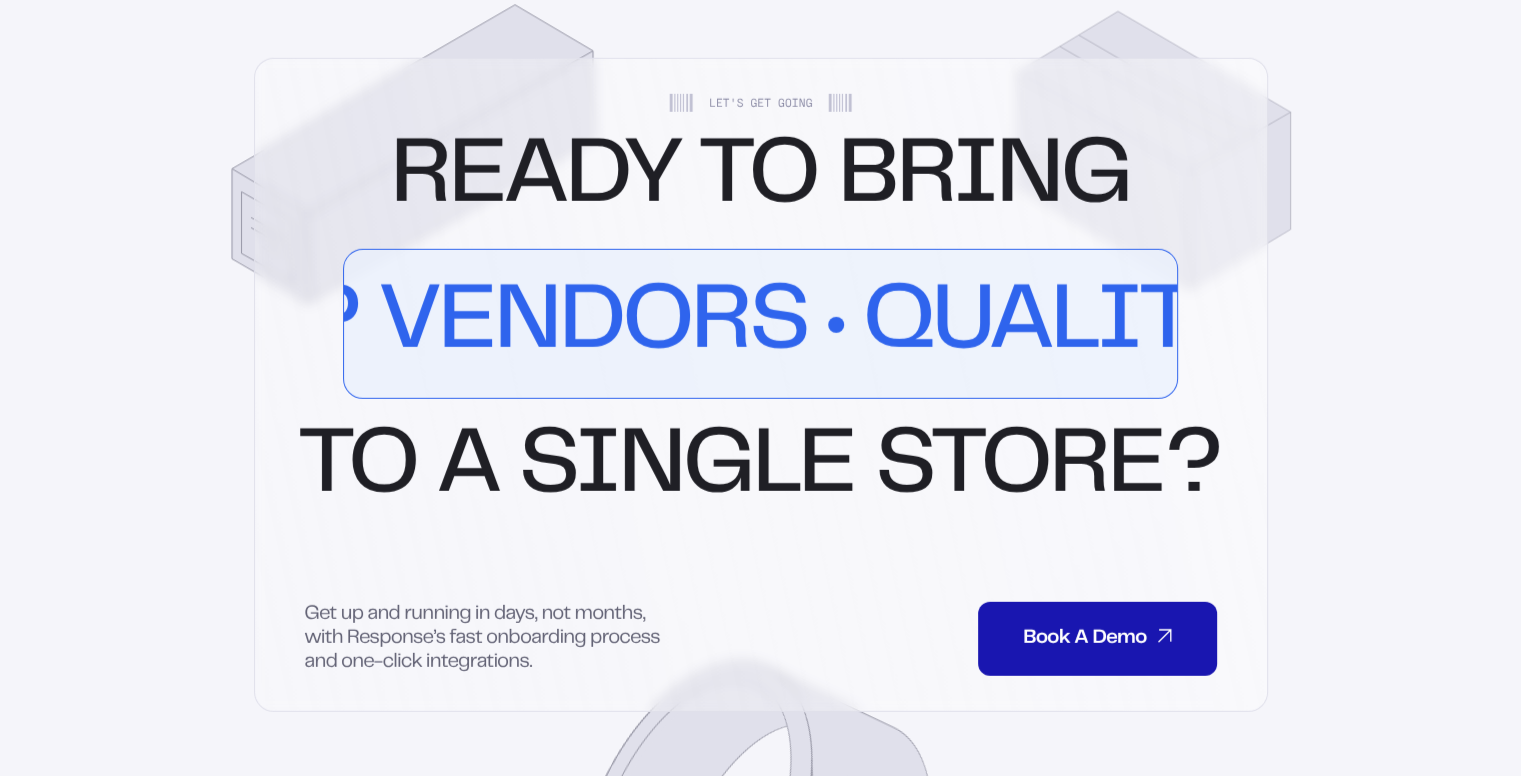 scroll, scrollTop: 8904, scrollLeft: 0, axis: vertical 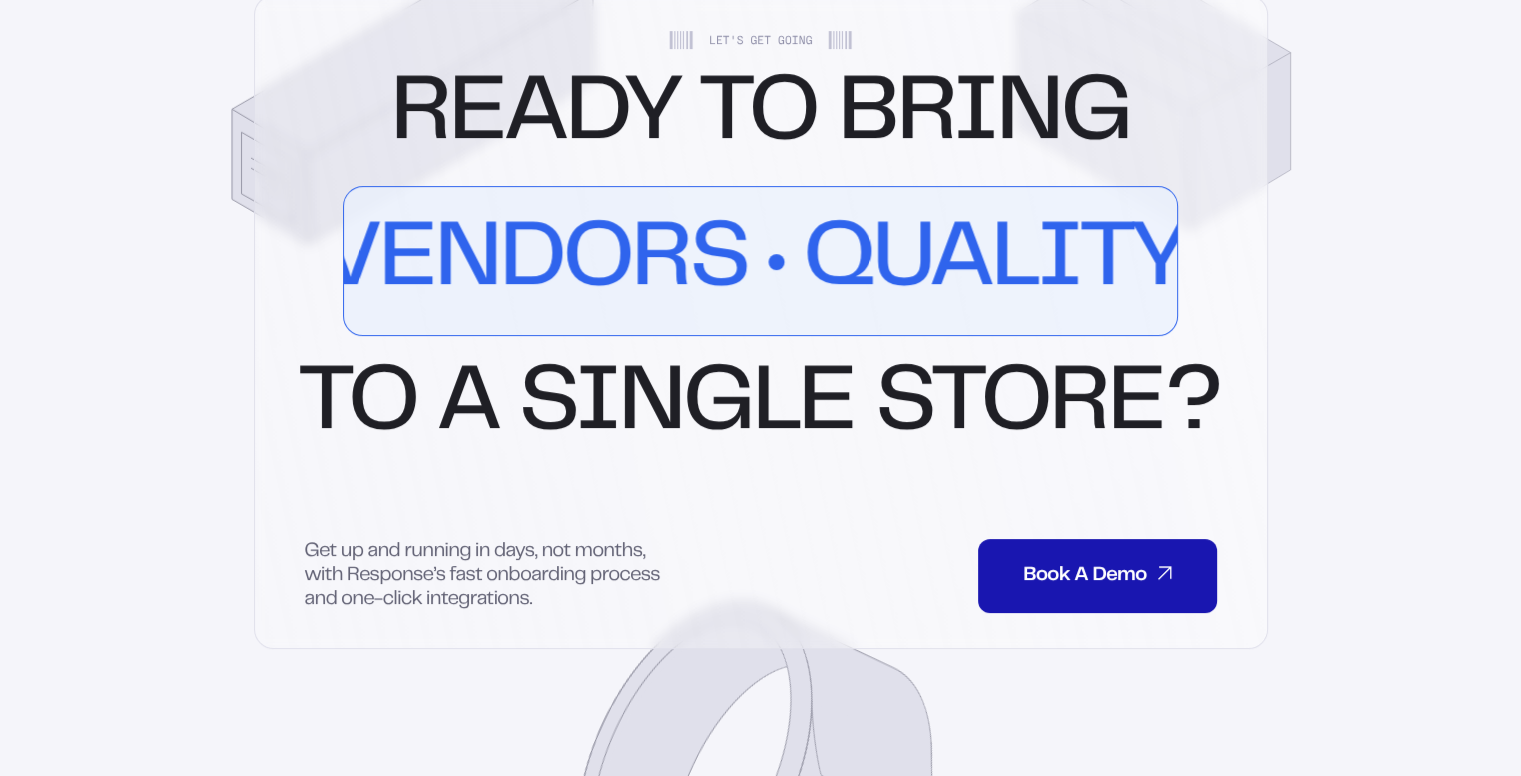 click on "Ready to bring Real-Time Data Top Vendors Quality Products Powerful Controls Seamless Shipping Real-Time Data Top Vendors Quality Products Powerful Controls Seamless Shipping to a single store?" at bounding box center [760, 261] 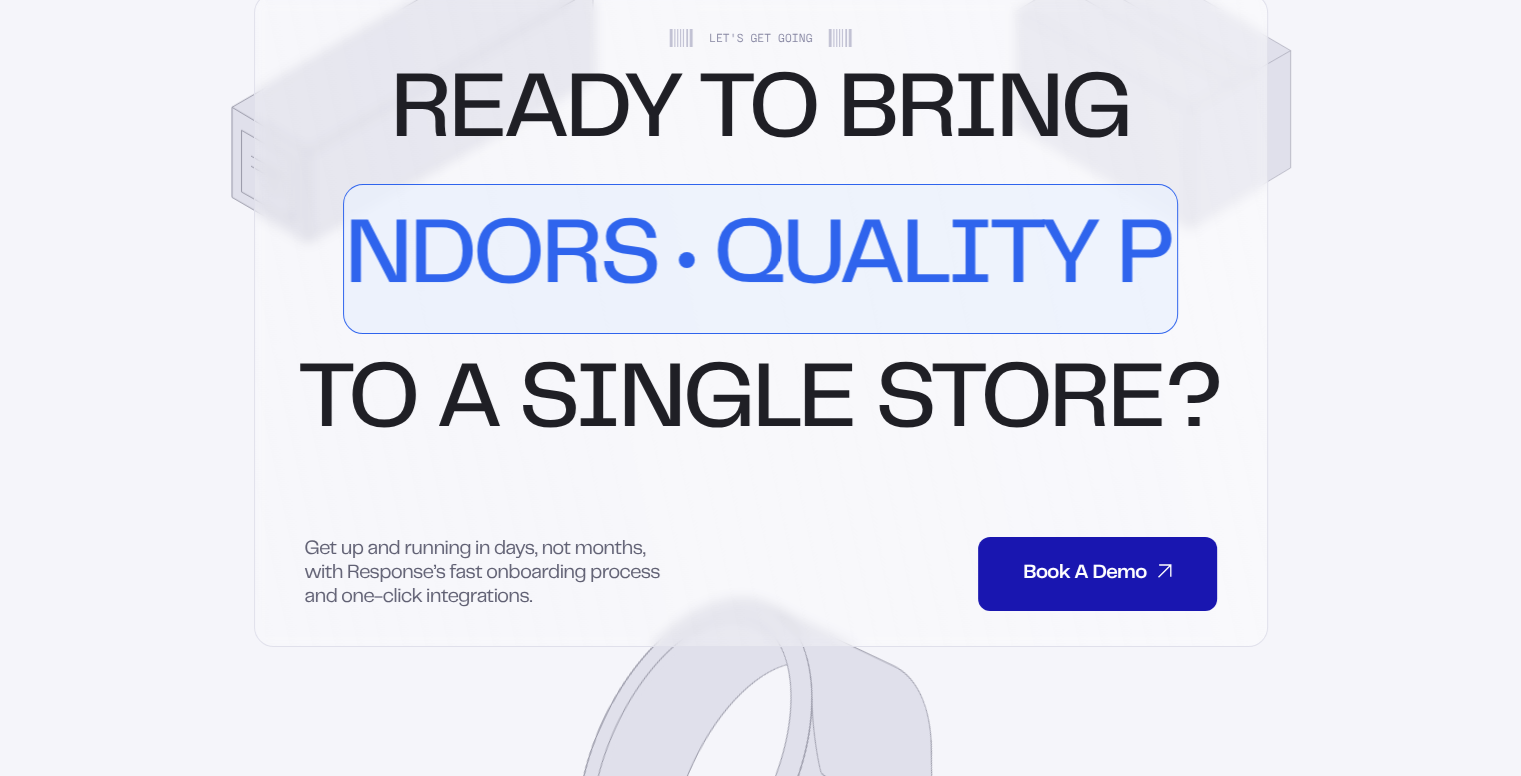 click on "Let's get going Ready to bring Real-Time Data Top Vendors Quality Products Powerful Controls Seamless Shipping Real-Time Data Top Vendors Quality Products Powerful Controls Seamless Shipping to a single store? Get up and running in days, not months, with Response’s fast onboarding process and one-click integrations. Book A Demo Book A Demo Book A Demo Book A Demo Book A Demo Book A Demo Book A Demo" at bounding box center (761, 320) 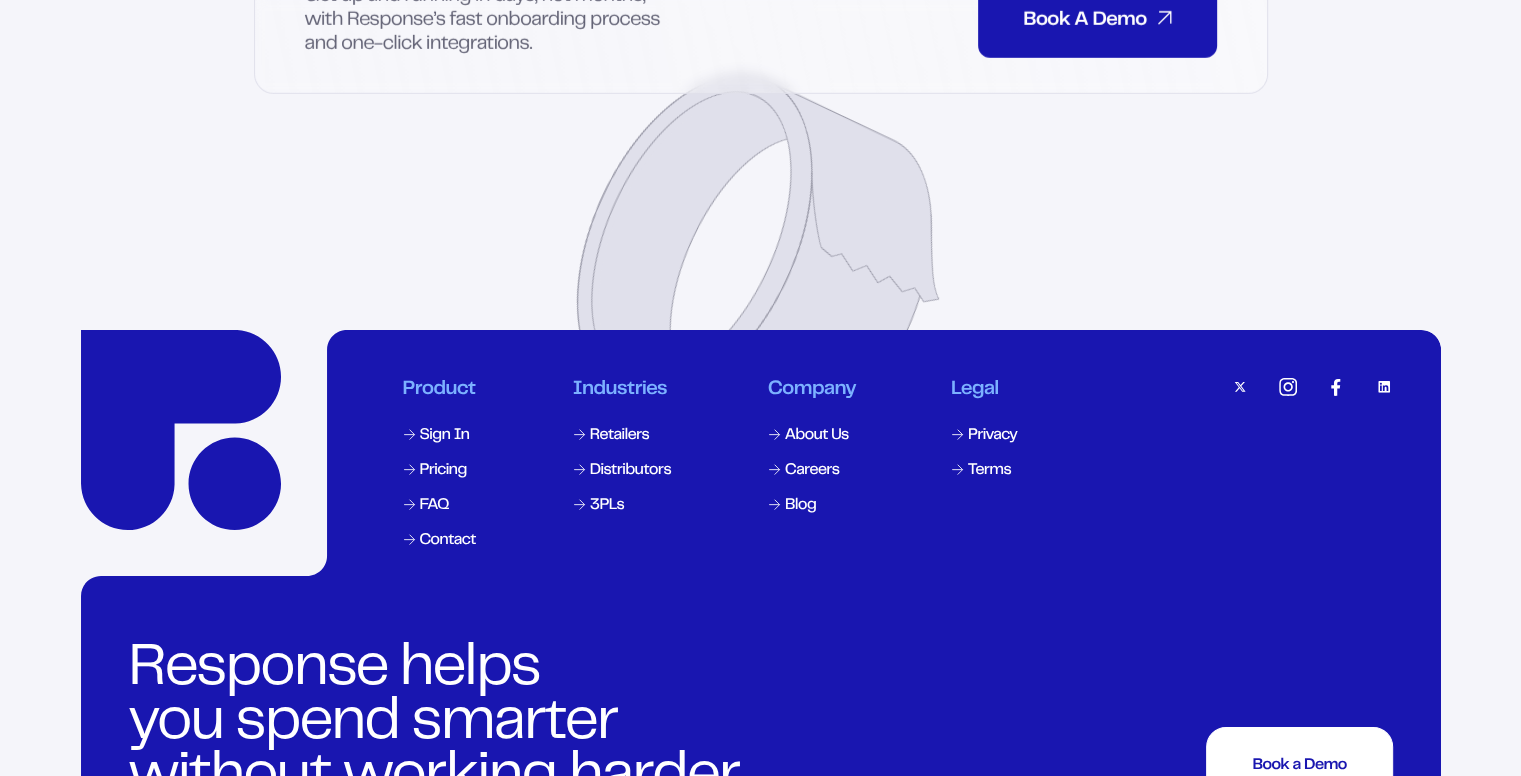 scroll, scrollTop: 9459, scrollLeft: 0, axis: vertical 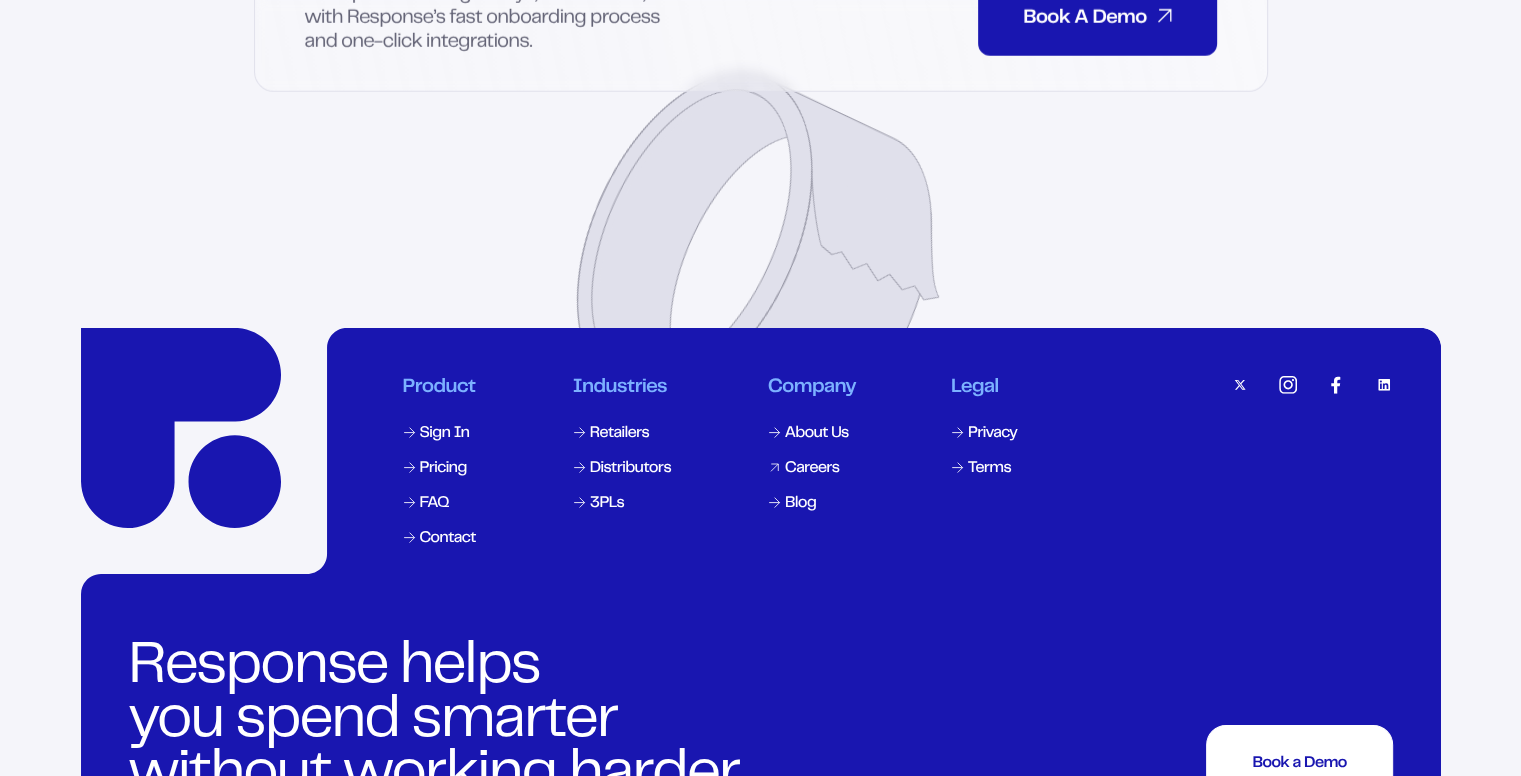 click on "Careers" at bounding box center [812, 469] 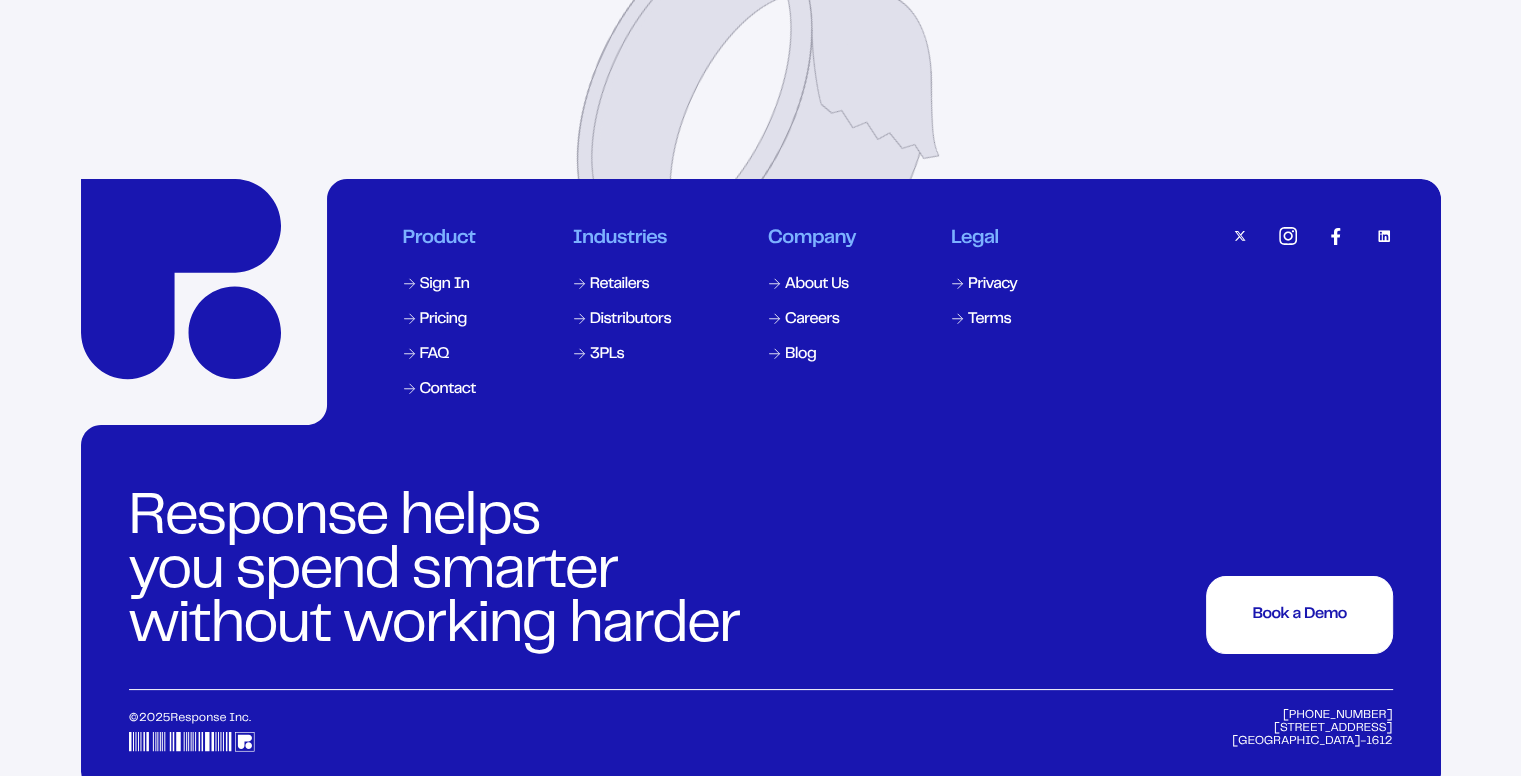 scroll, scrollTop: 9696, scrollLeft: 0, axis: vertical 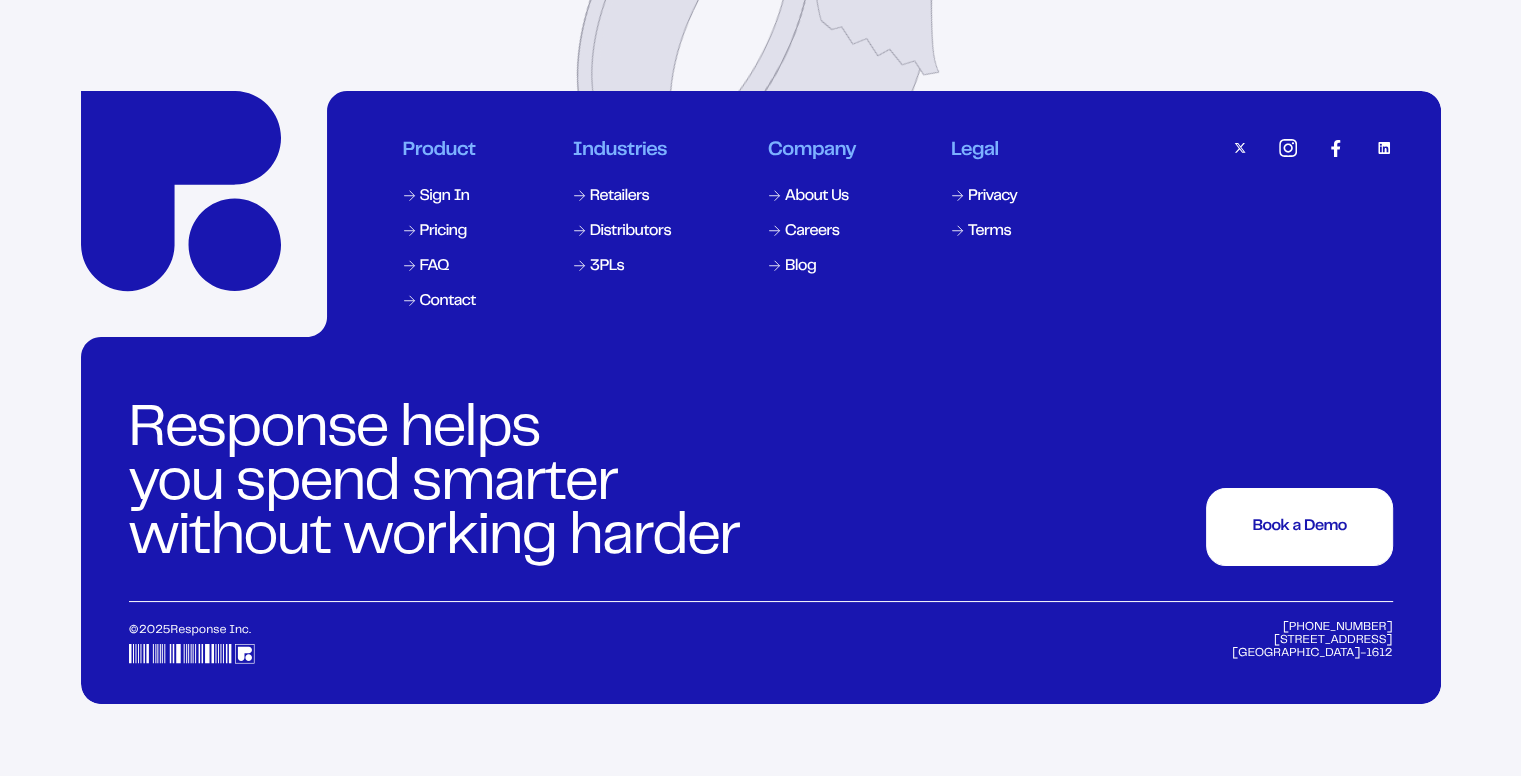 click at bounding box center (1384, 148) 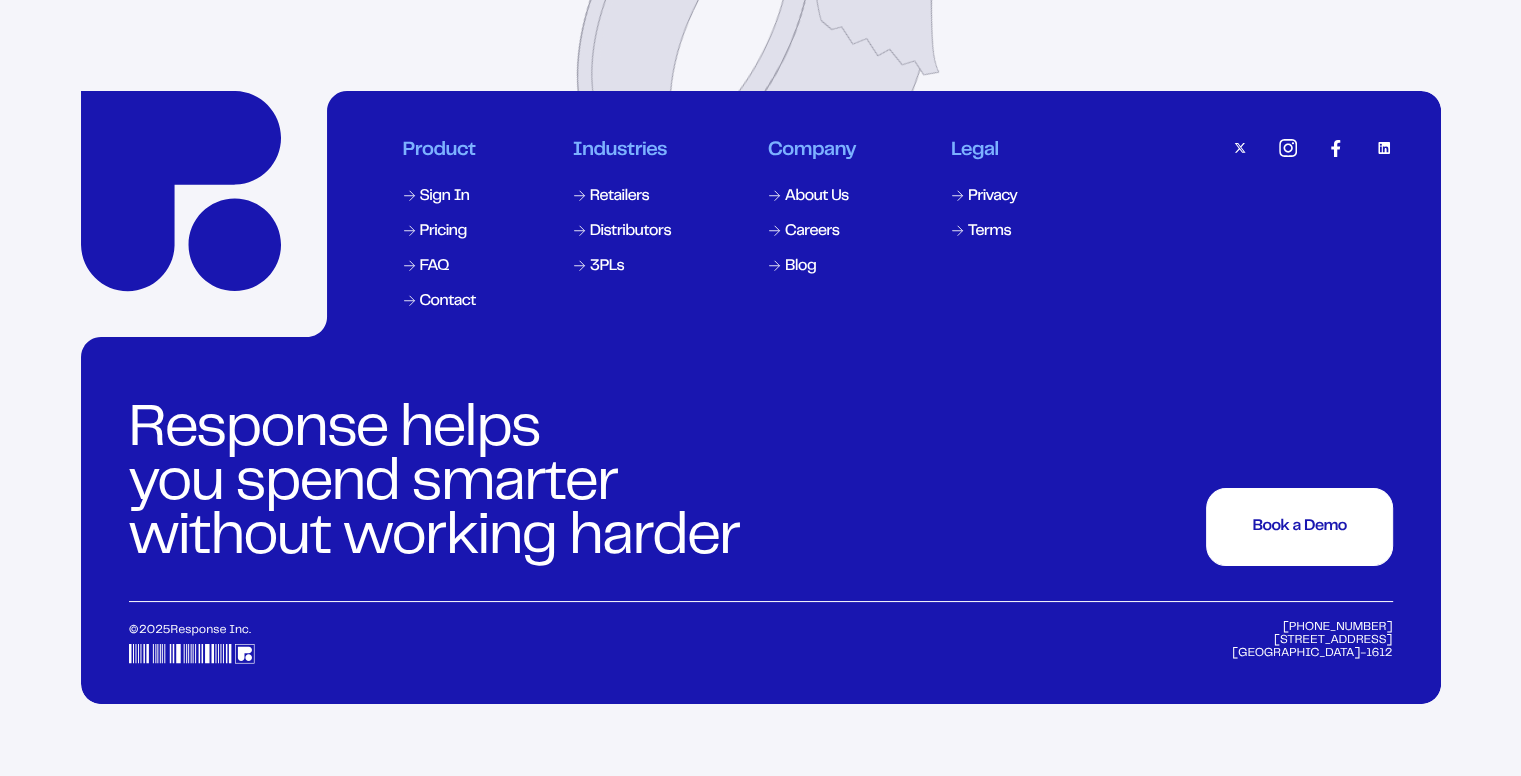 click at bounding box center (1288, 148) 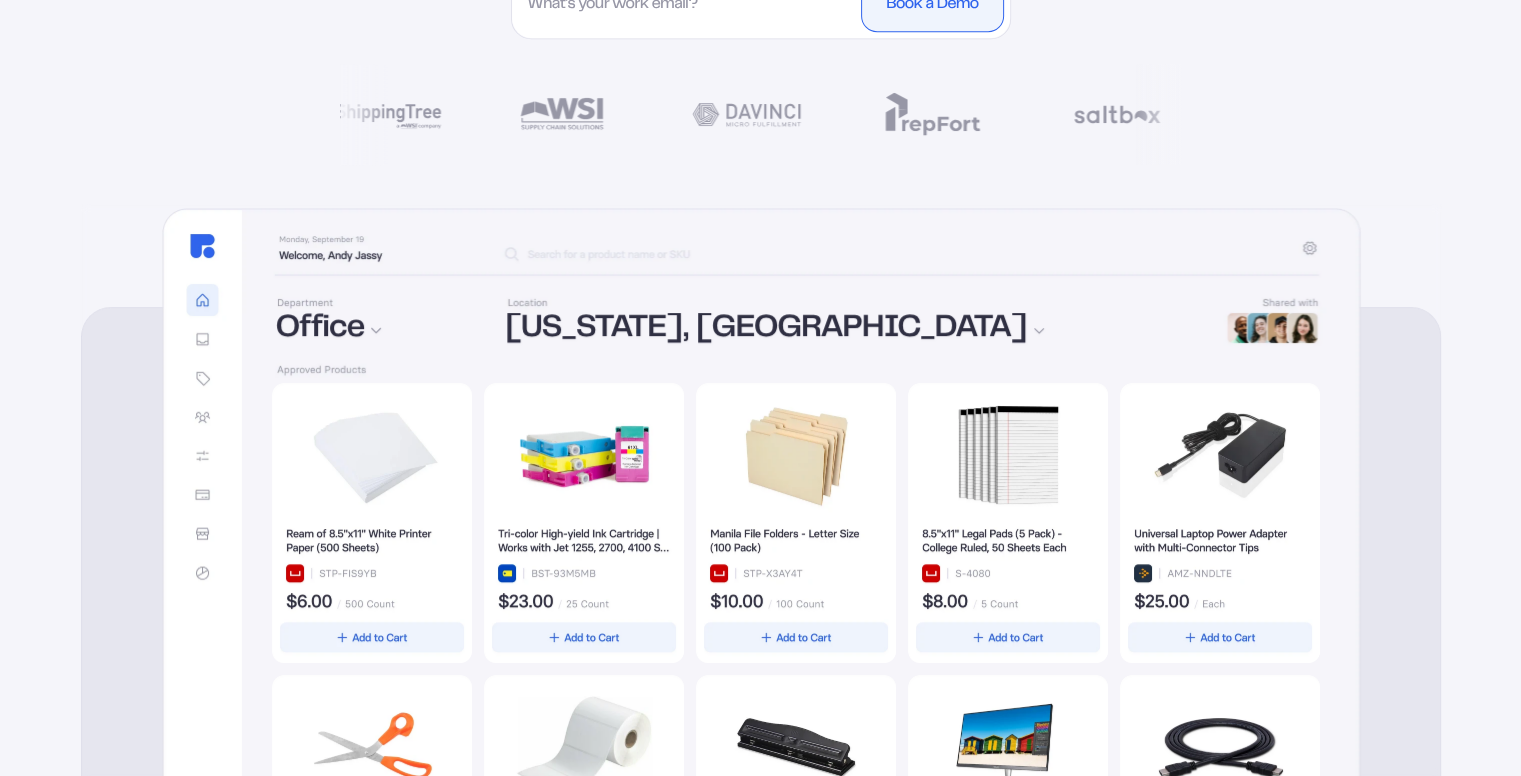 scroll, scrollTop: 0, scrollLeft: 0, axis: both 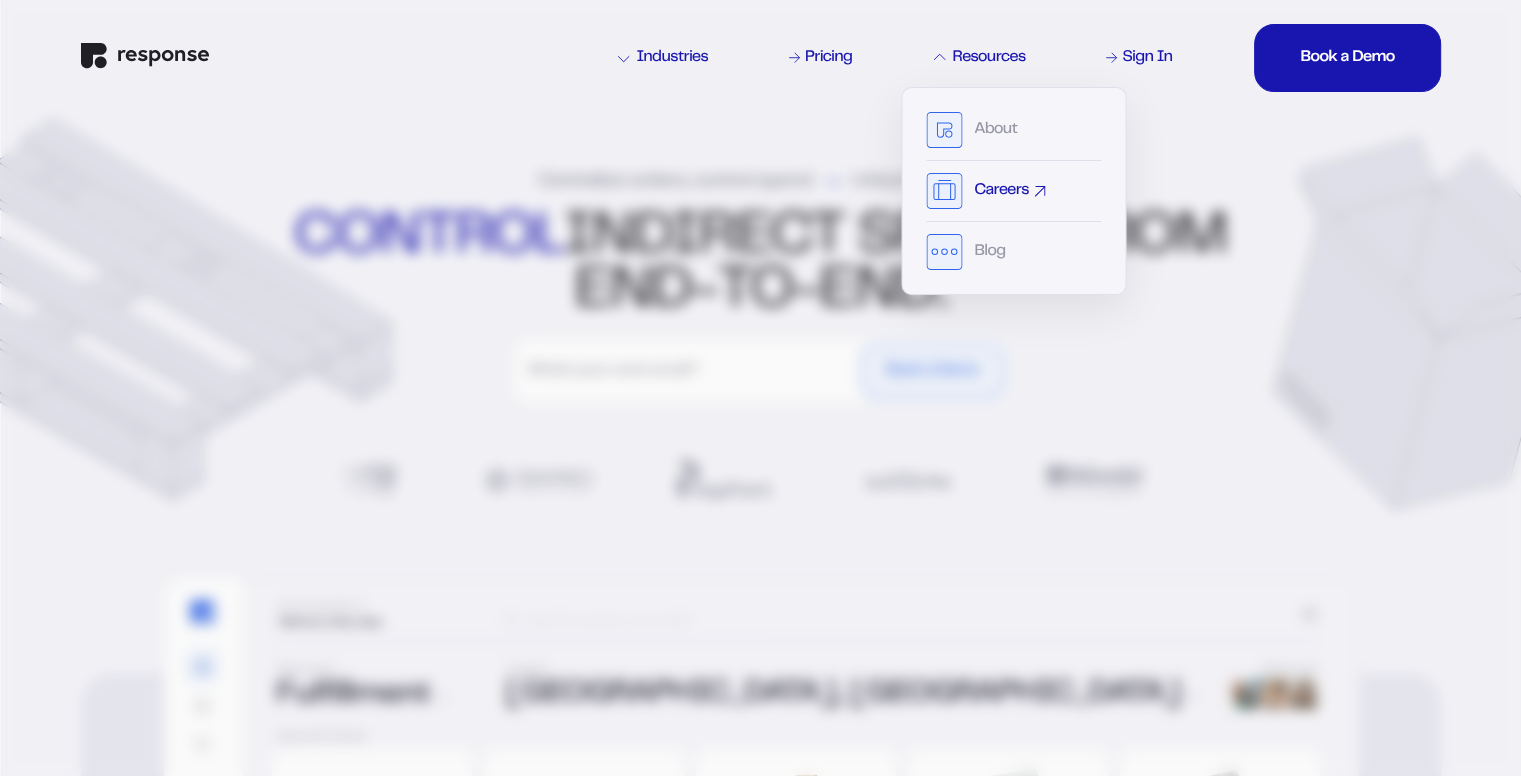 click on "Careers" at bounding box center (1001, 191) 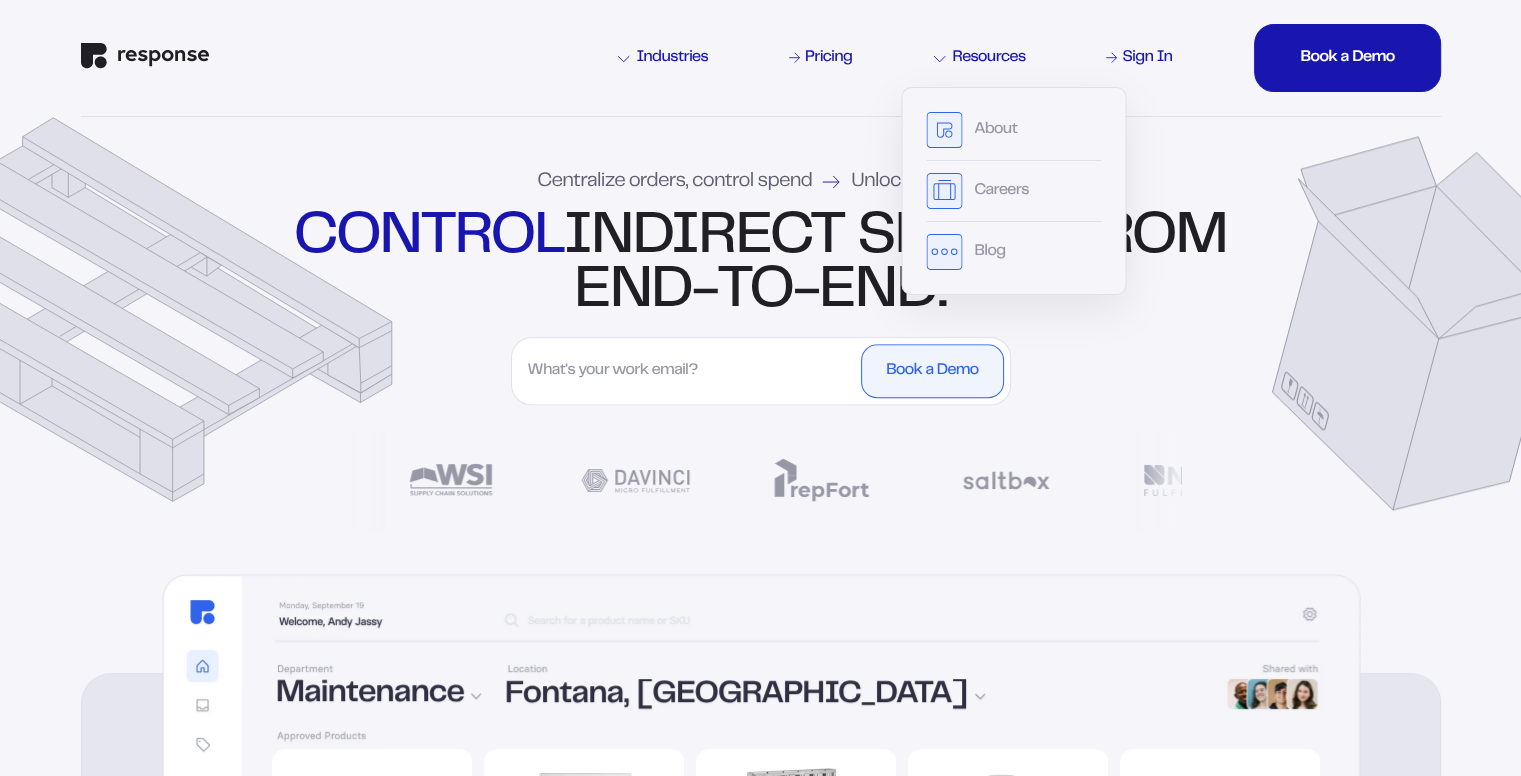 click on "Centralize orders, control spend Unlock savings. control  indirect spend from end-to-end. fake First Name Book a Demo" at bounding box center (761, 343) 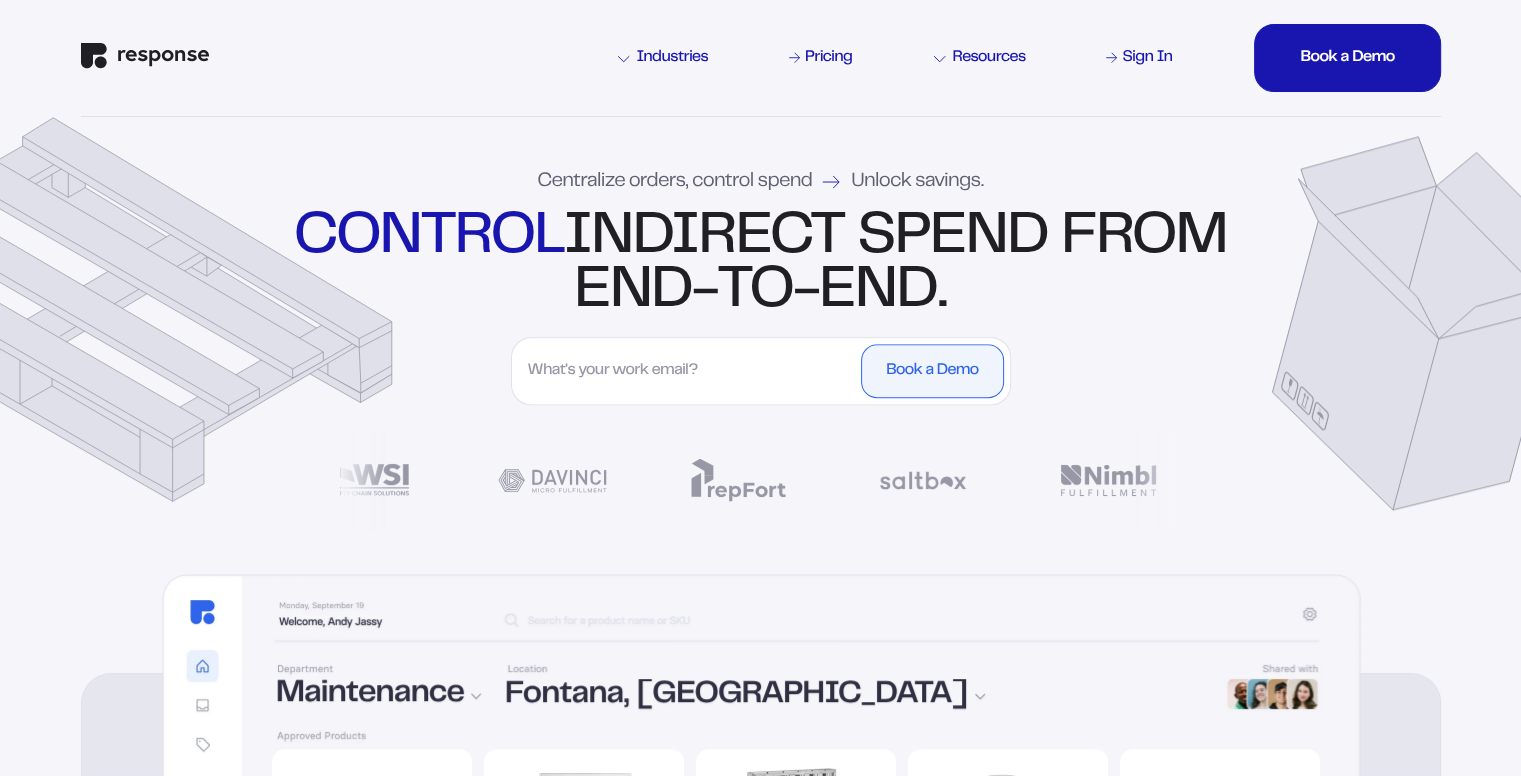 drag, startPoint x: 1372, startPoint y: 326, endPoint x: 1056, endPoint y: 357, distance: 317.51694 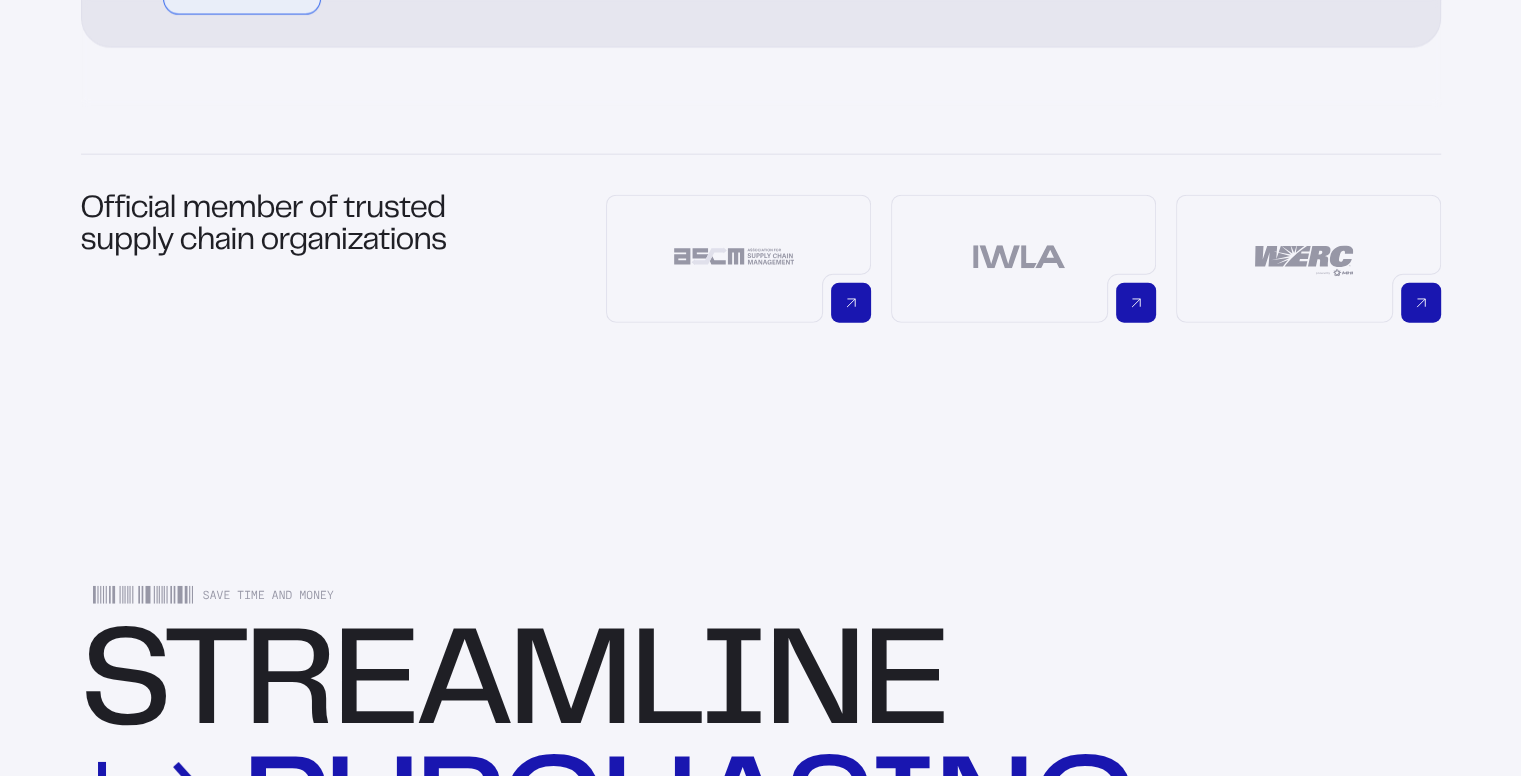 scroll, scrollTop: 1574, scrollLeft: 0, axis: vertical 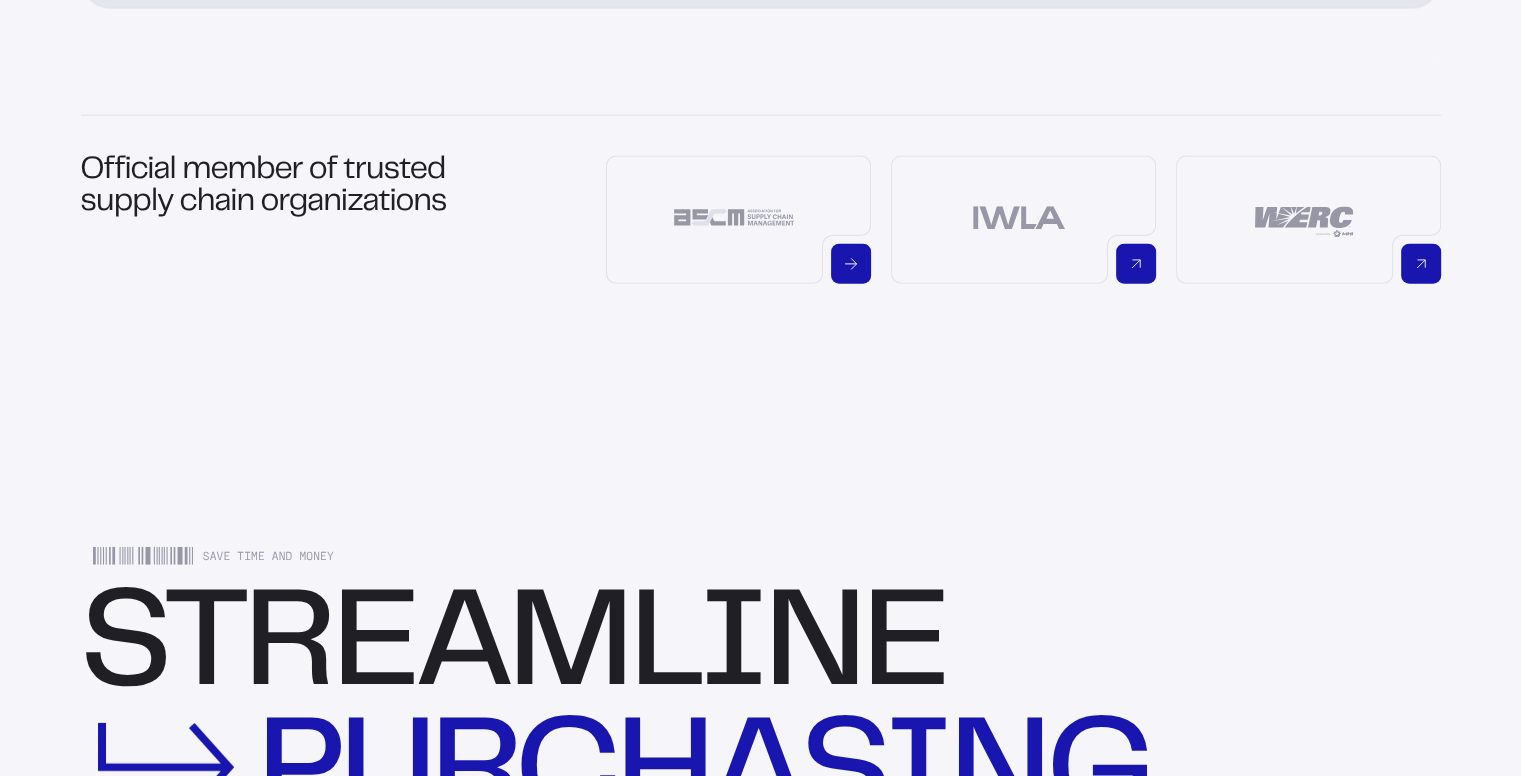 drag, startPoint x: 851, startPoint y: 265, endPoint x: 835, endPoint y: 259, distance: 17.088007 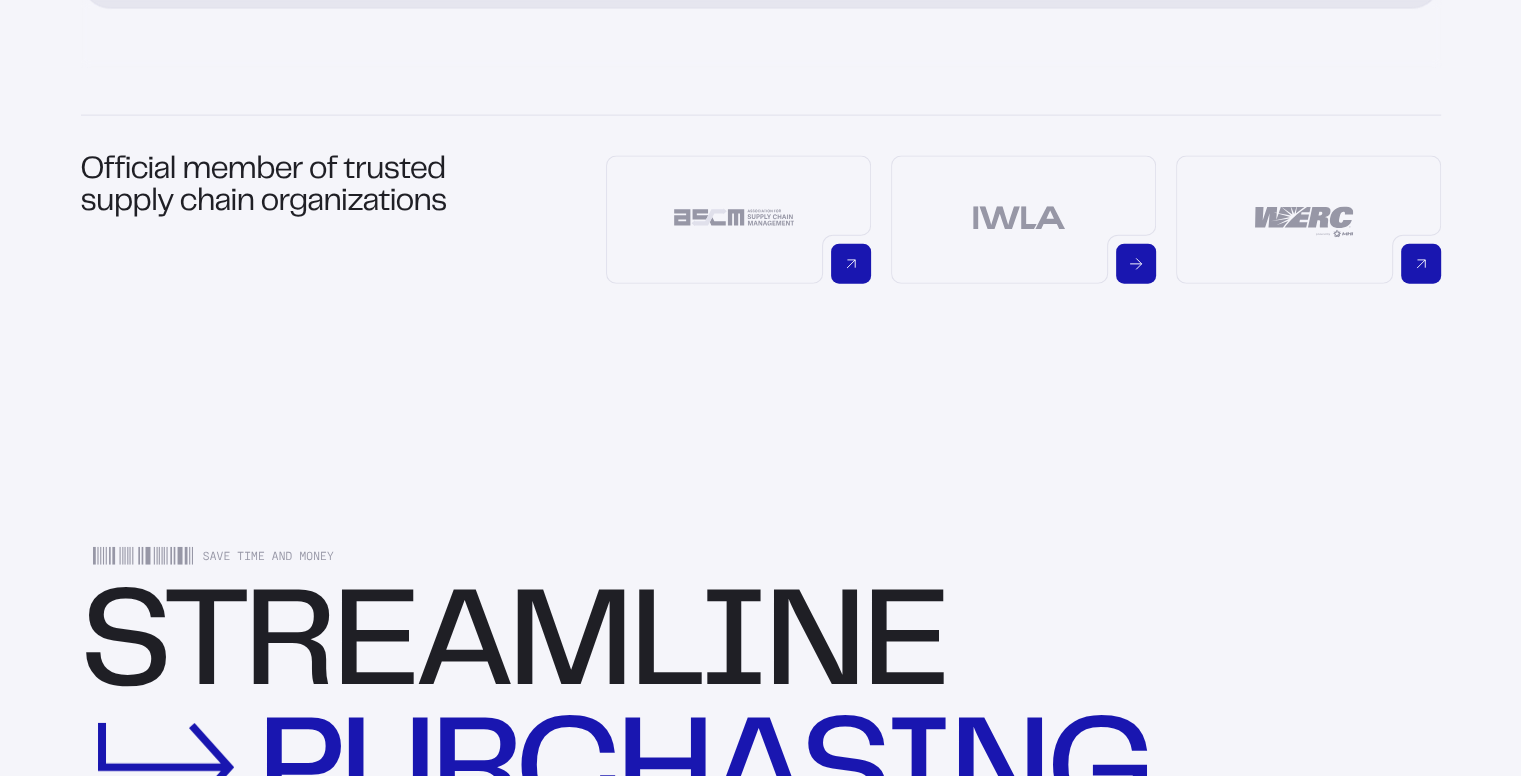 click at bounding box center (1136, 264) 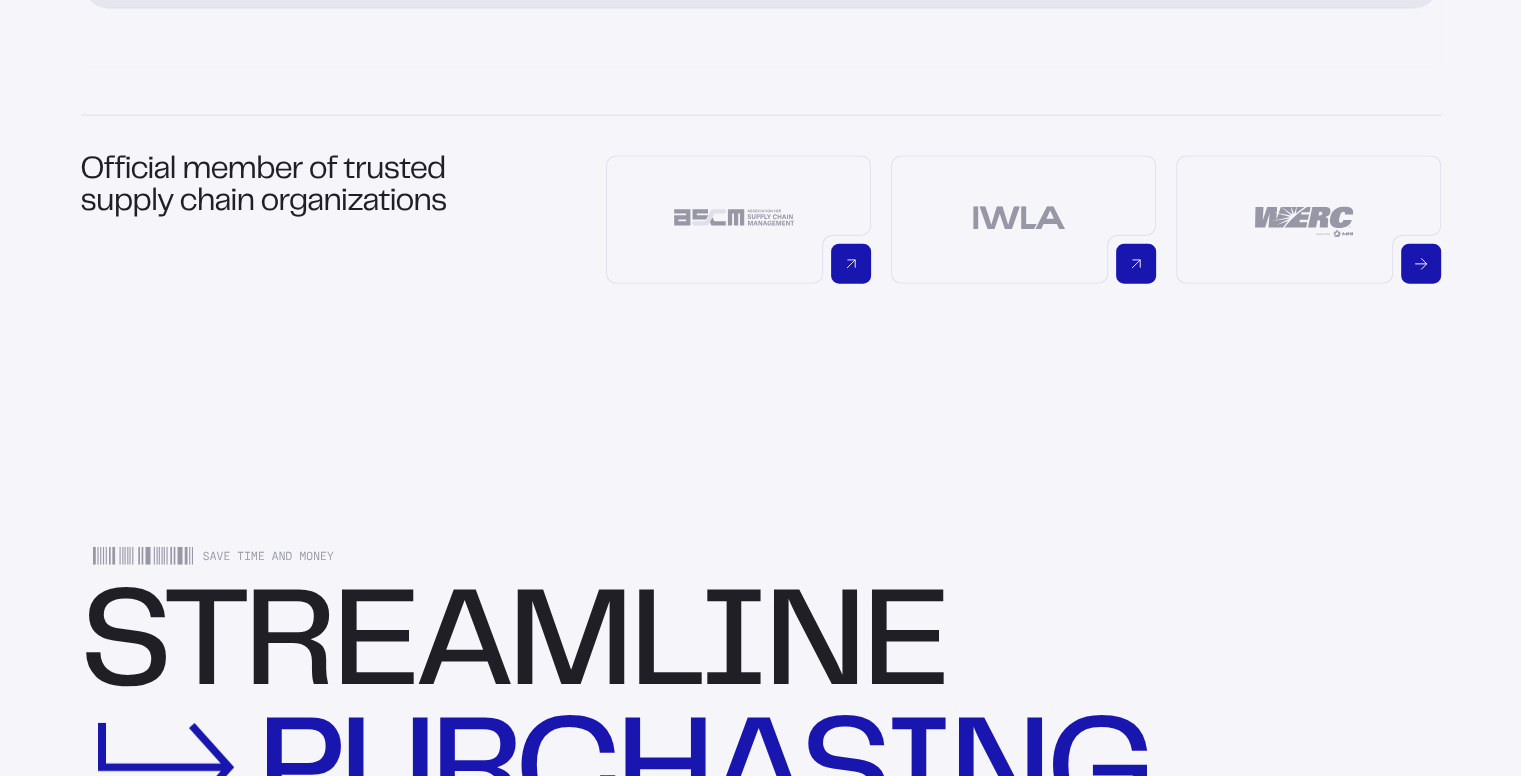 click at bounding box center (1421, 264) 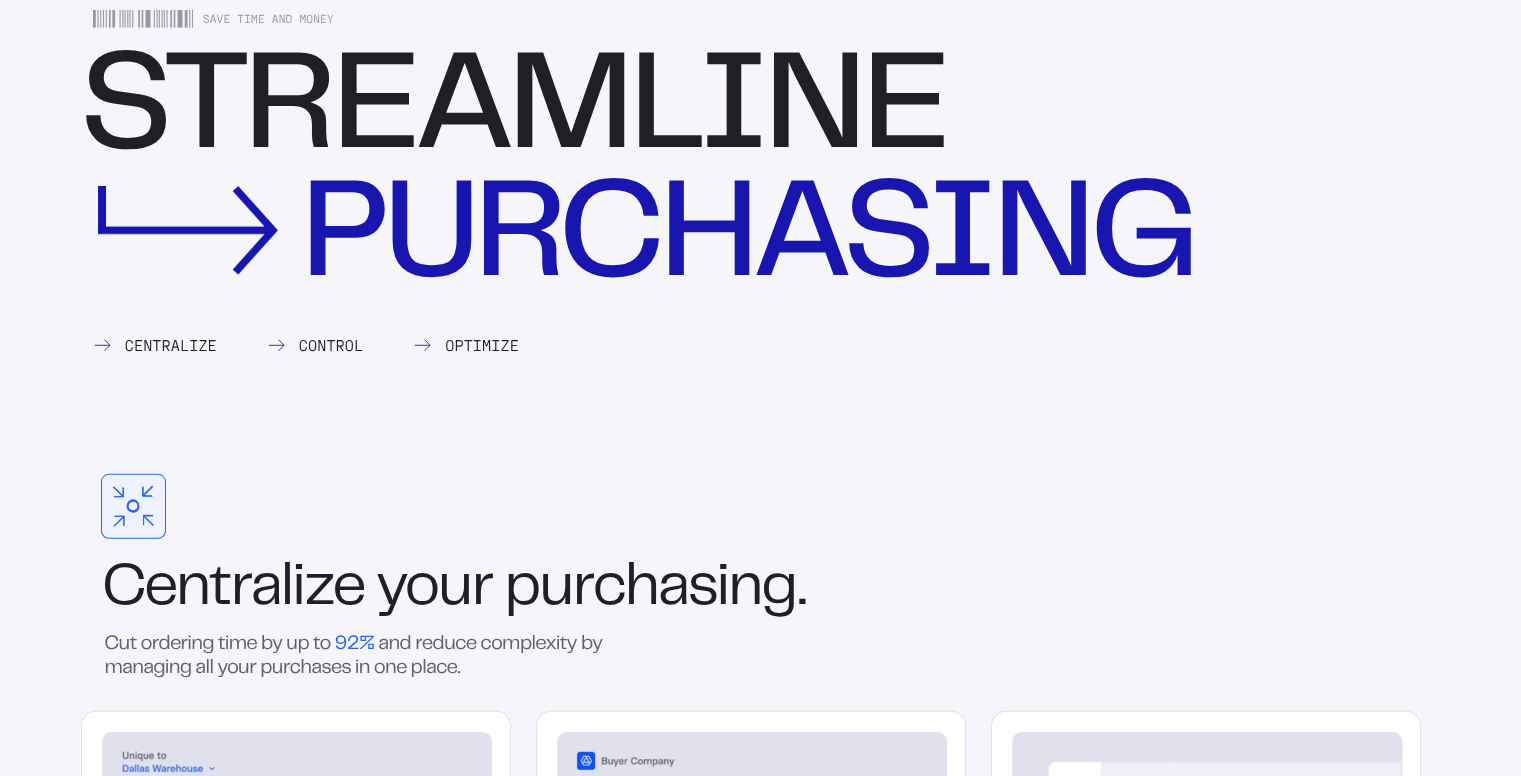 scroll, scrollTop: 2142, scrollLeft: 0, axis: vertical 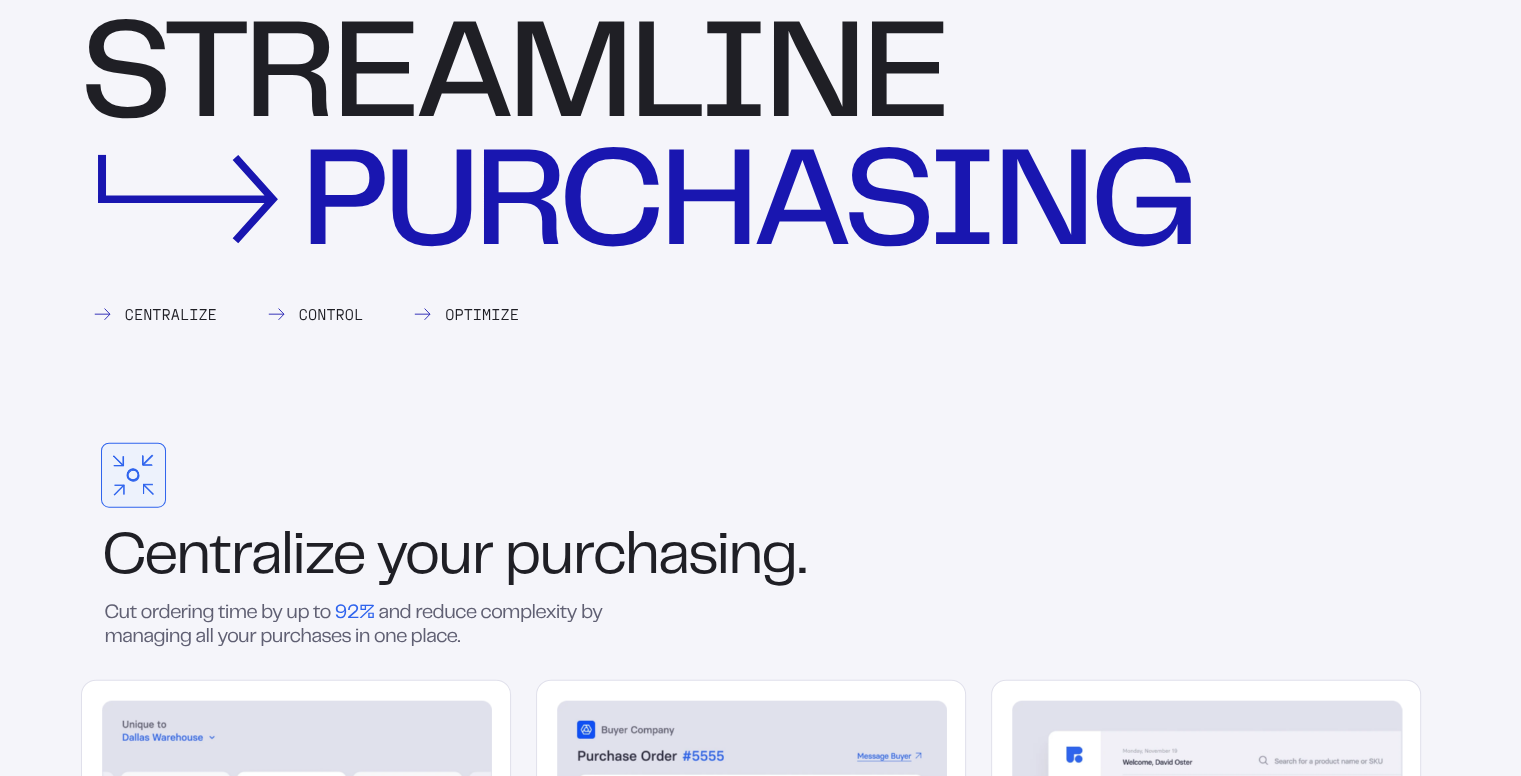 click on "Centralize" at bounding box center [155, 314] 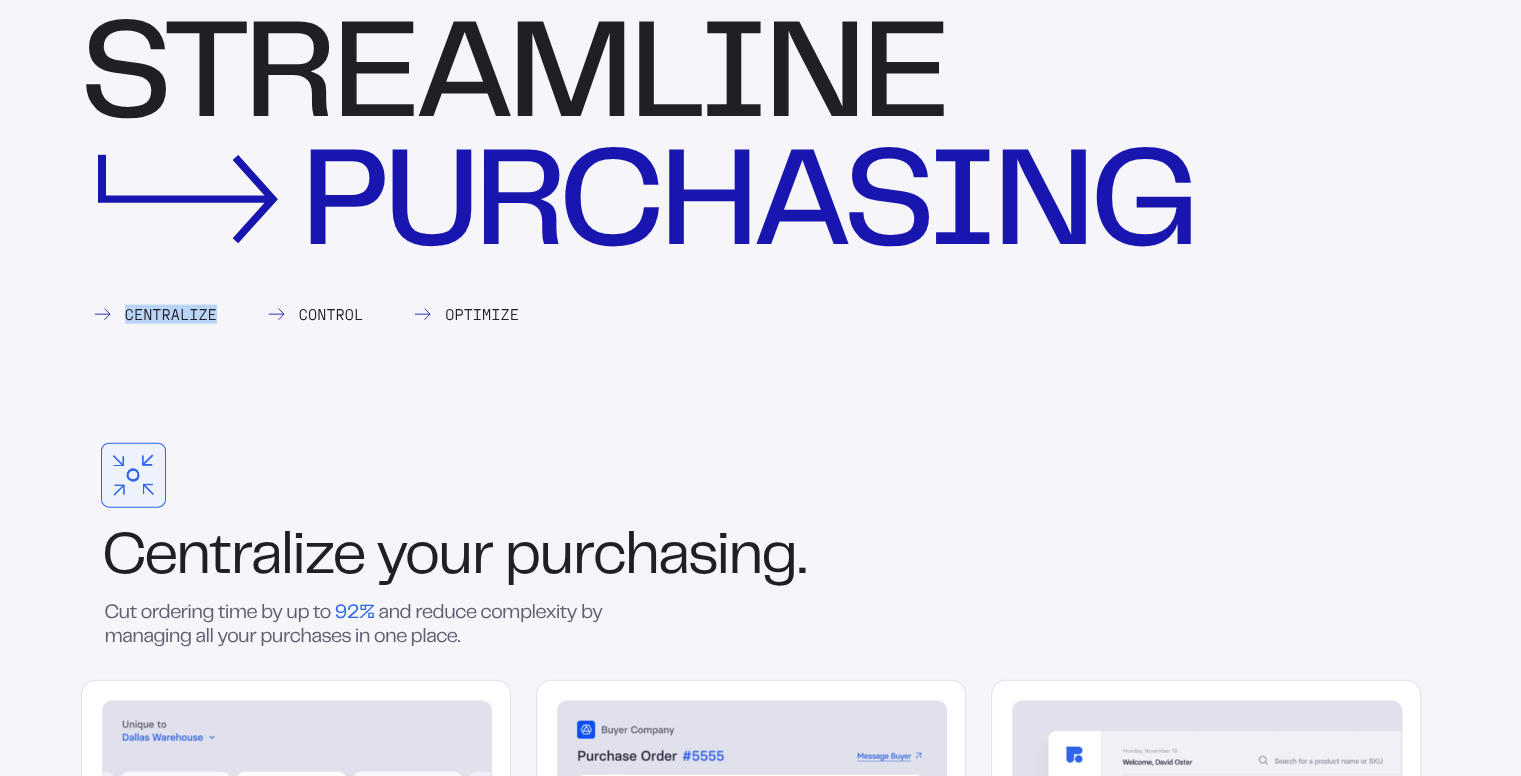 click on "Centralize" at bounding box center [155, 314] 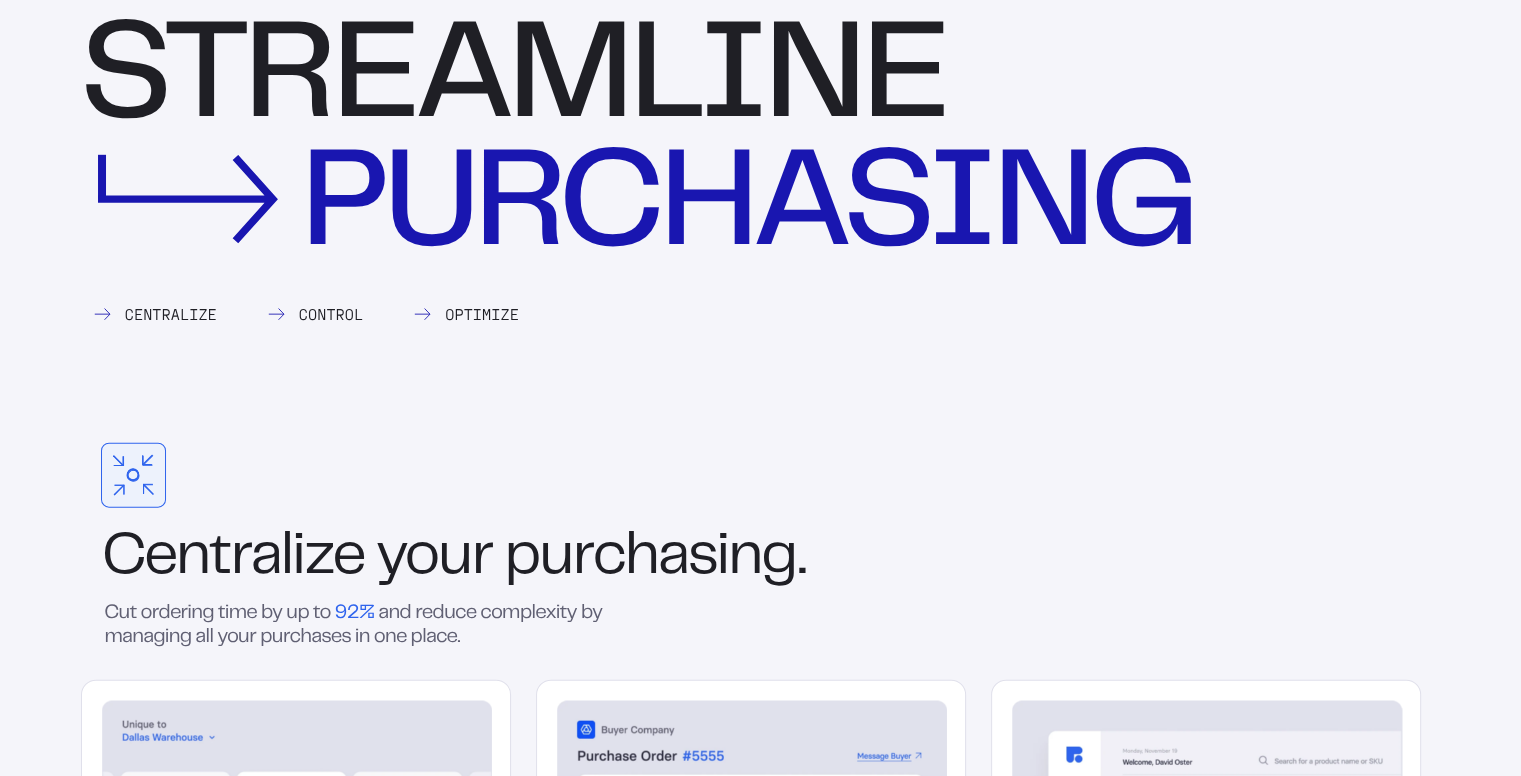 click on "Control" at bounding box center (315, 314) 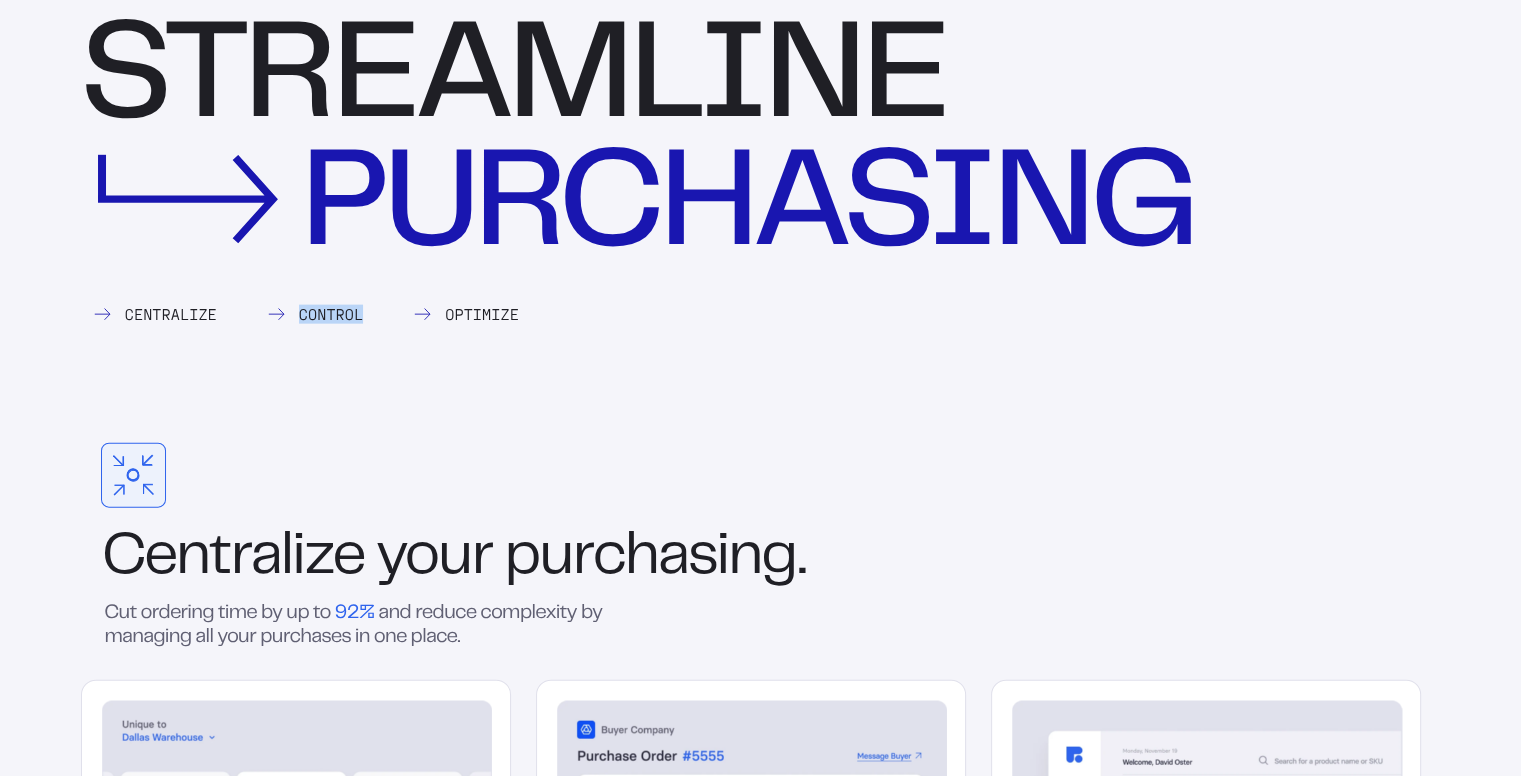 click on "Control" at bounding box center [315, 314] 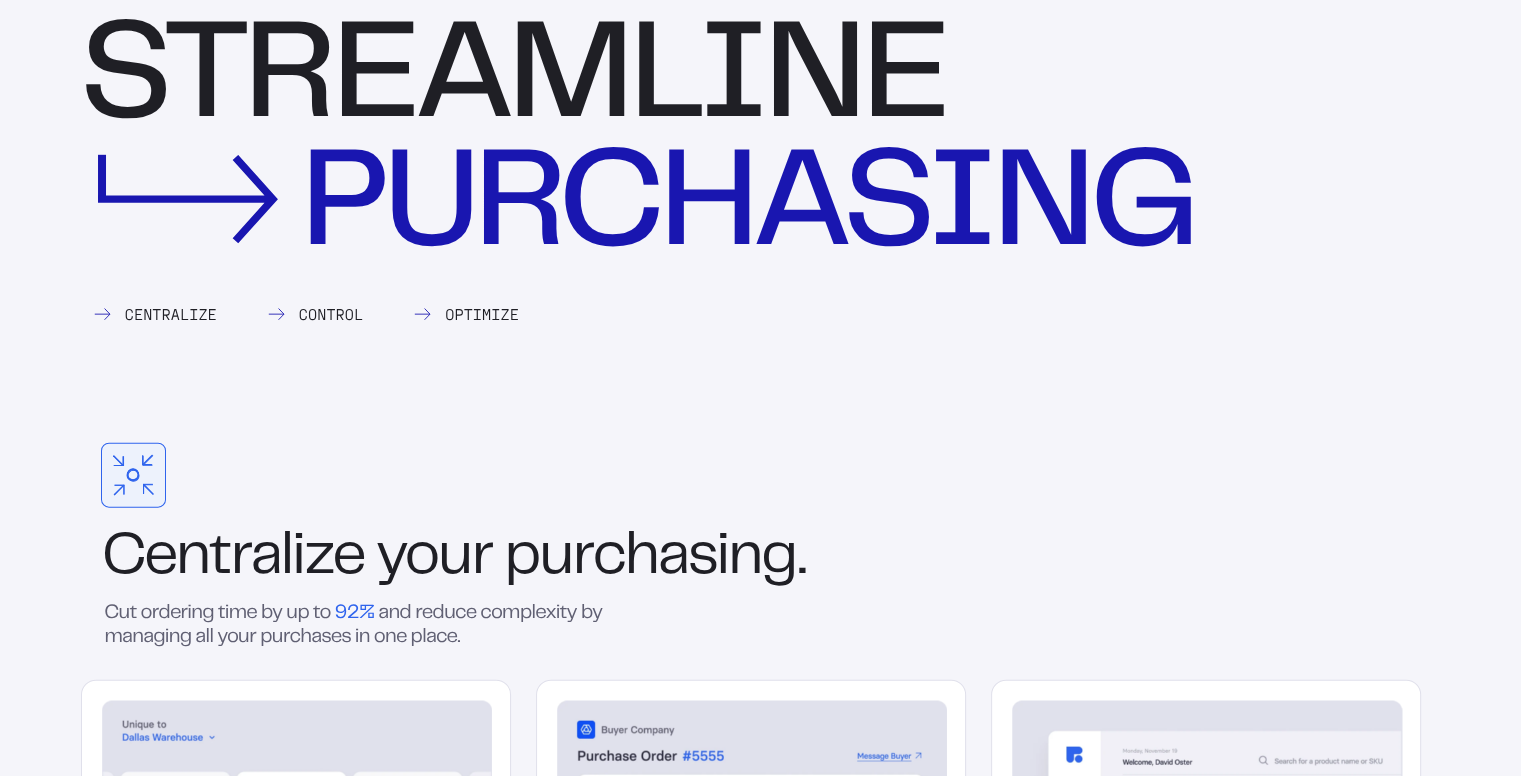 click on "Optimize" at bounding box center (466, 314) 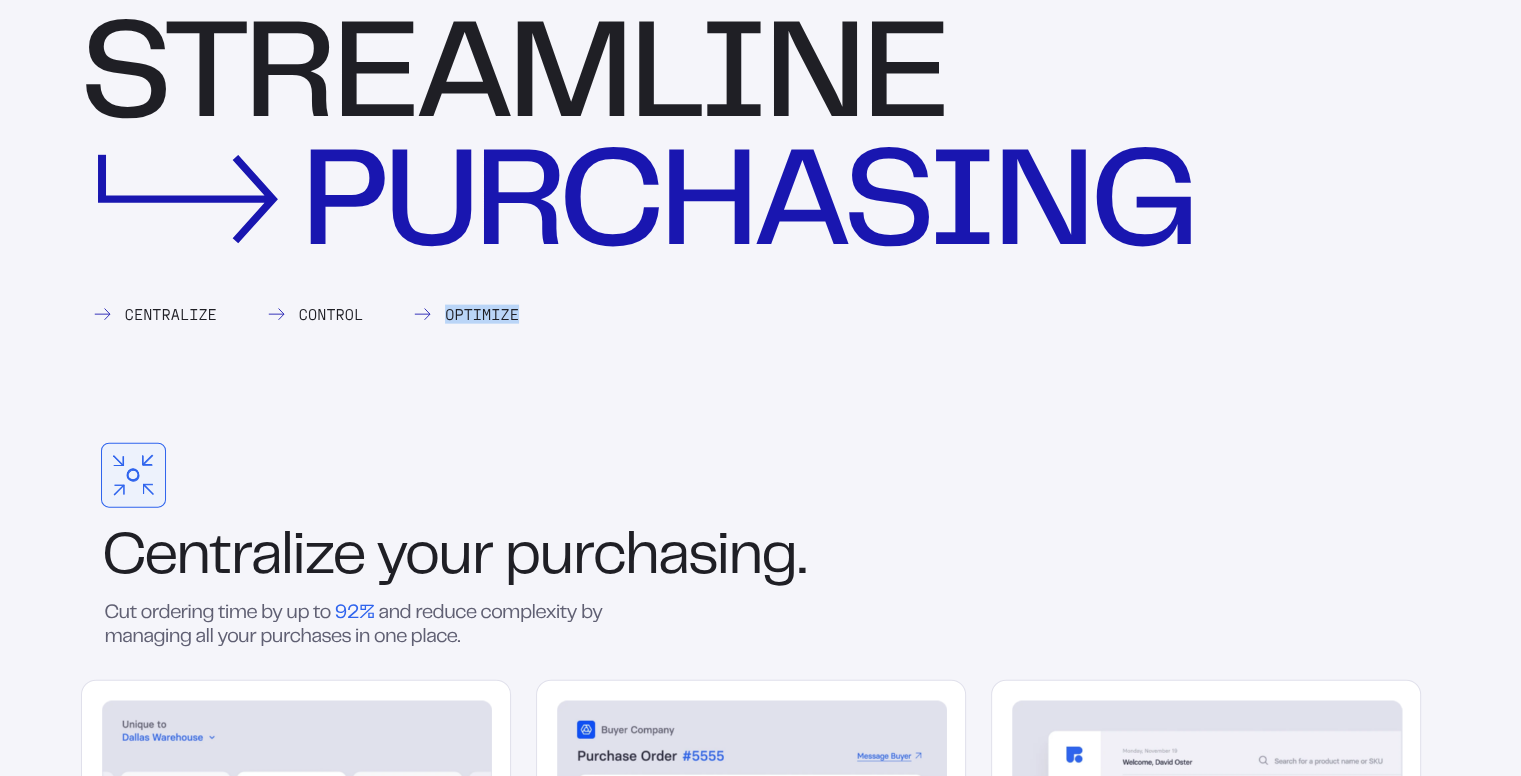 click on "Optimize" at bounding box center (466, 314) 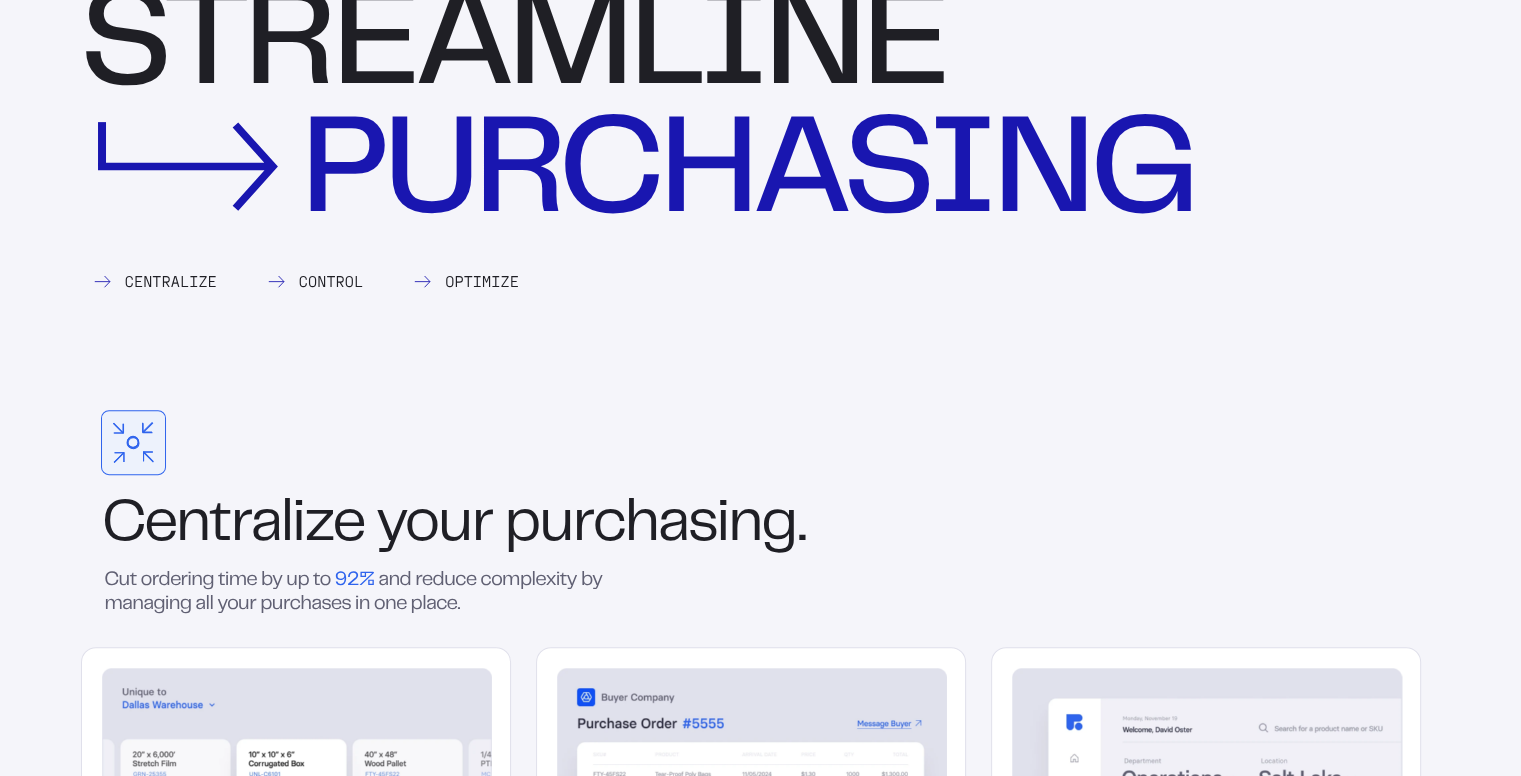 scroll, scrollTop: 2315, scrollLeft: 0, axis: vertical 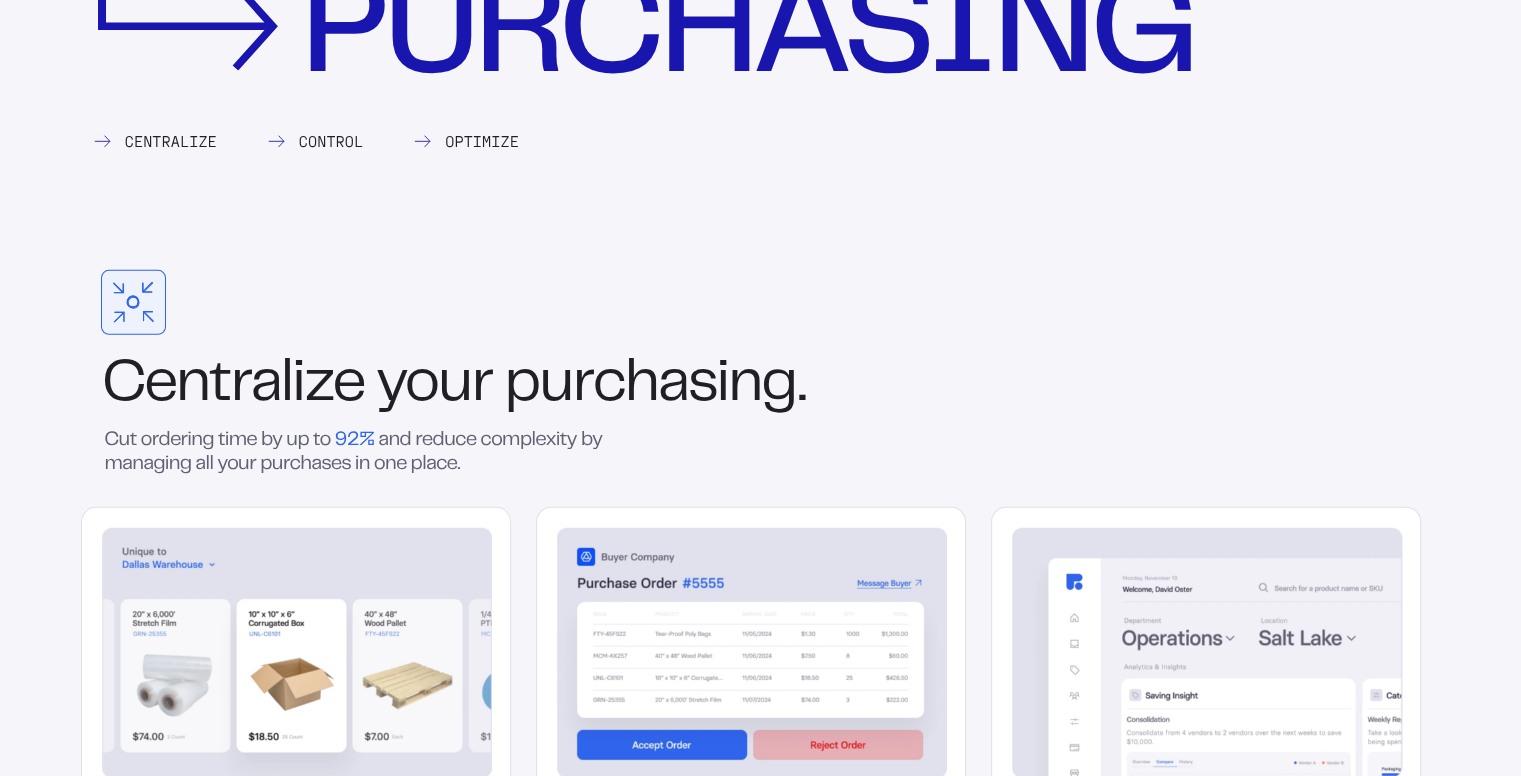 click at bounding box center [751, 301] 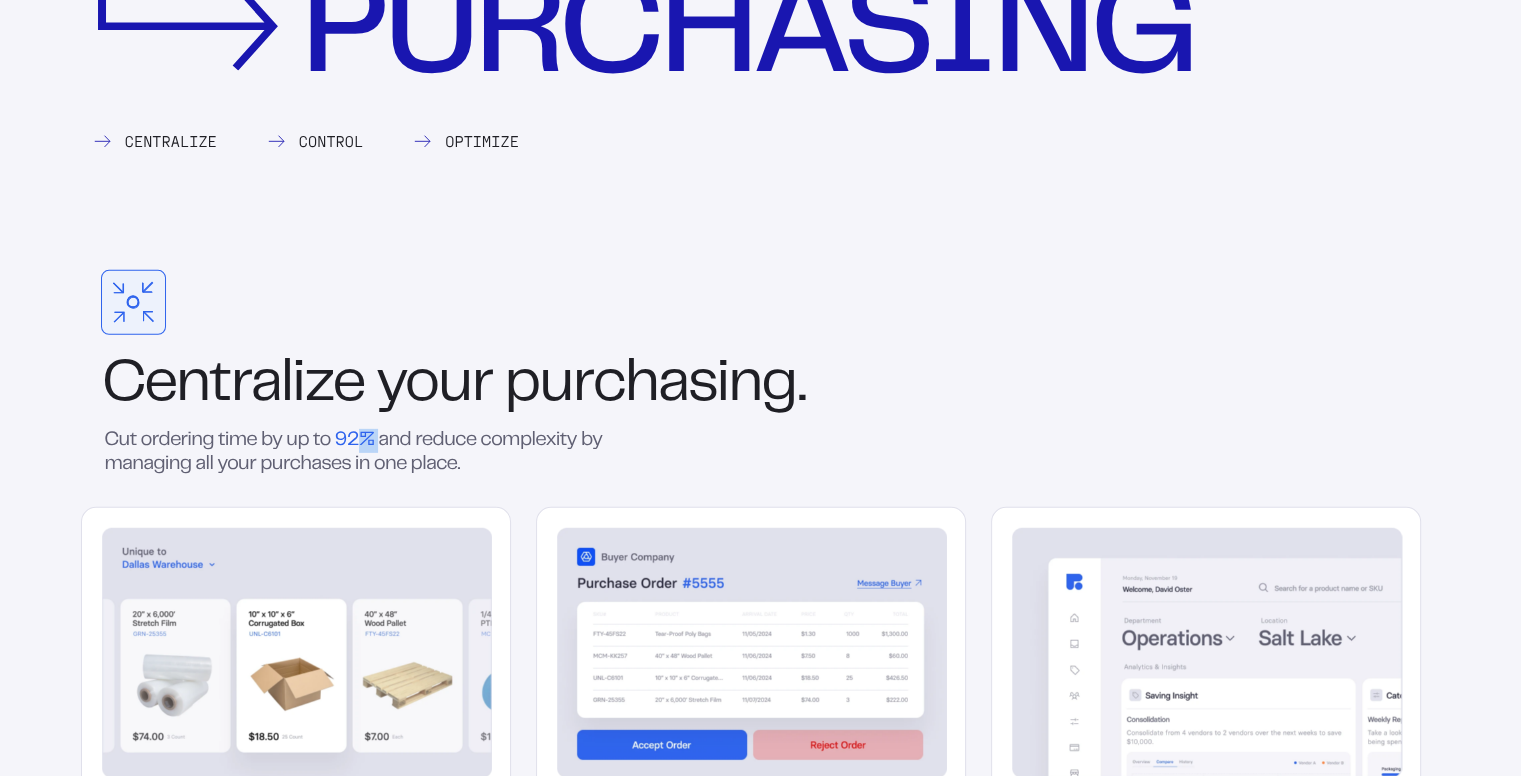 click on "92%" at bounding box center [355, 439] 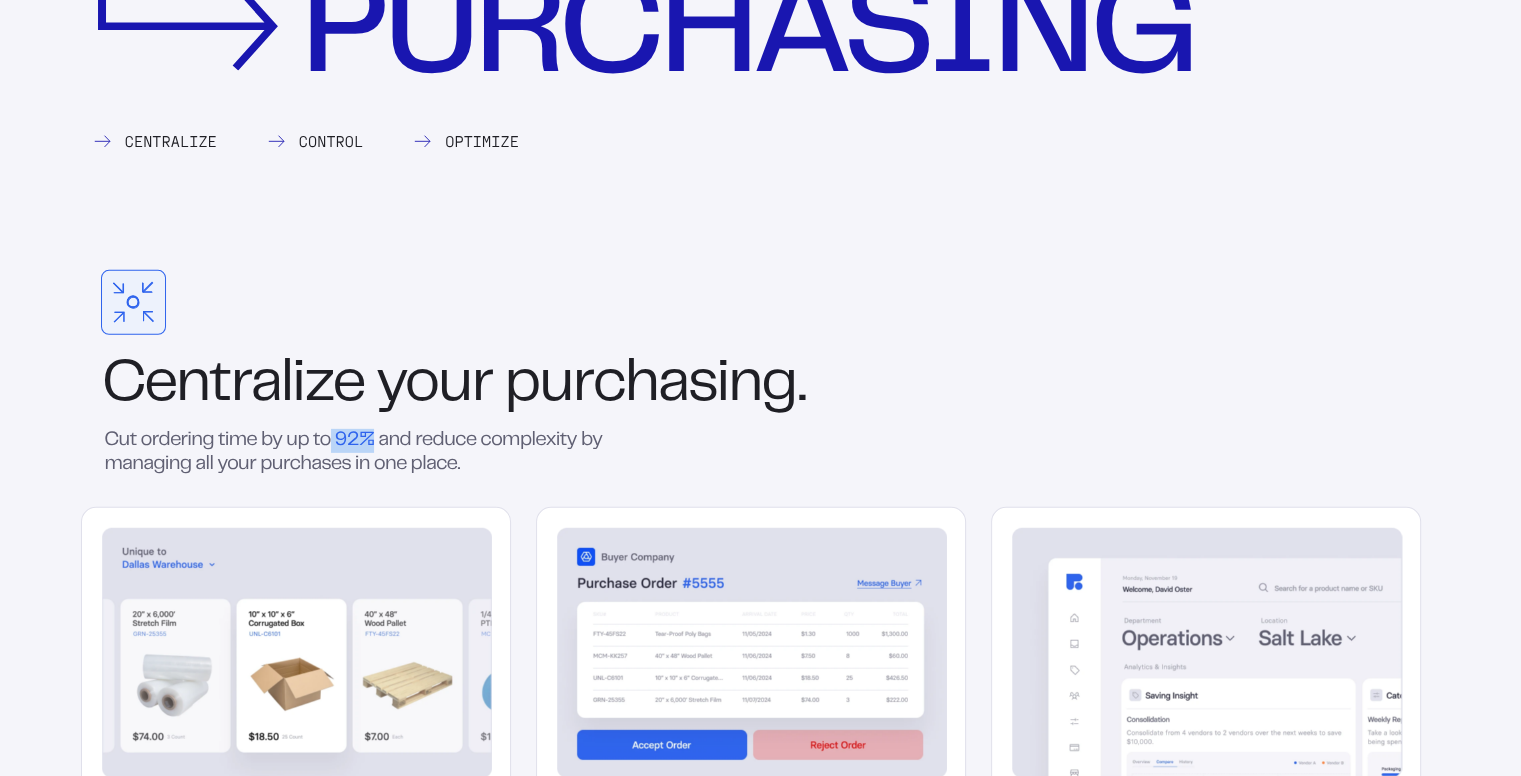 drag, startPoint x: 370, startPoint y: 433, endPoint x: 327, endPoint y: 433, distance: 43 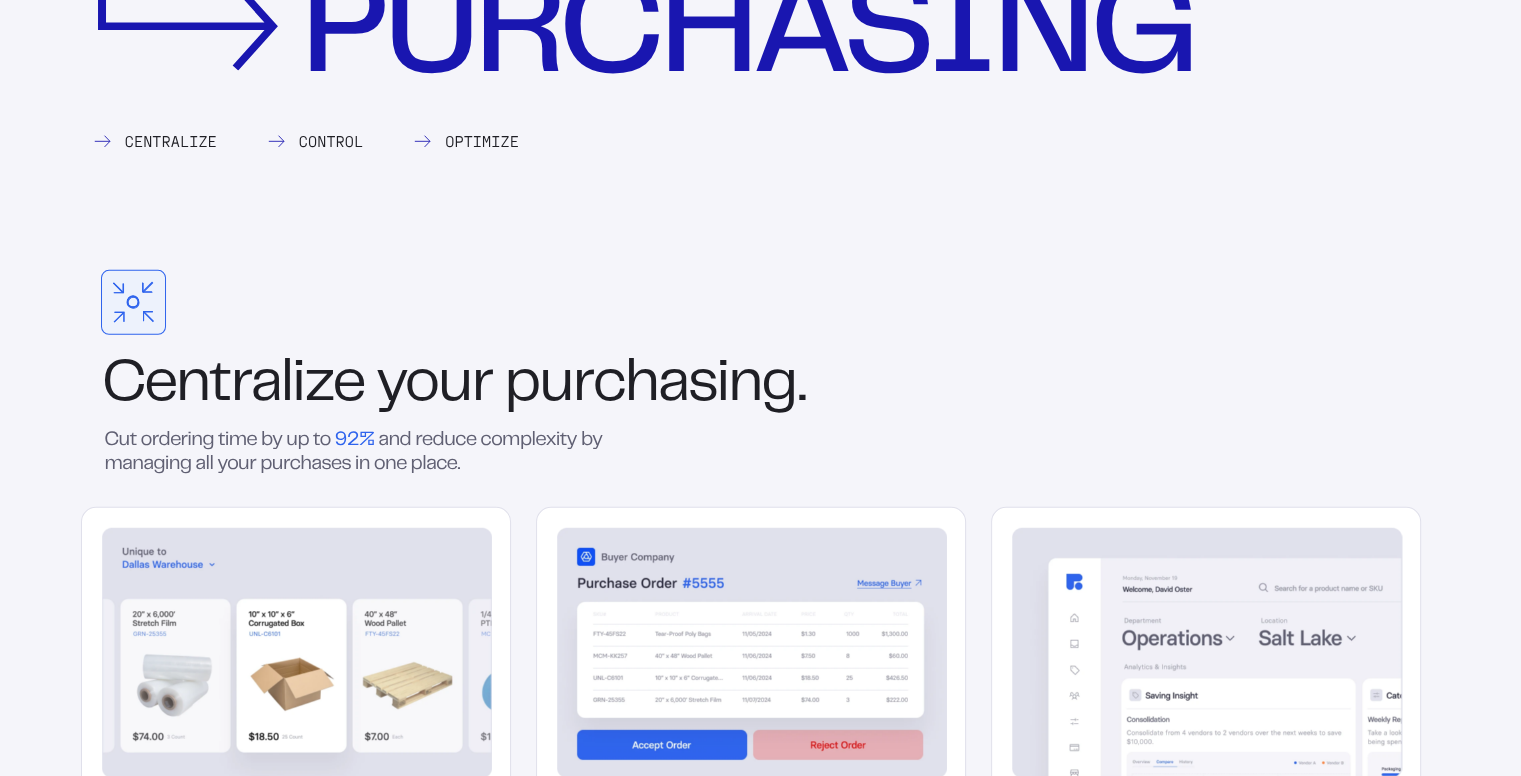 drag, startPoint x: 327, startPoint y: 433, endPoint x: 234, endPoint y: 441, distance: 93.34345 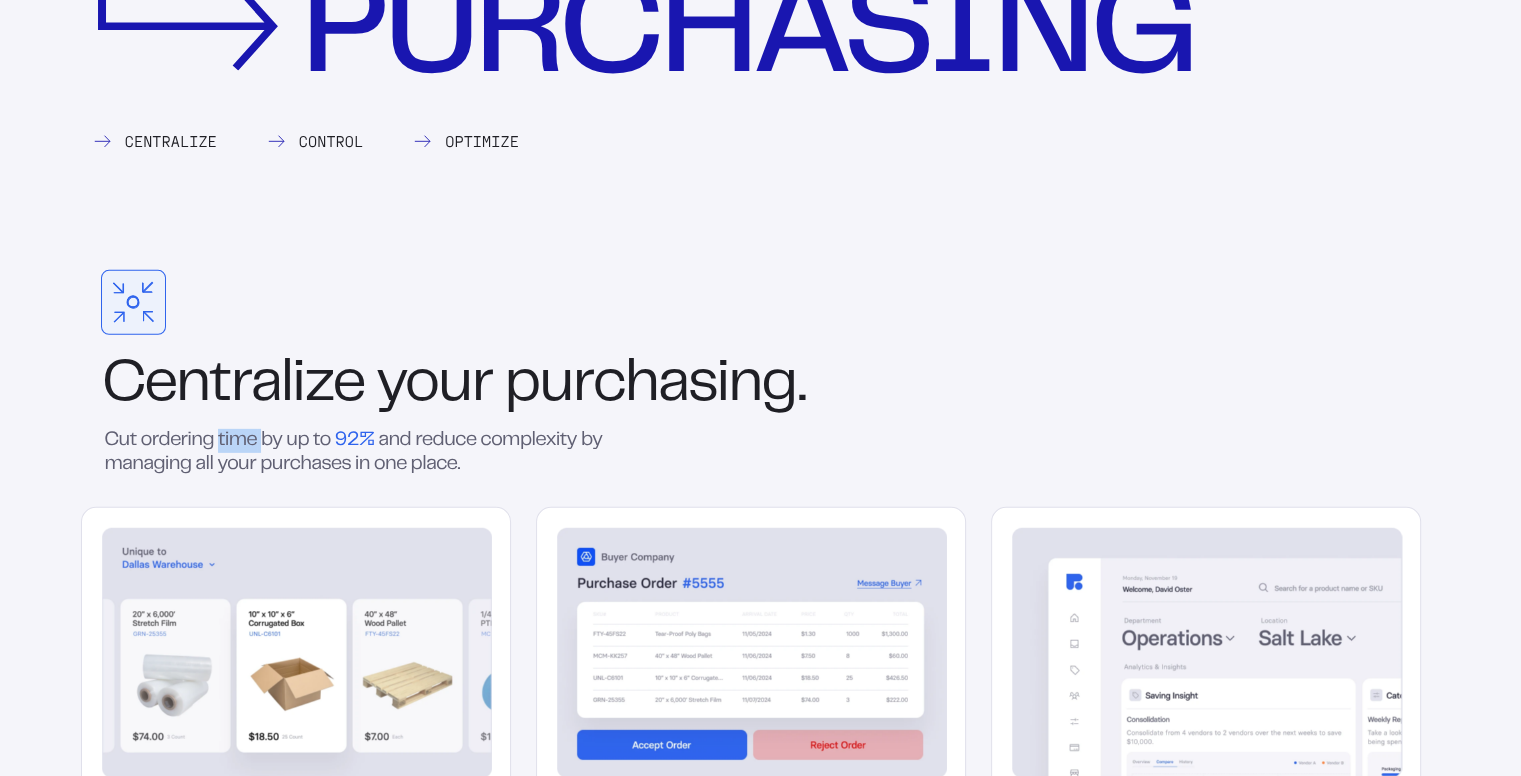 click on "time" at bounding box center (237, 439) 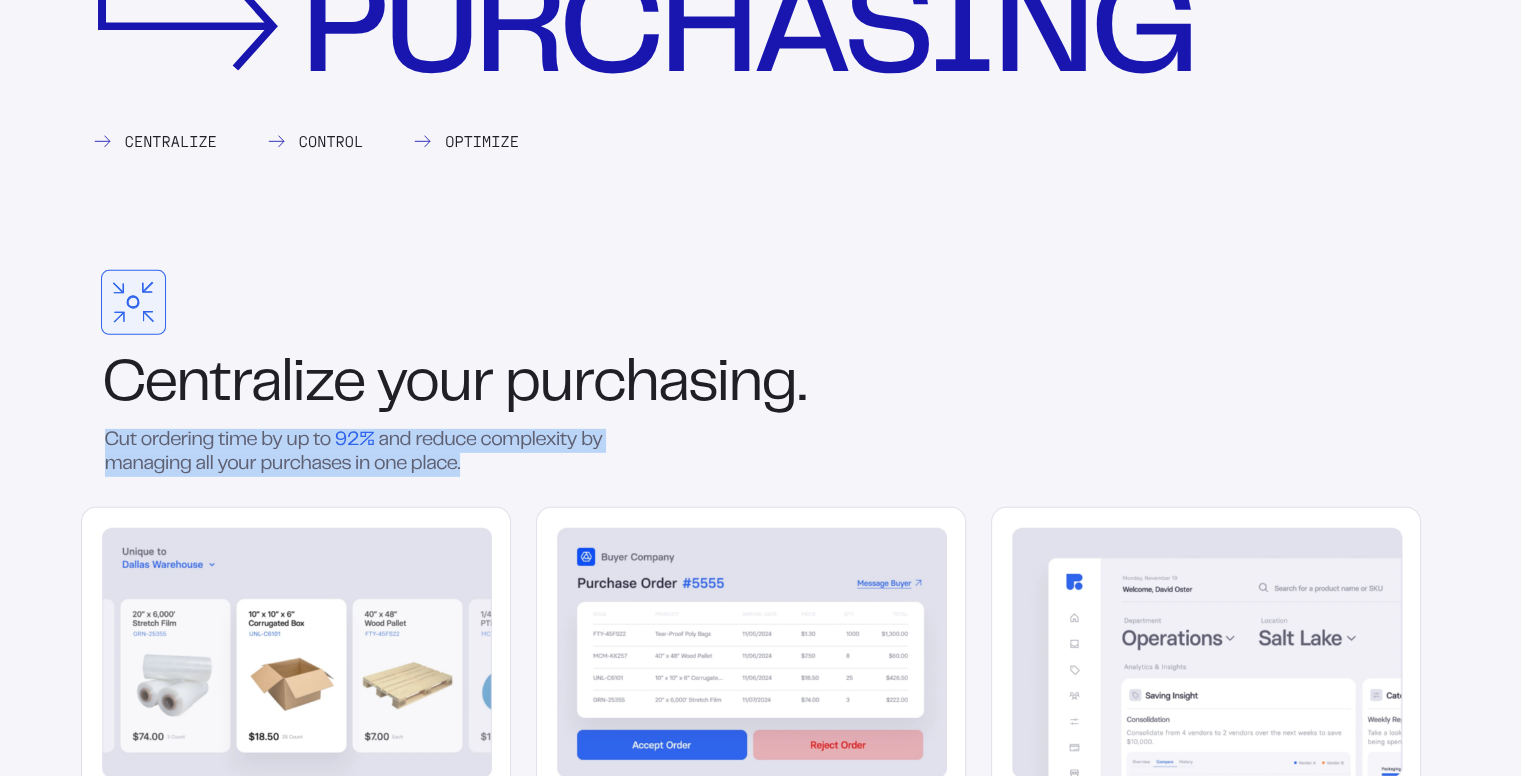 click on "time" at bounding box center [237, 439] 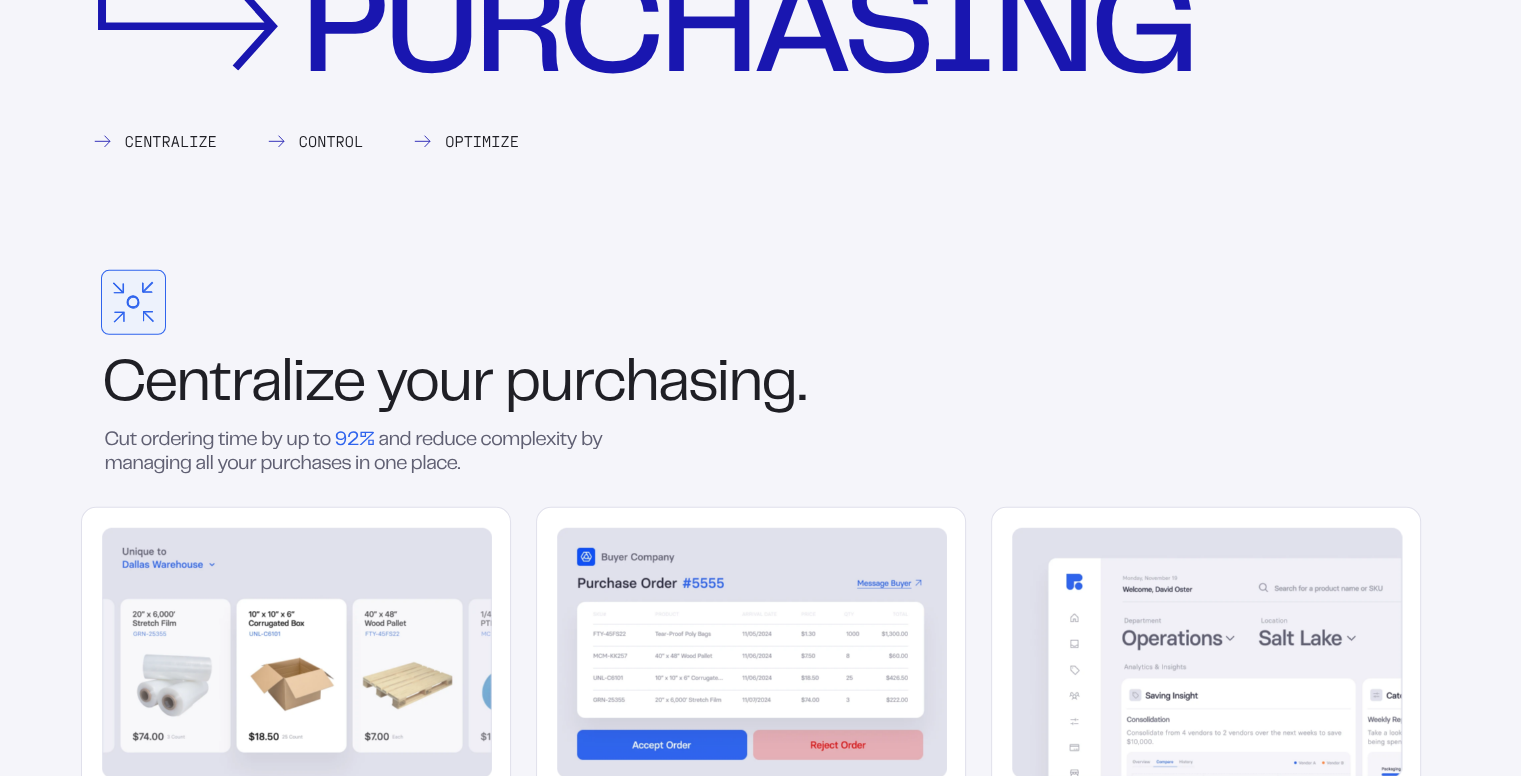 click on "Cut   ordering   time   by   up   to   92%   and   reduce   complexity   by   managing   all   your   purchases   in   one   place." at bounding box center (366, 452) 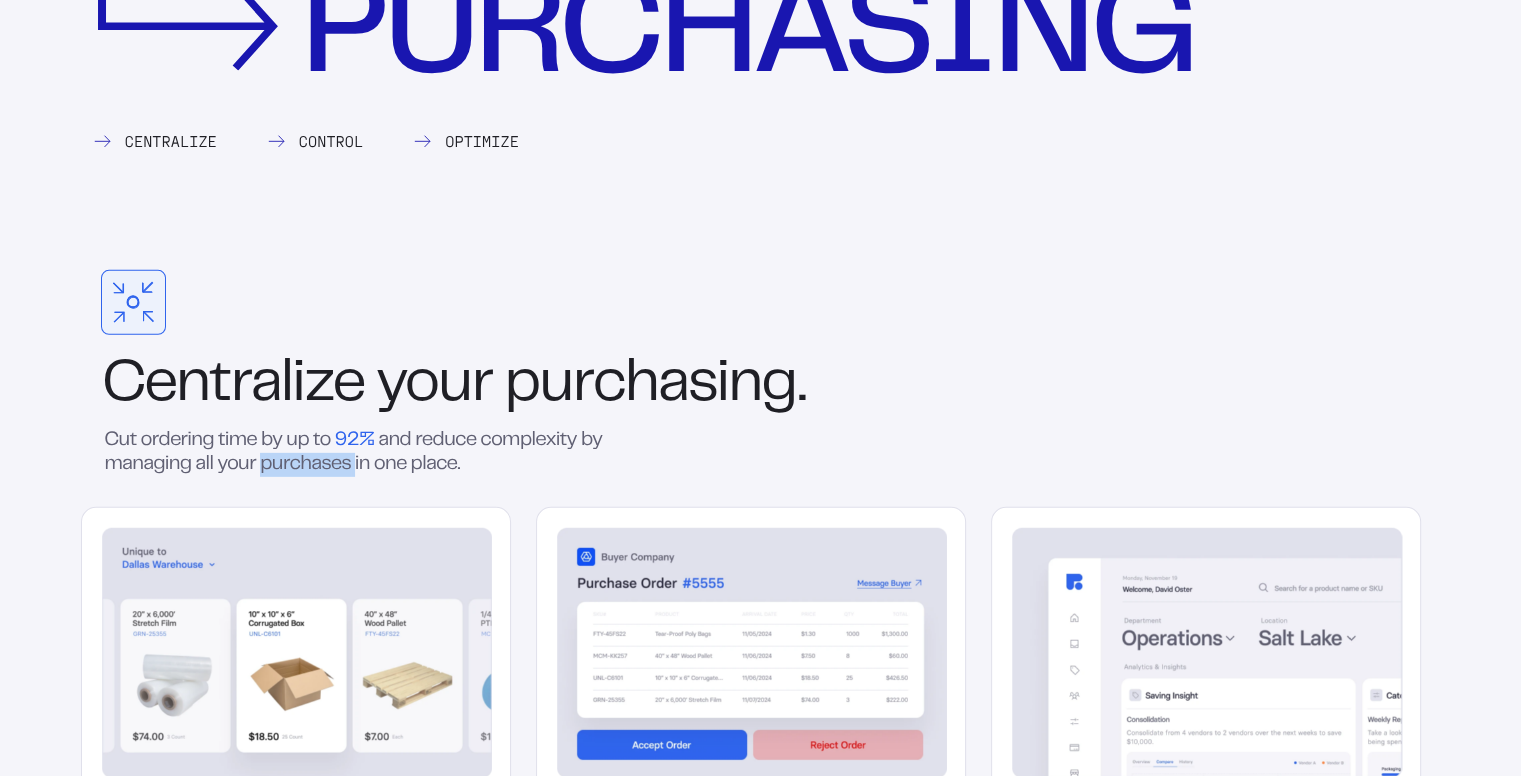 click on "Cut   ordering   time   by   up   to   92%   and   reduce   complexity   by   managing   all   your   purchases   in   one   place." at bounding box center (366, 452) 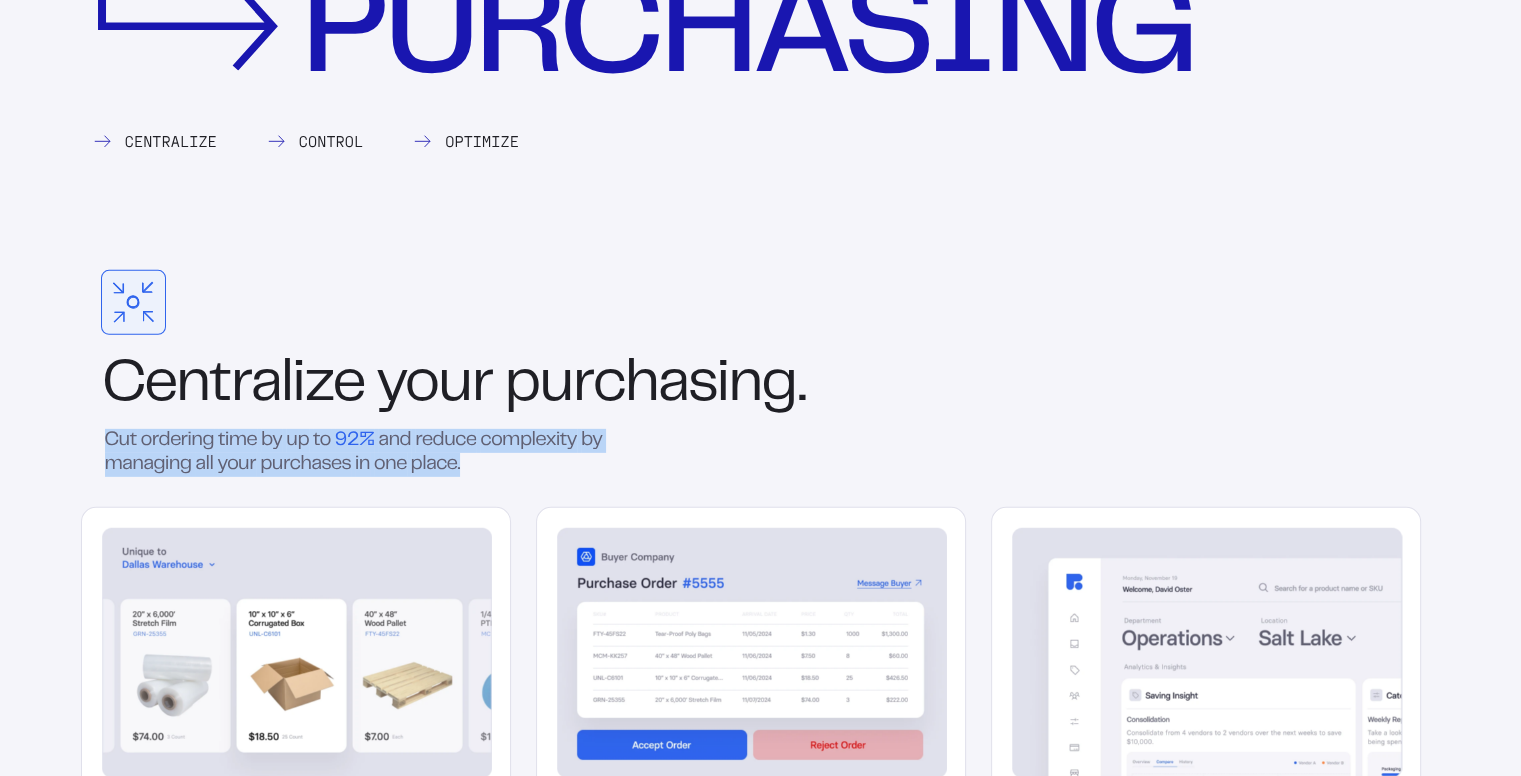 click on "Cut   ordering   time   by   up   to   92%   and   reduce   complexity   by   managing   all   your   purchases   in   one   place." at bounding box center (366, 452) 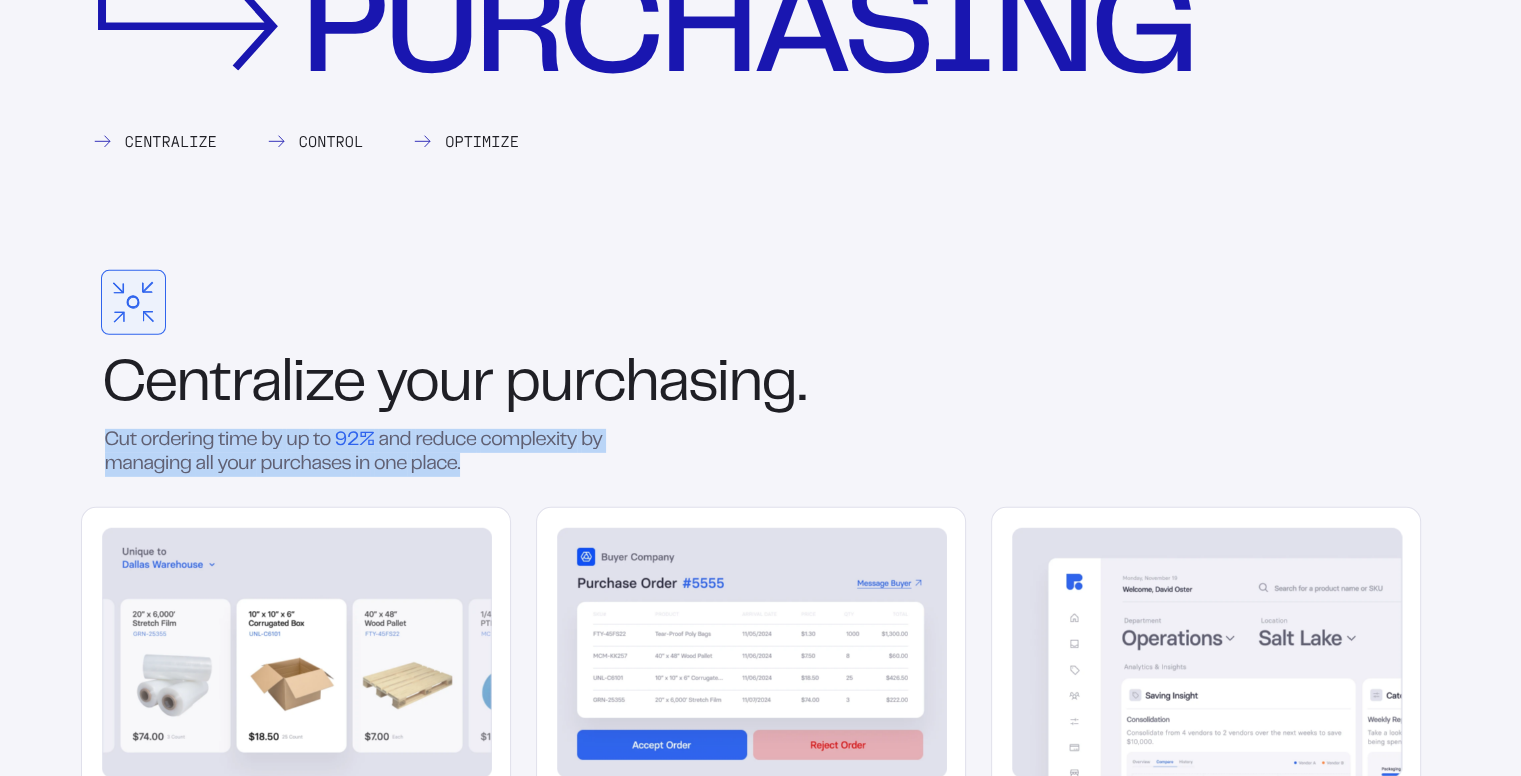 click on "Cut   ordering   time   by   up   to   92%   and   reduce   complexity   by   managing   all   your   purchases   in   one   place." at bounding box center [366, 452] 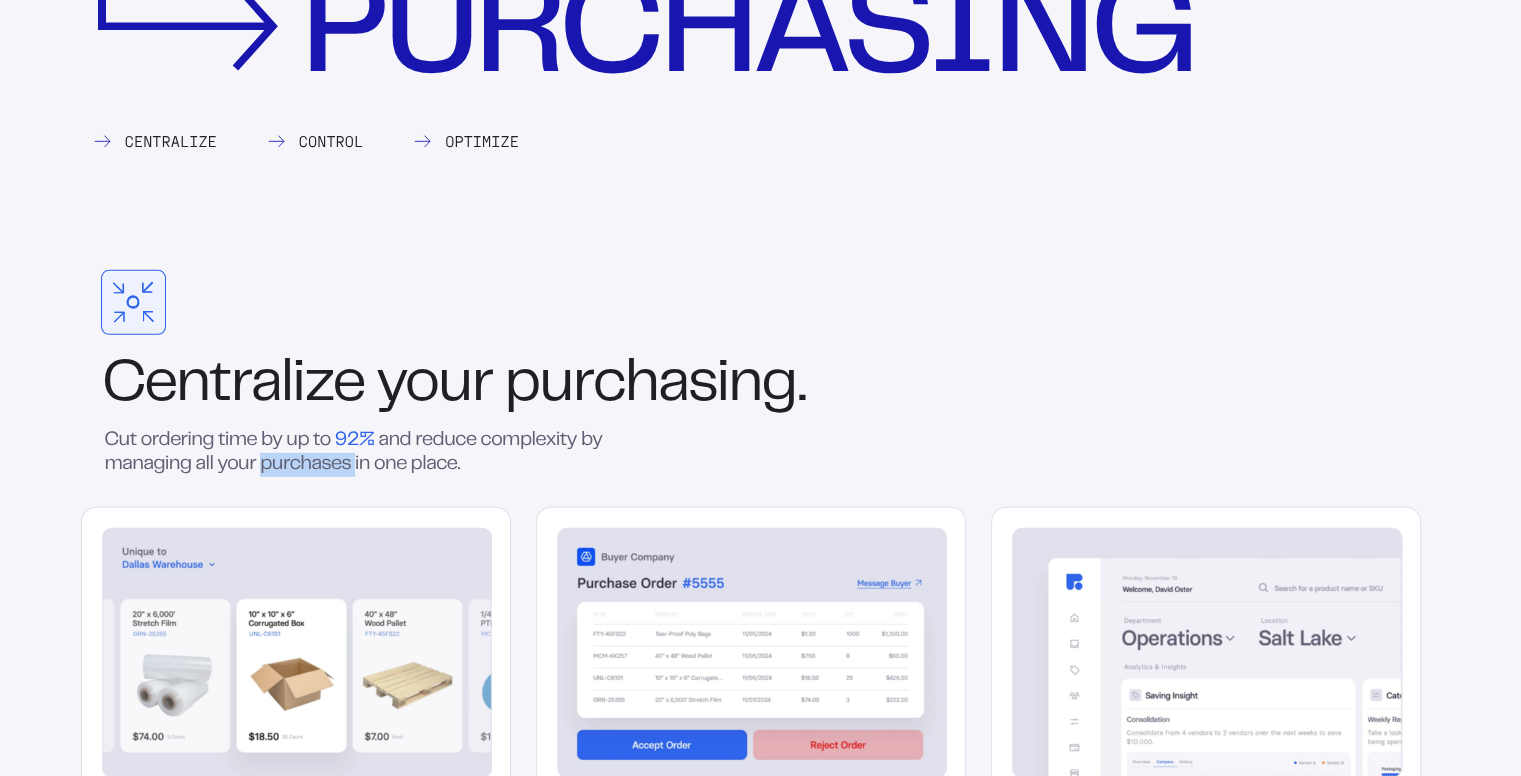 click on "Cut   ordering   time   by   up   to   92%   and   reduce   complexity   by   managing   all   your   purchases   in   one   place." at bounding box center (366, 452) 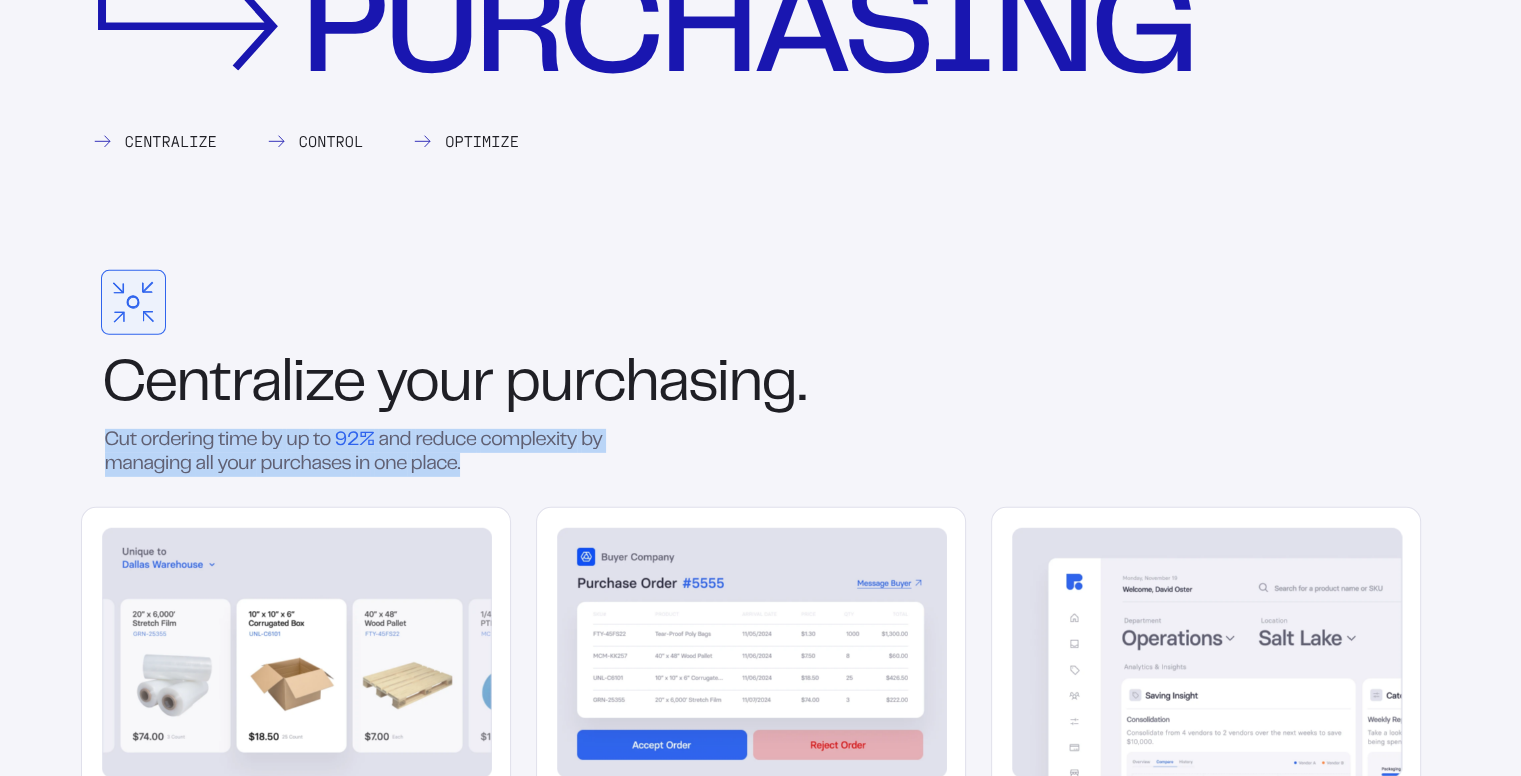 click on "Cut   ordering   time   by   up   to   92%   and   reduce   complexity   by   managing   all   your   purchases   in   one   place." at bounding box center [366, 452] 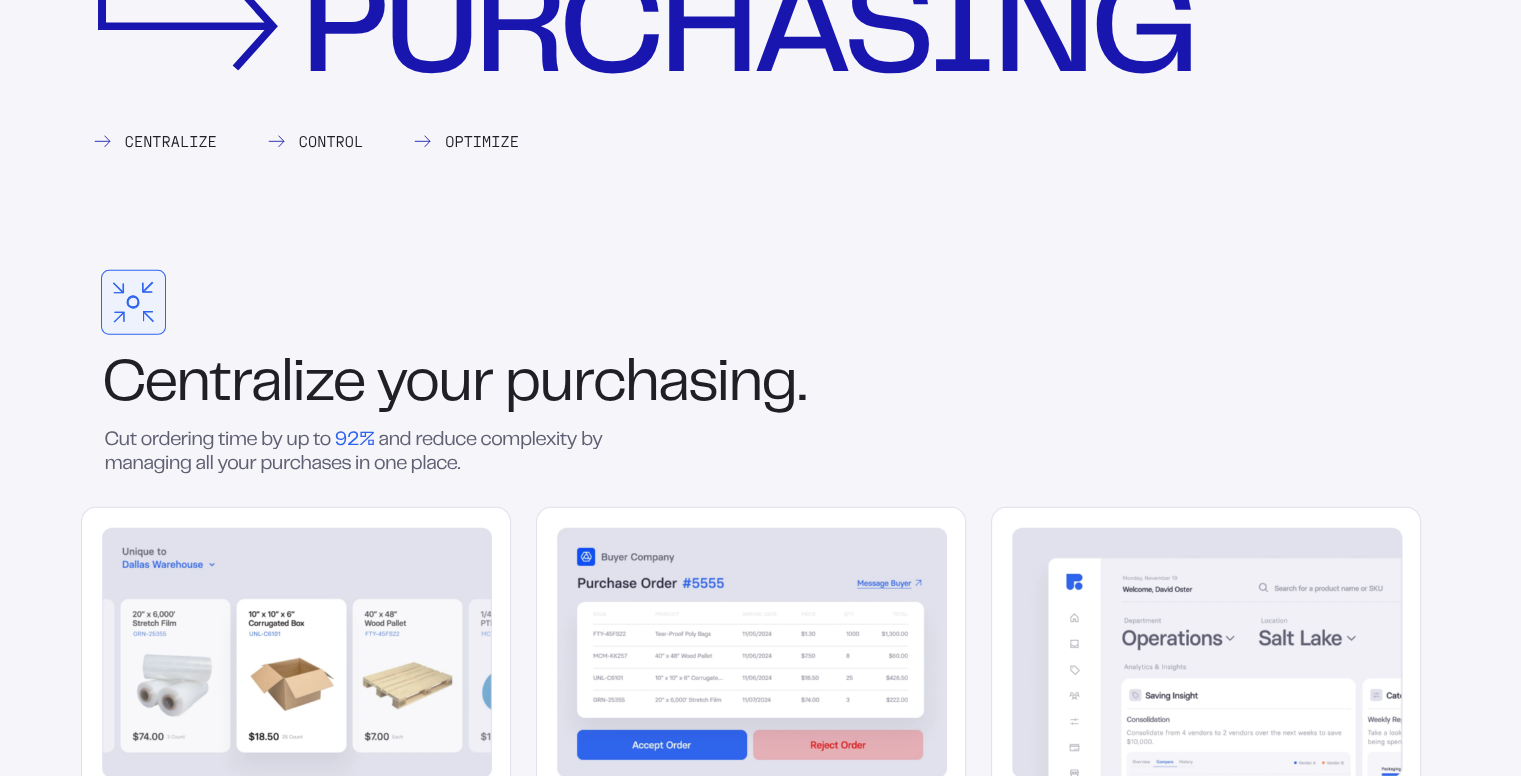 click on "Cut   ordering   time   by   up   to   92%   and   reduce   complexity   by   managing   all   your   purchases   in   one   place." at bounding box center (366, 452) 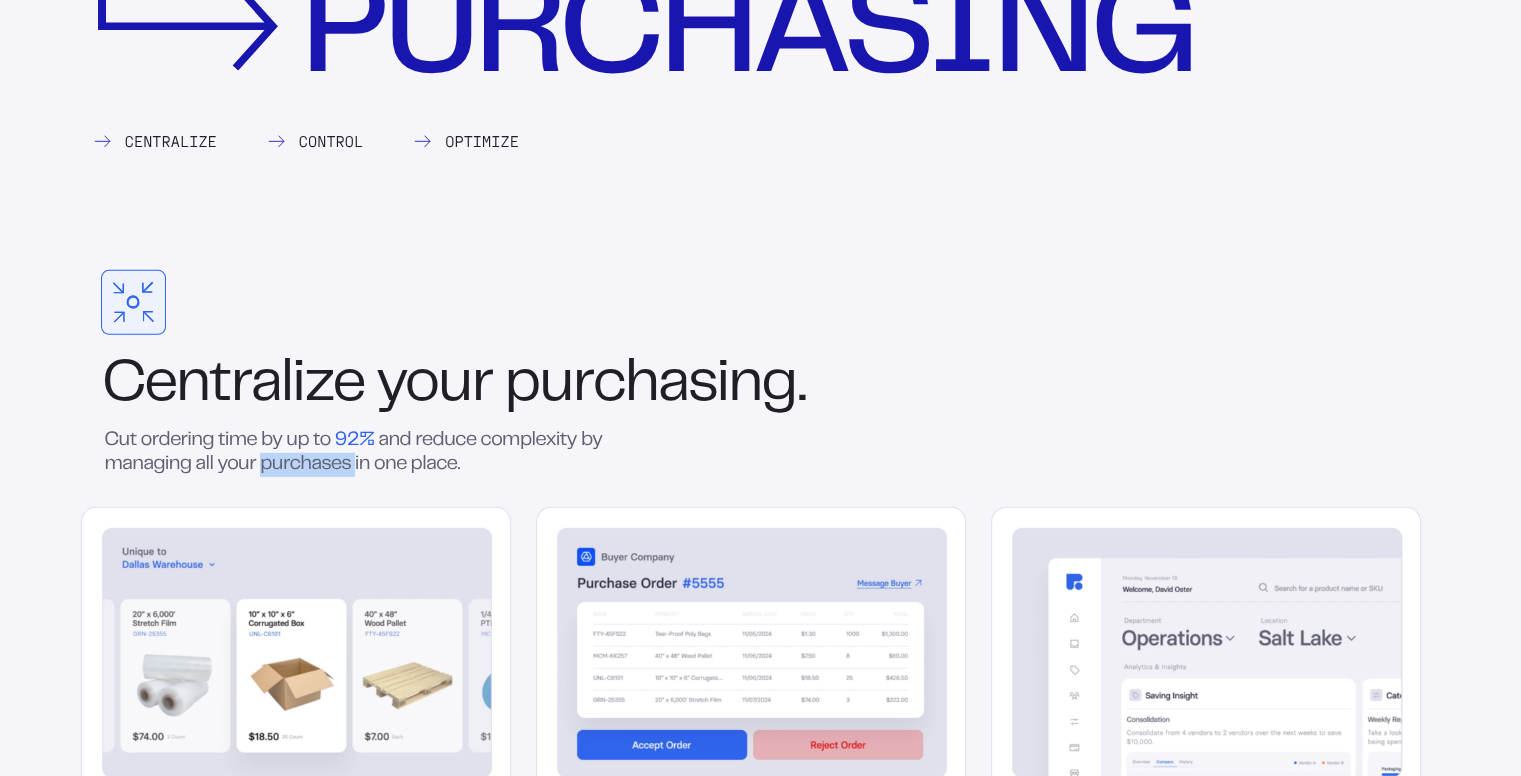 click on "Cut   ordering   time   by   up   to   92%   and   reduce   complexity   by   managing   all   your   purchases   in   one   place." at bounding box center (366, 452) 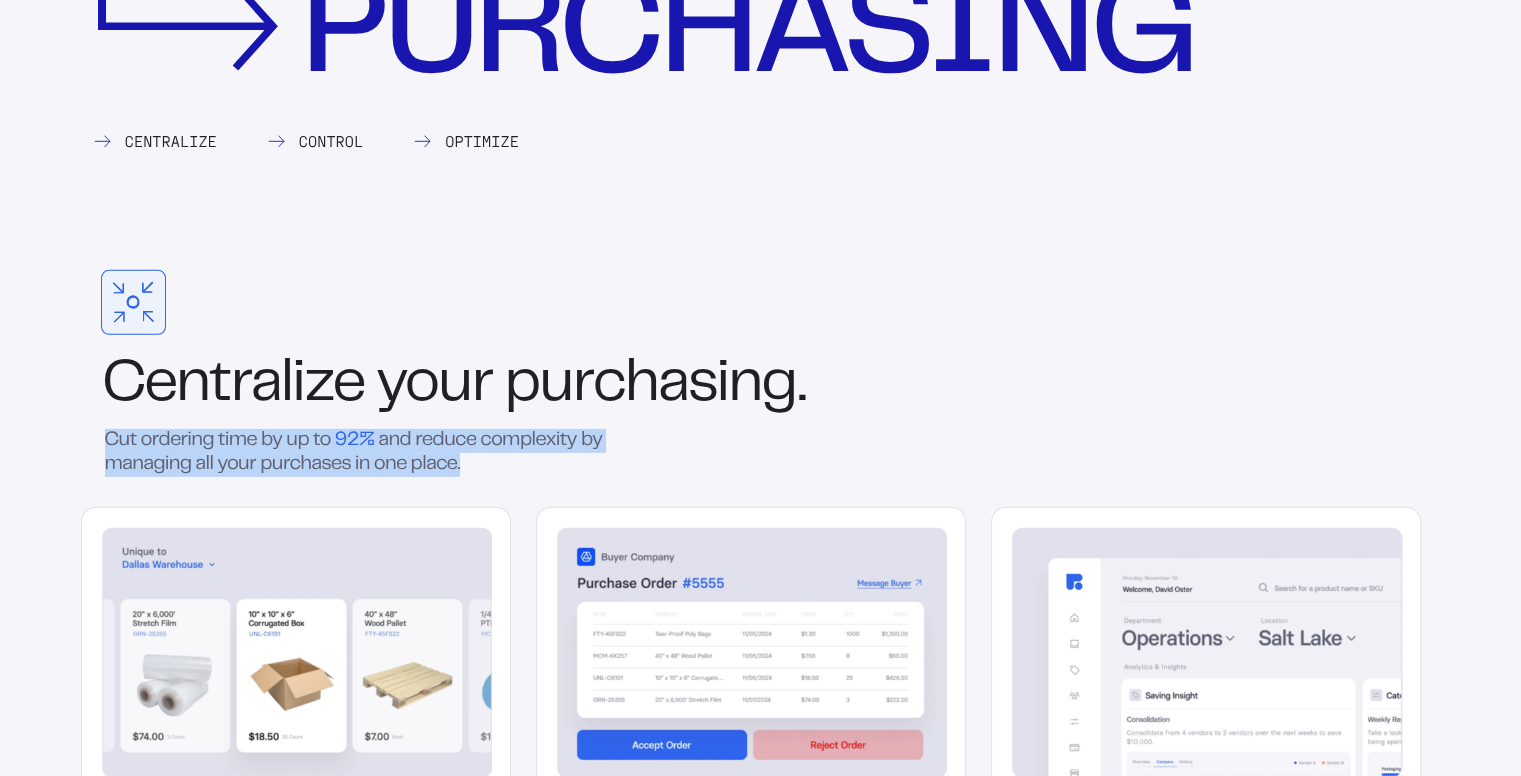 click on "Cut   ordering   time   by   up   to   92%   and   reduce   complexity   by   managing   all   your   purchases   in   one   place." at bounding box center [366, 452] 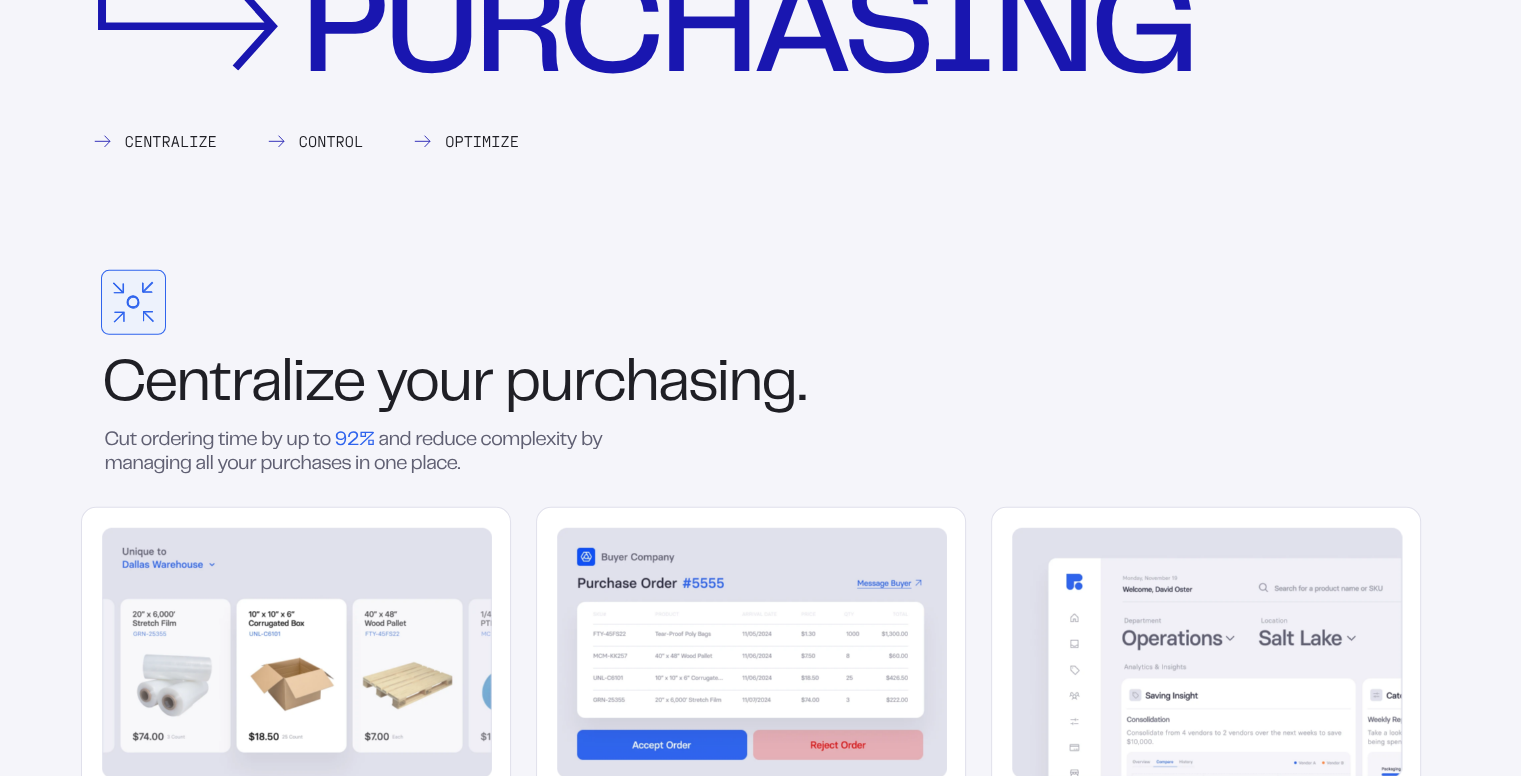 click on "Cut   ordering   time   by   up   to   92%   and   reduce   complexity   by   managing   all   your   purchases   in   one   place." at bounding box center [366, 452] 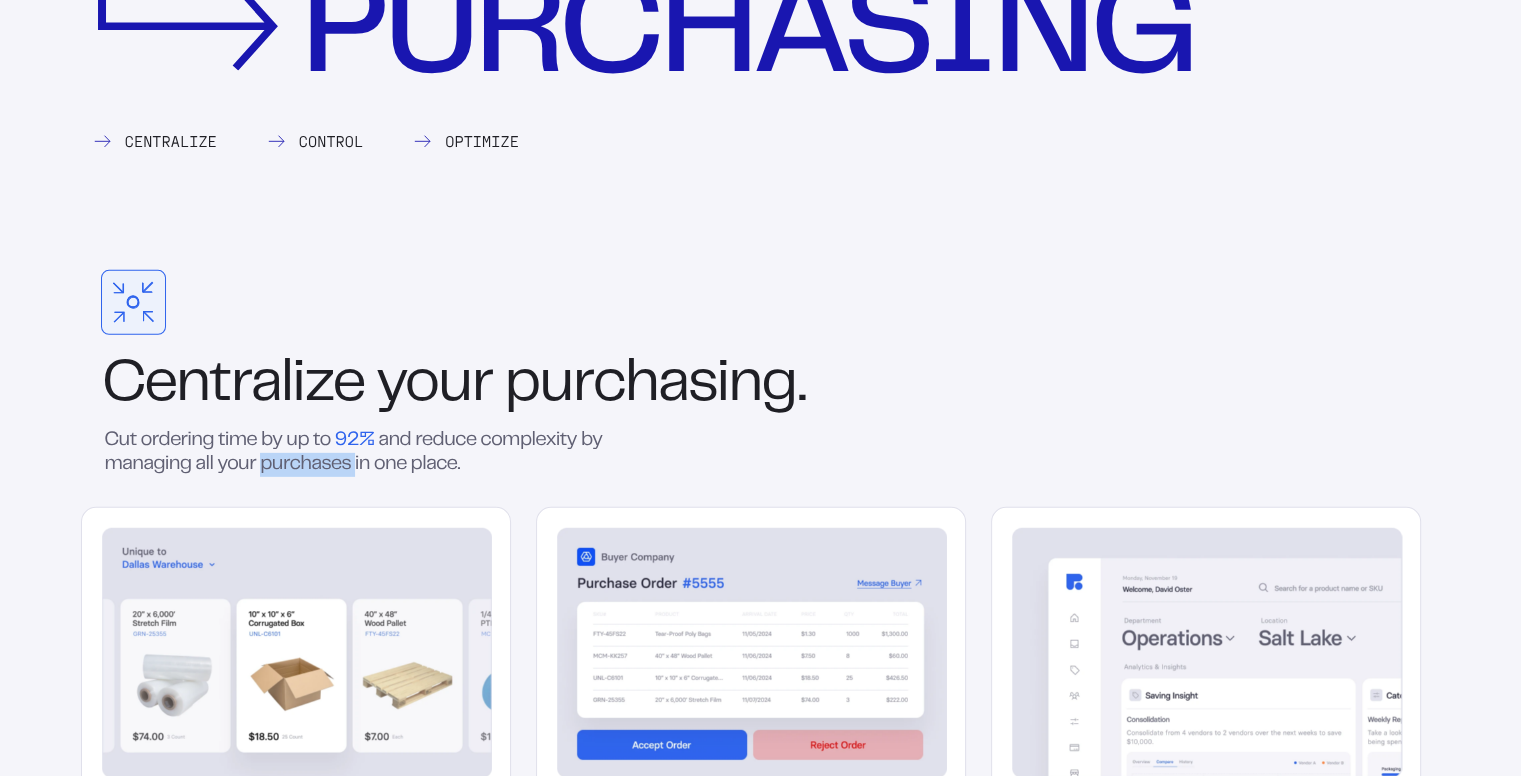 click on "Cut   ordering   time   by   up   to   92%   and   reduce   complexity   by   managing   all   your   purchases   in   one   place." at bounding box center (366, 452) 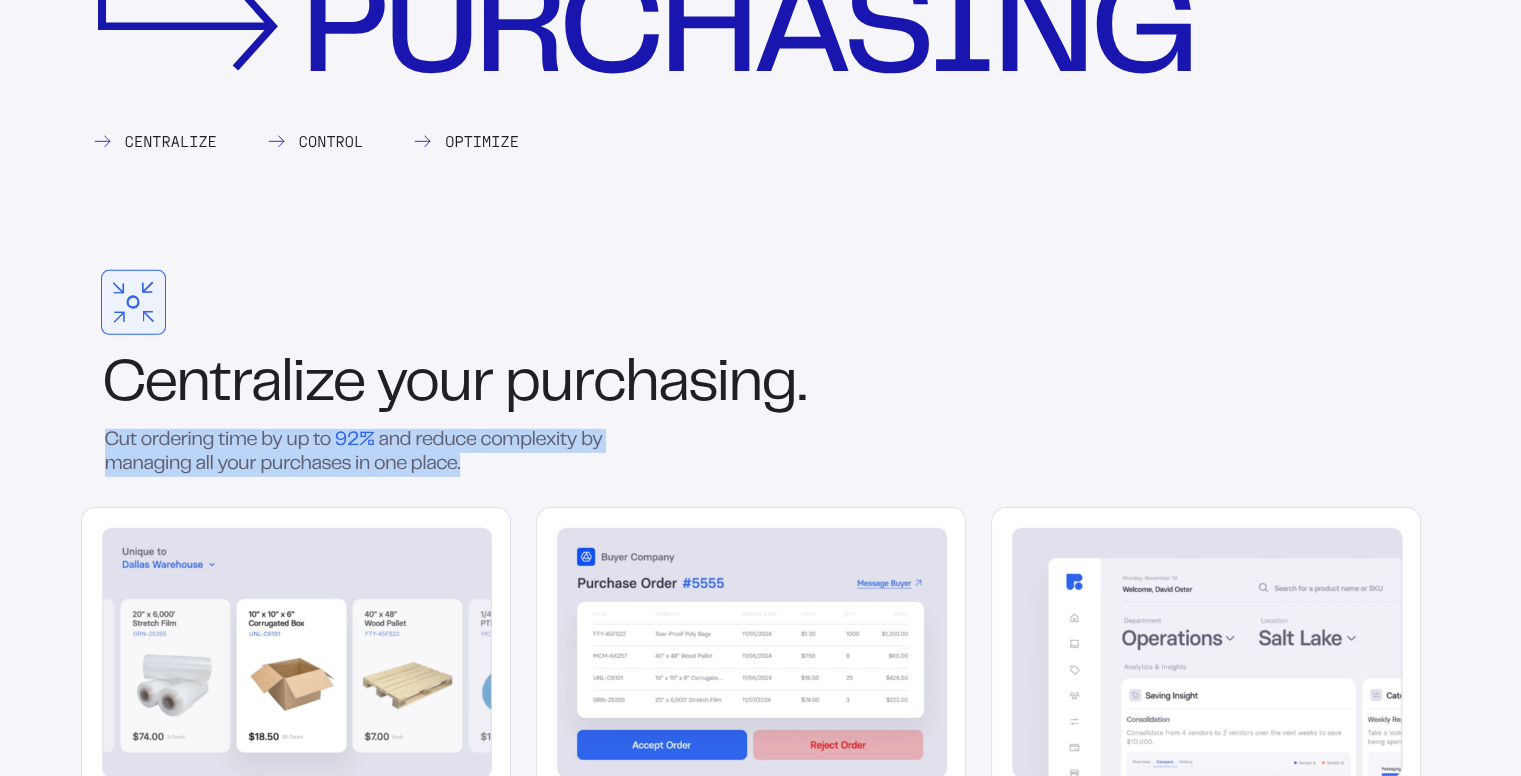 click on "Cut   ordering   time   by   up   to   92%   and   reduce   complexity   by   managing   all   your   purchases   in   one   place." at bounding box center [366, 452] 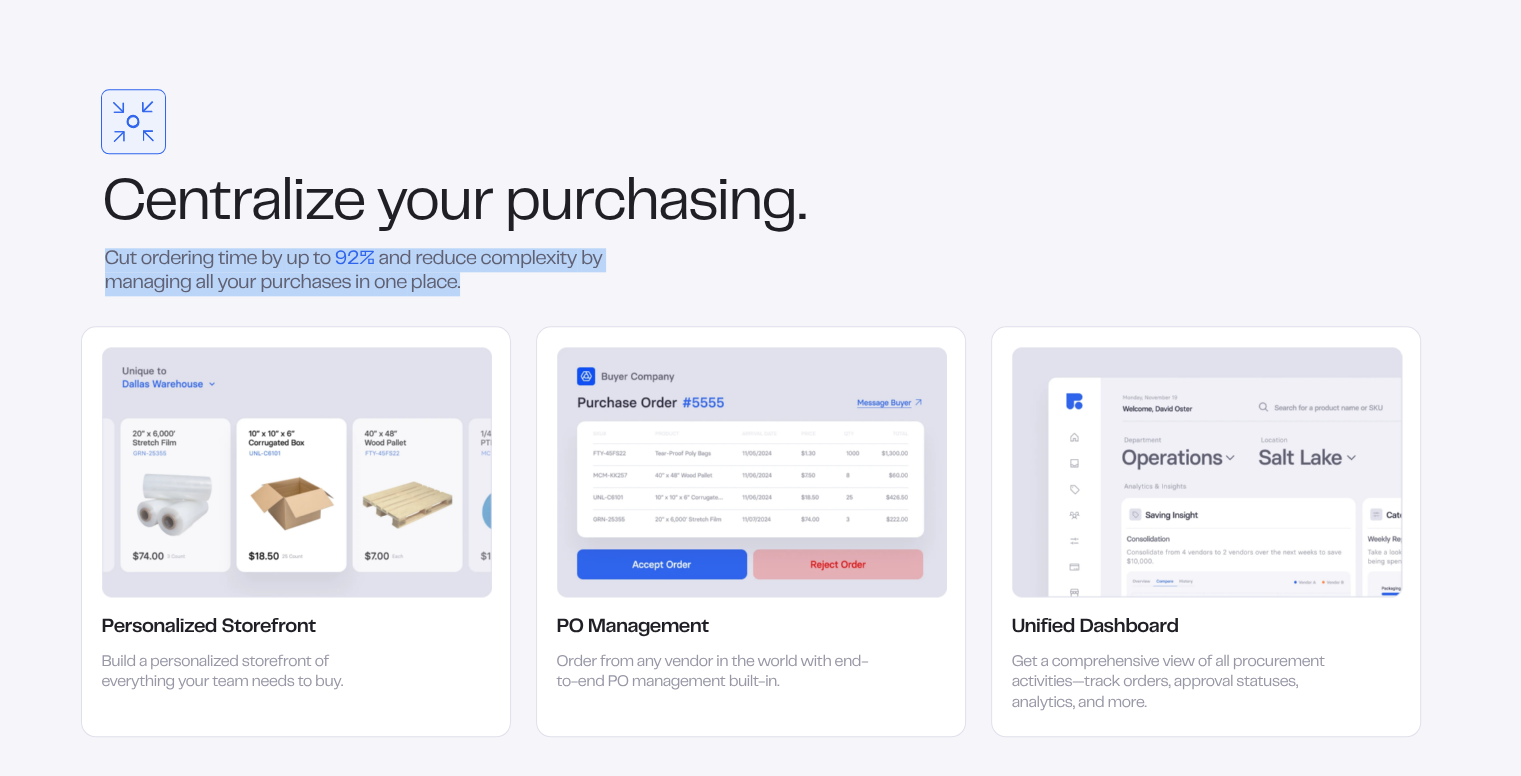 scroll, scrollTop: 2544, scrollLeft: 0, axis: vertical 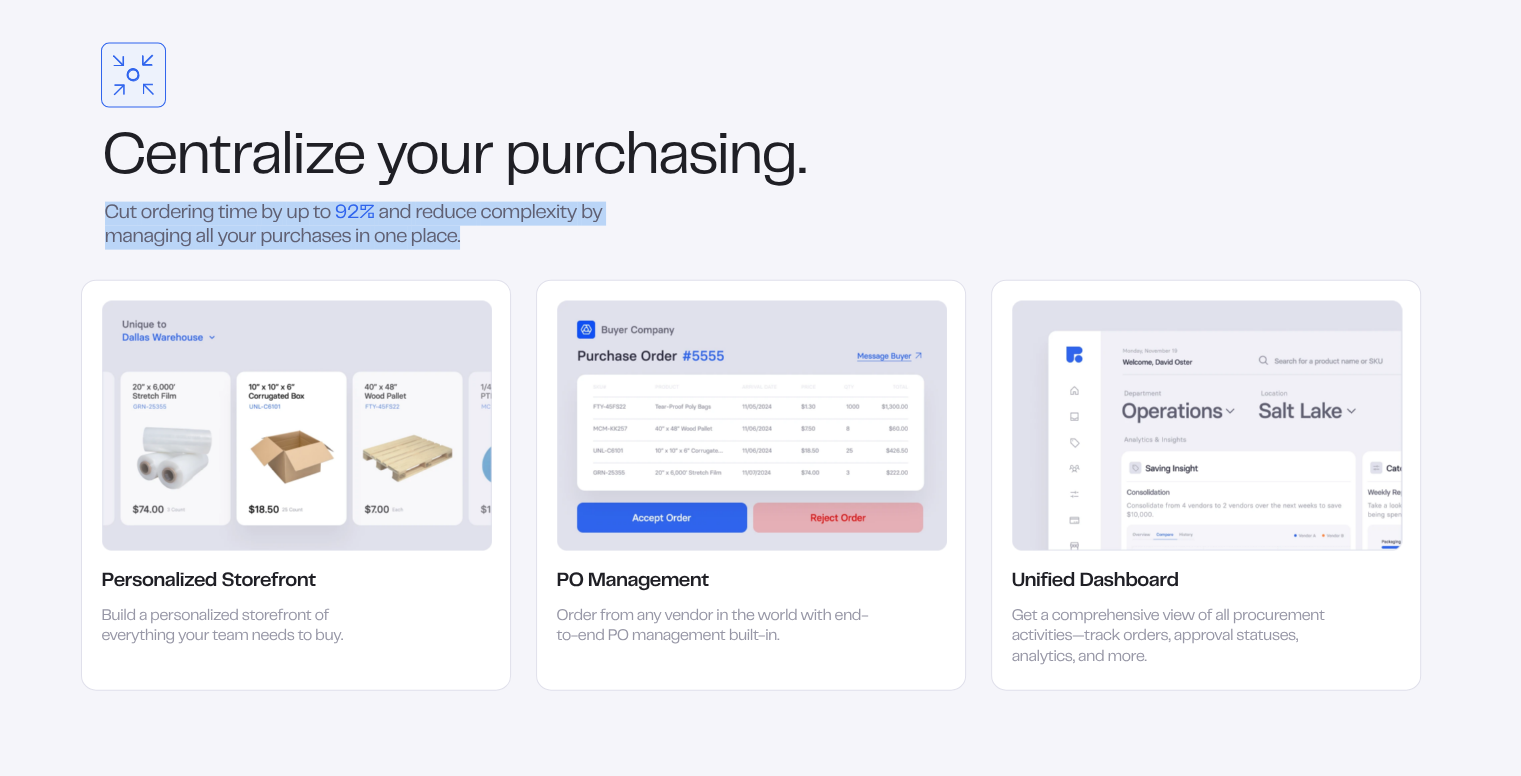 click on "purchases" at bounding box center (305, 236) 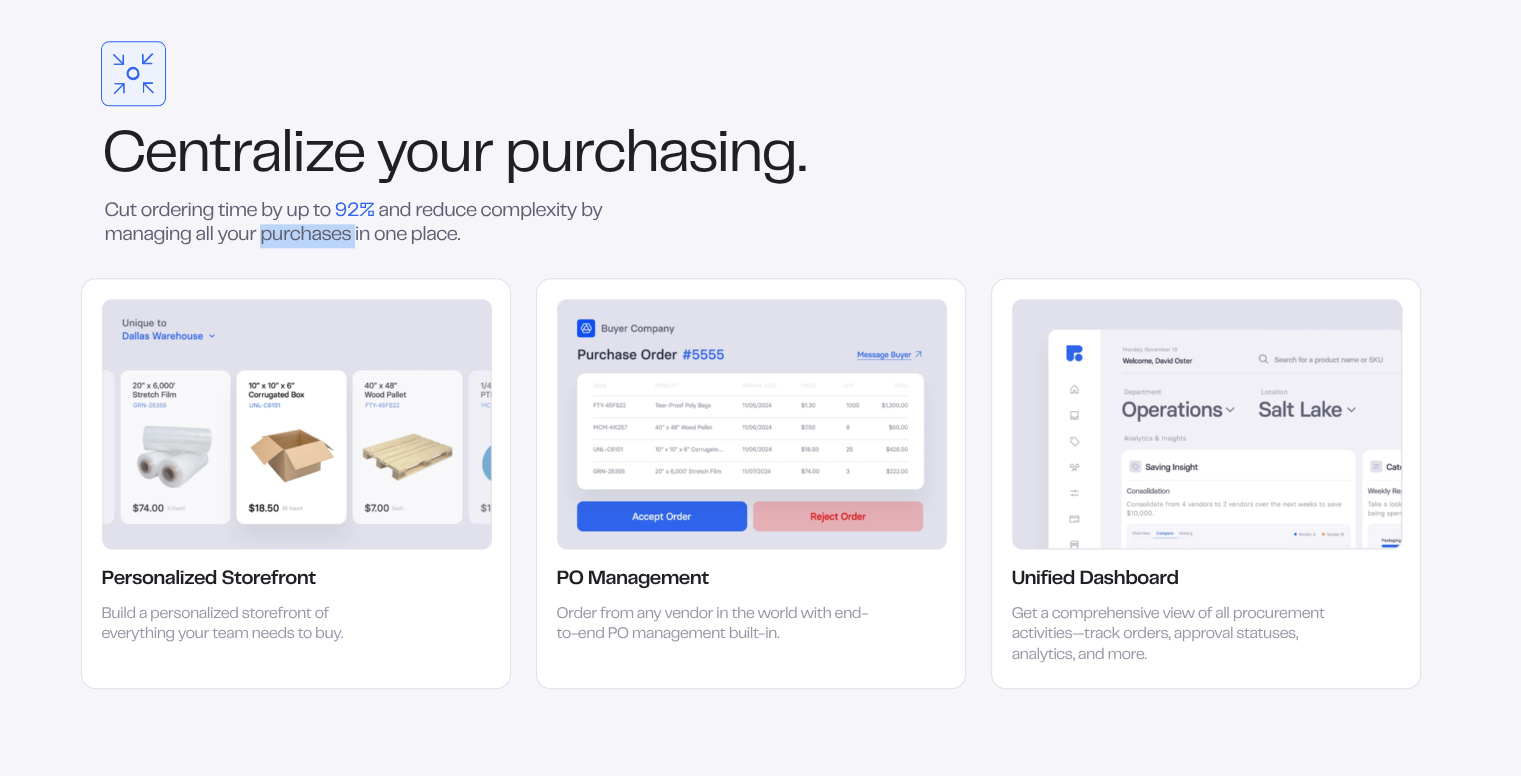 click on "Cut   ordering   time   by   up   to   92%   and   reduce   complexity   by   managing   all   your   purchases   in   one   place." at bounding box center [366, 224] 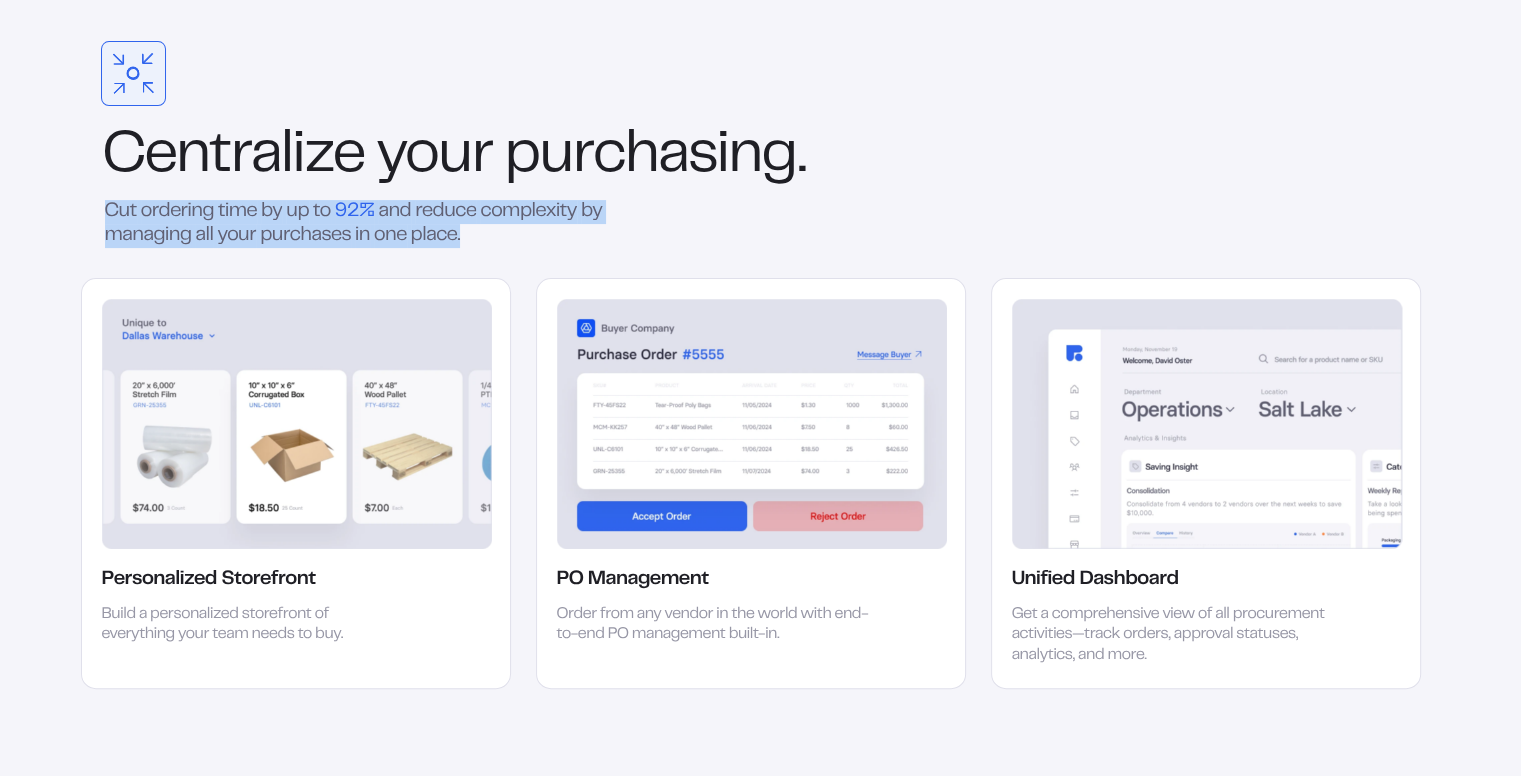 click on "Cut   ordering   time   by   up   to   92%   and   reduce   complexity   by   managing   all   your   purchases   in   one   place." at bounding box center [366, 224] 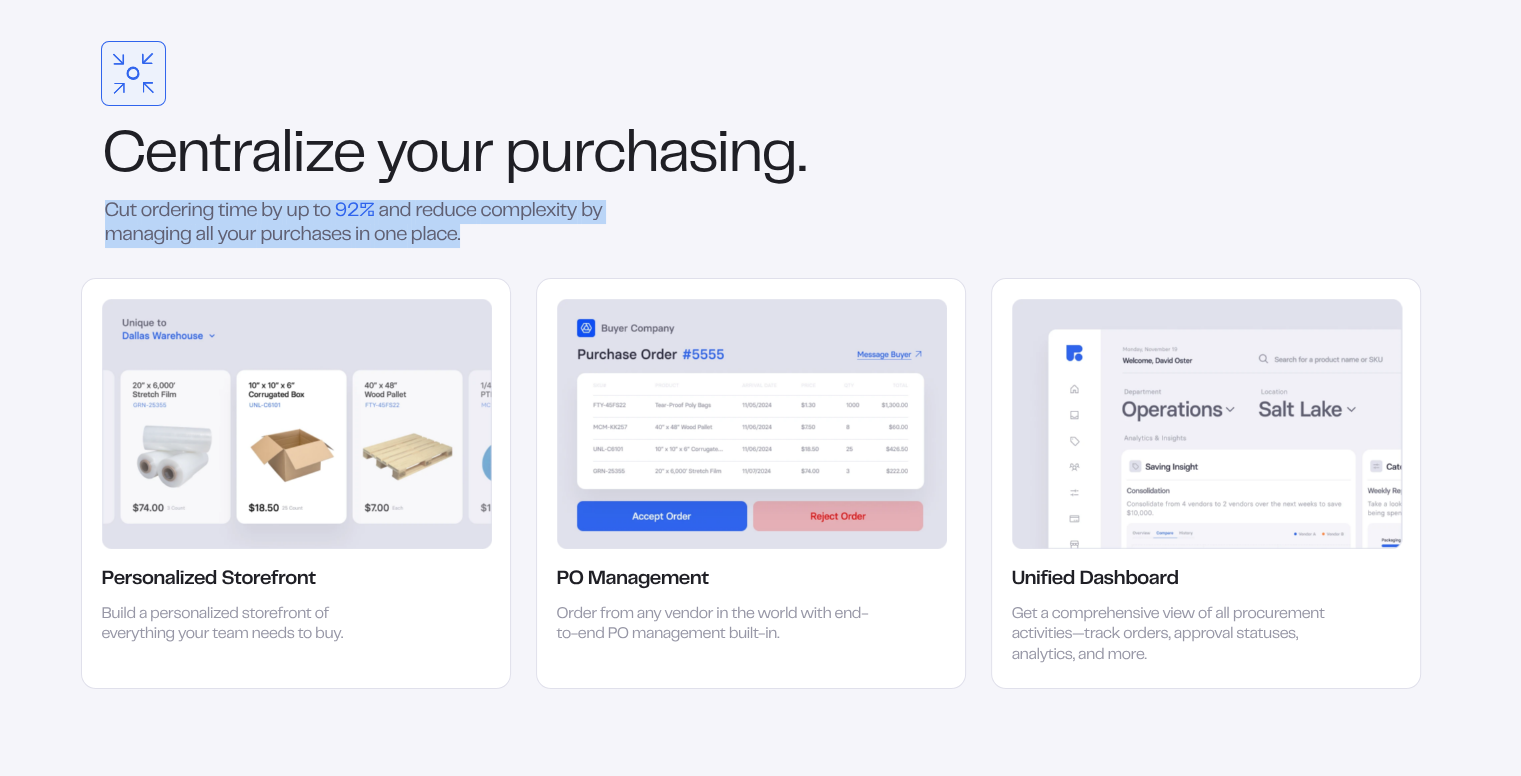 click on "Cut   ordering   time   by   up   to   92%   and   reduce   complexity   by   managing   all   your   purchases   in   one   place." at bounding box center (366, 224) 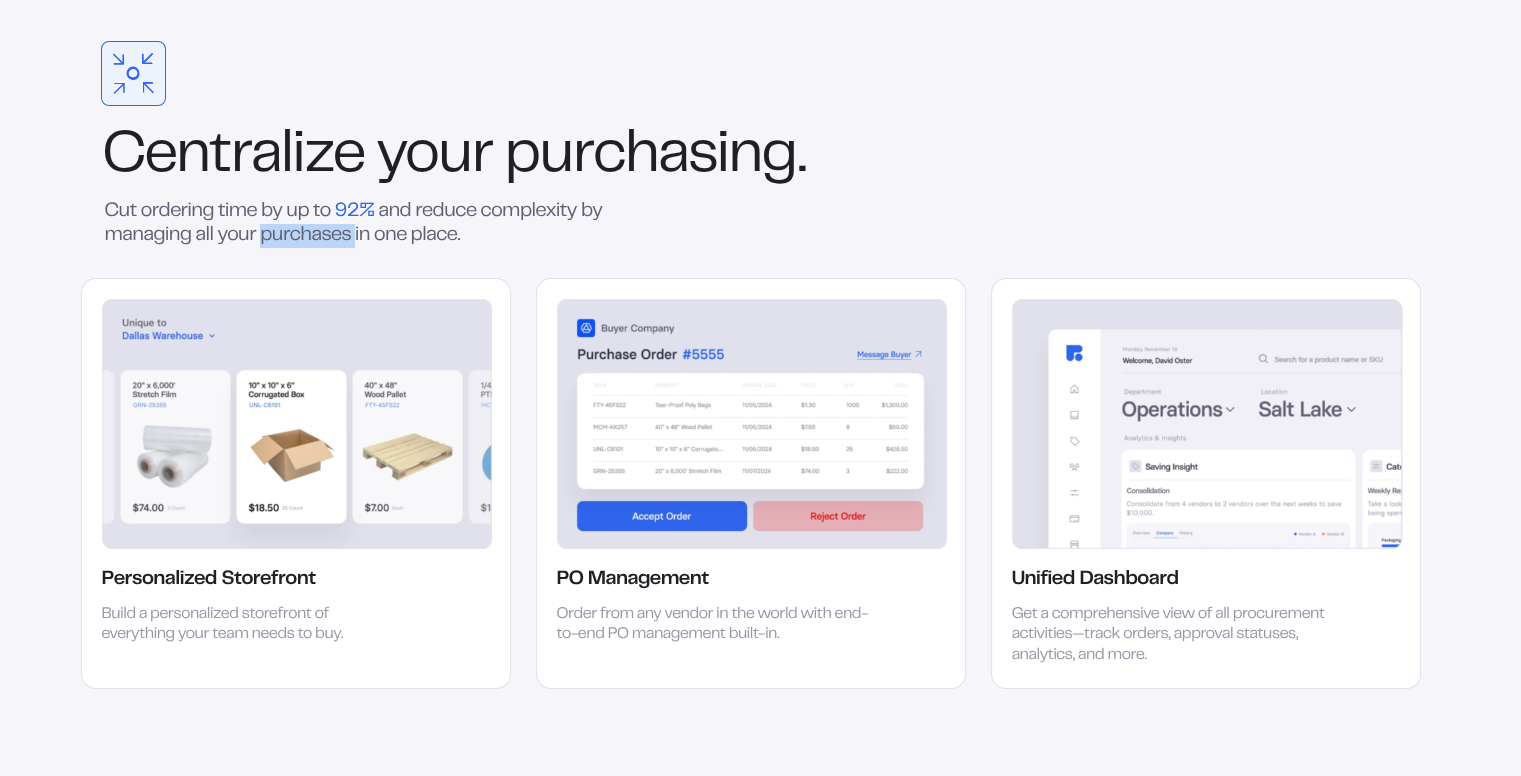 click on "Cut   ordering   time   by   up   to   92%   and   reduce   complexity   by   managing   all   your   purchases   in   one   place." at bounding box center (366, 224) 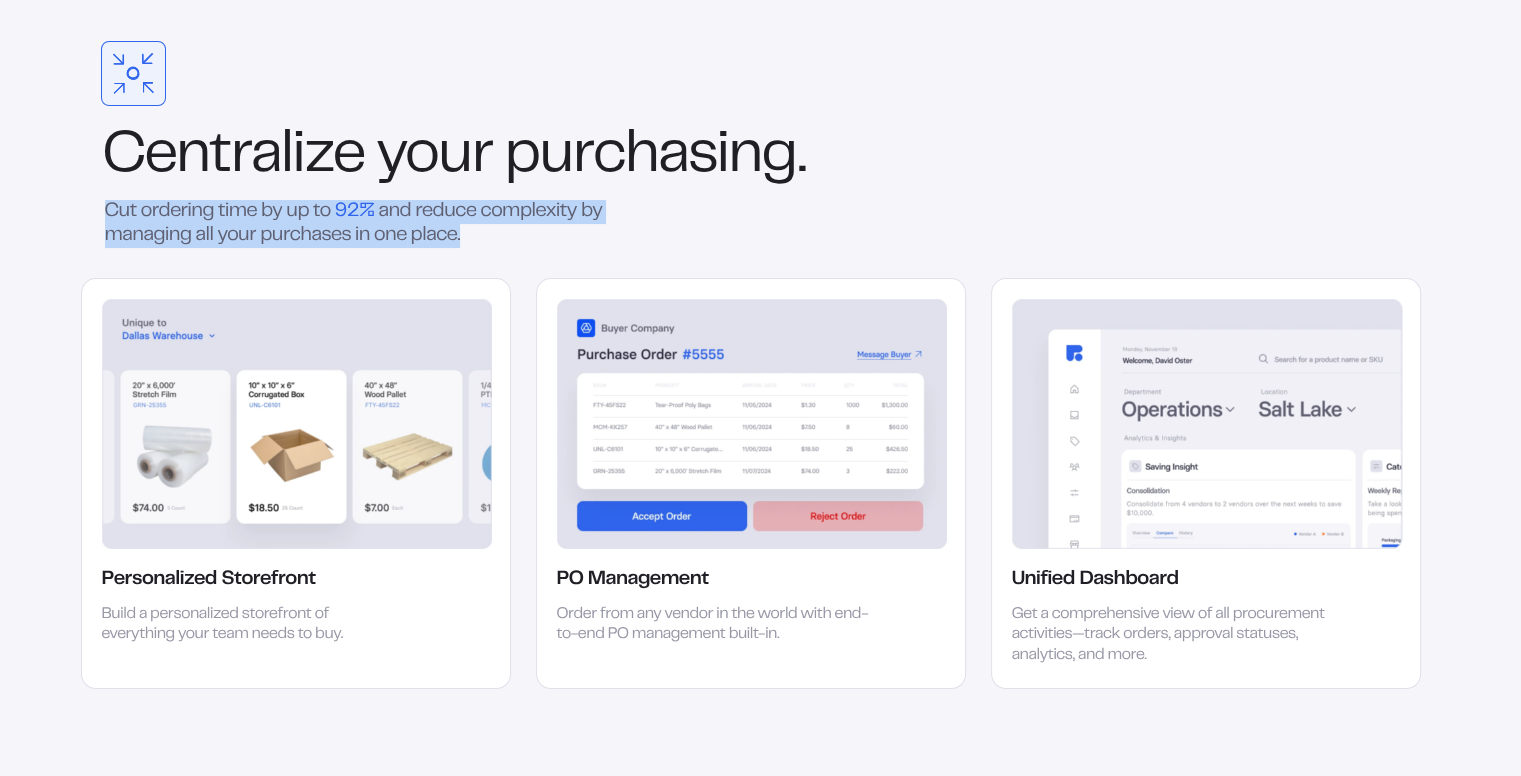 click on "Cut   ordering   time   by   up   to   92%   and   reduce   complexity   by   managing   all   your   purchases   in   one   place." at bounding box center [366, 224] 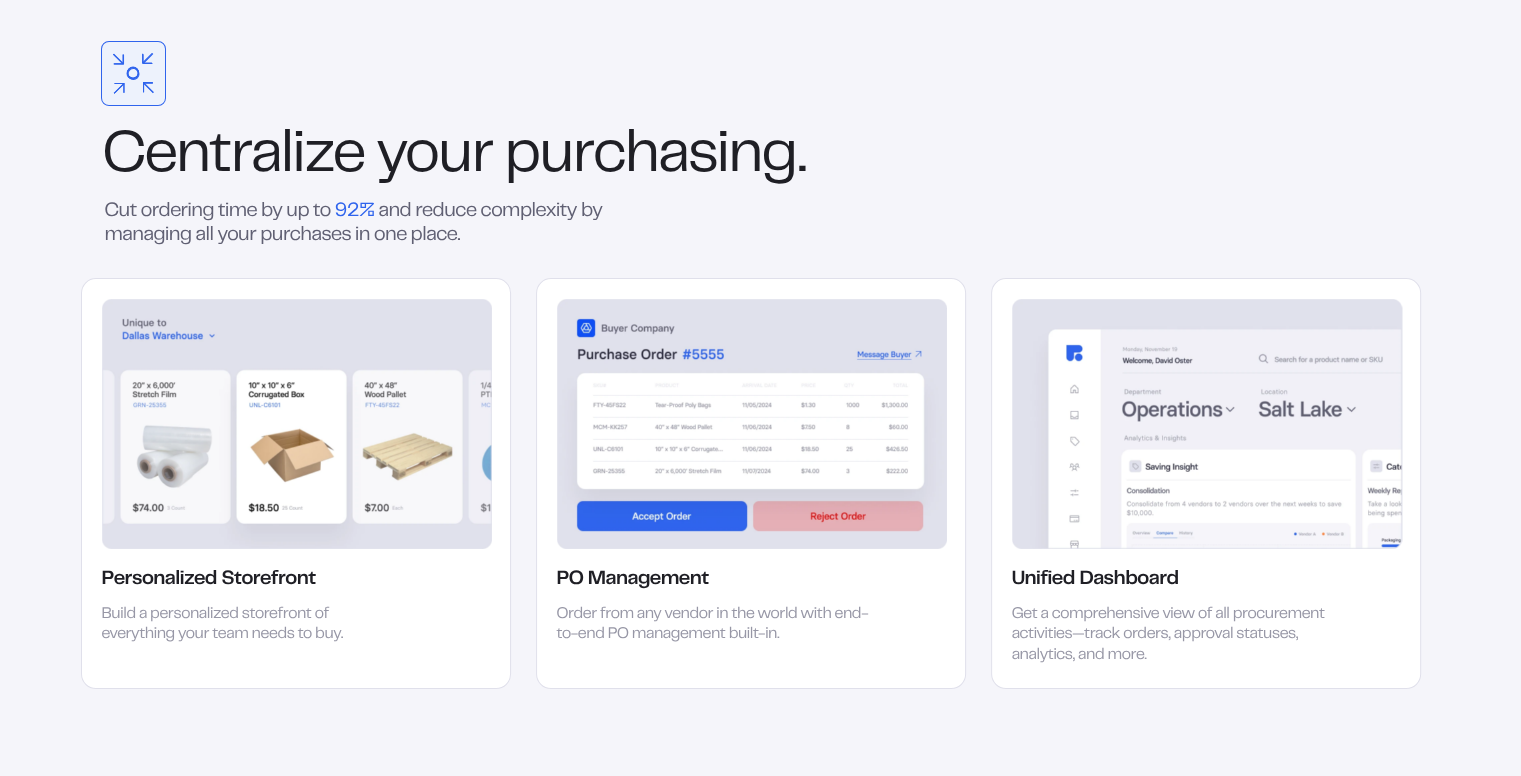 click on "92%" at bounding box center [355, 211] 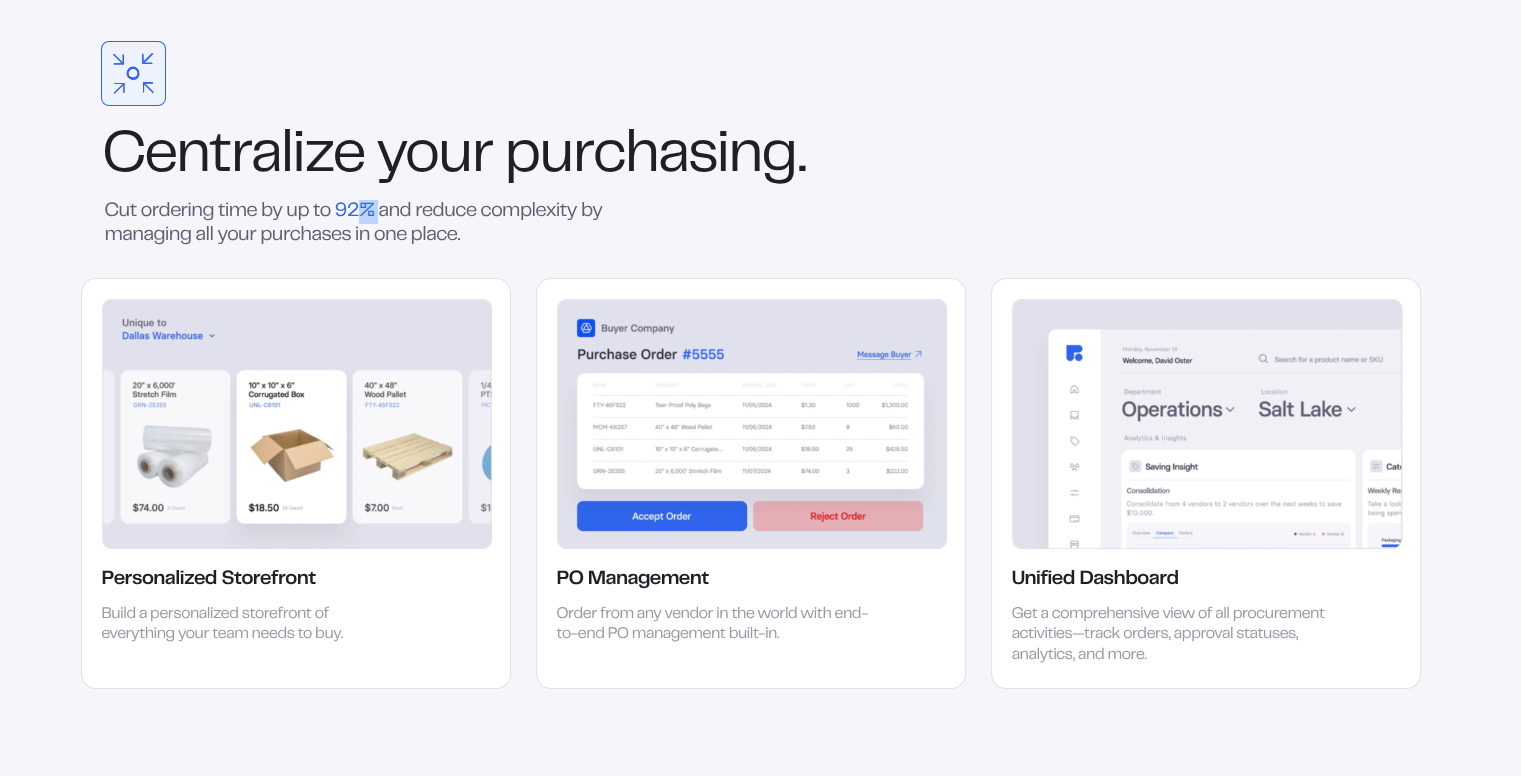 click on "92%" at bounding box center (355, 211) 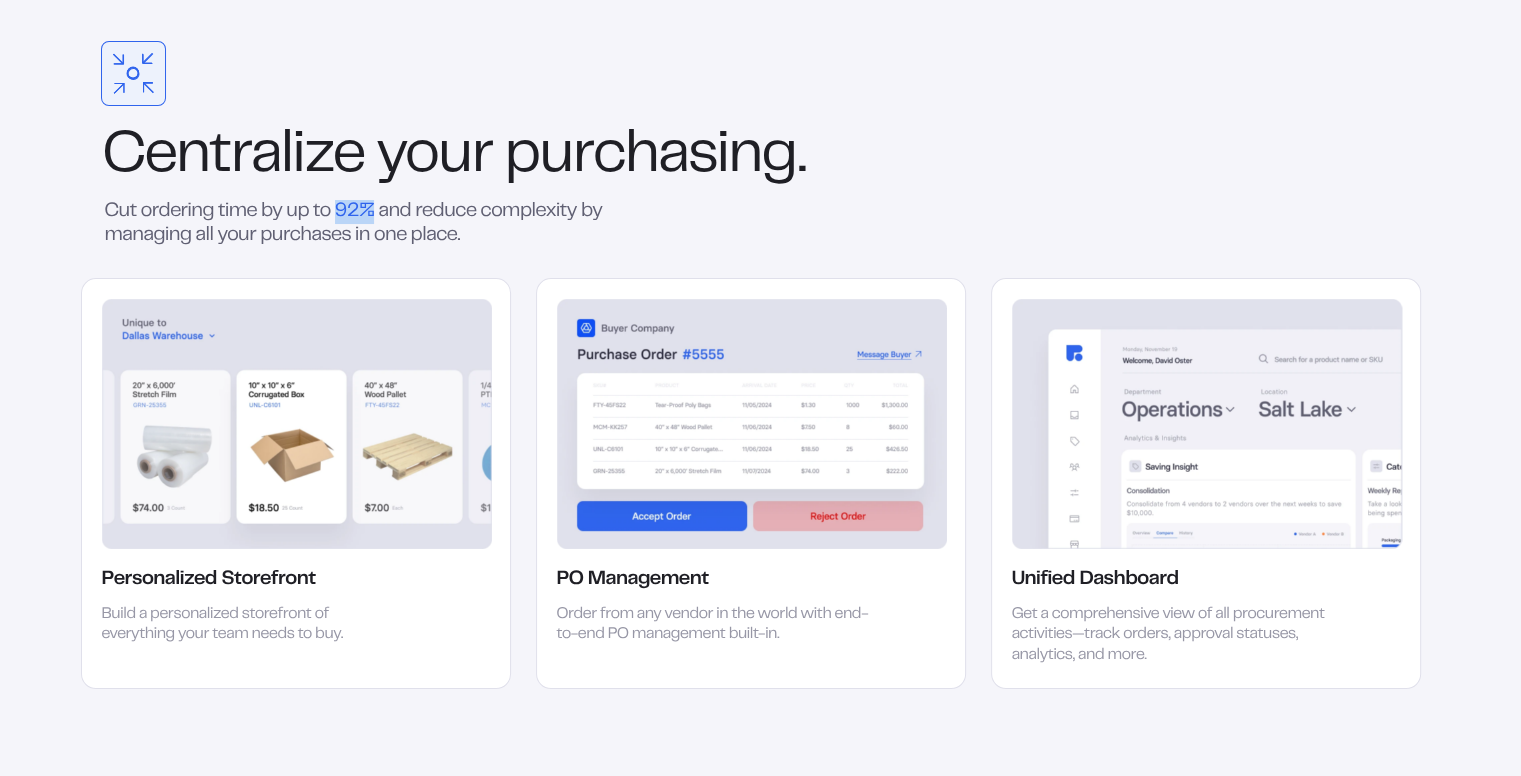 drag, startPoint x: 340, startPoint y: 206, endPoint x: 368, endPoint y: 200, distance: 28.635643 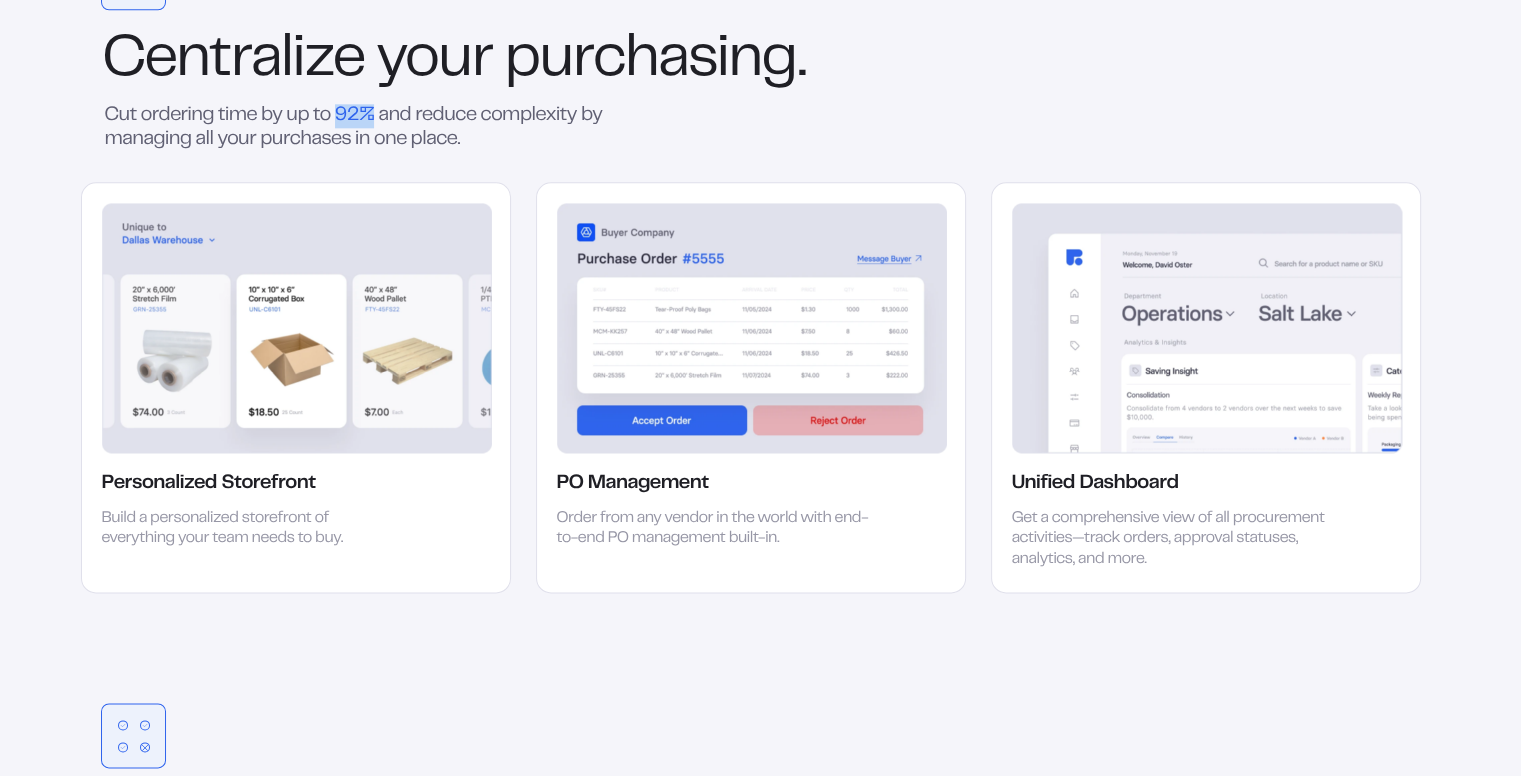 scroll, scrollTop: 2660, scrollLeft: 0, axis: vertical 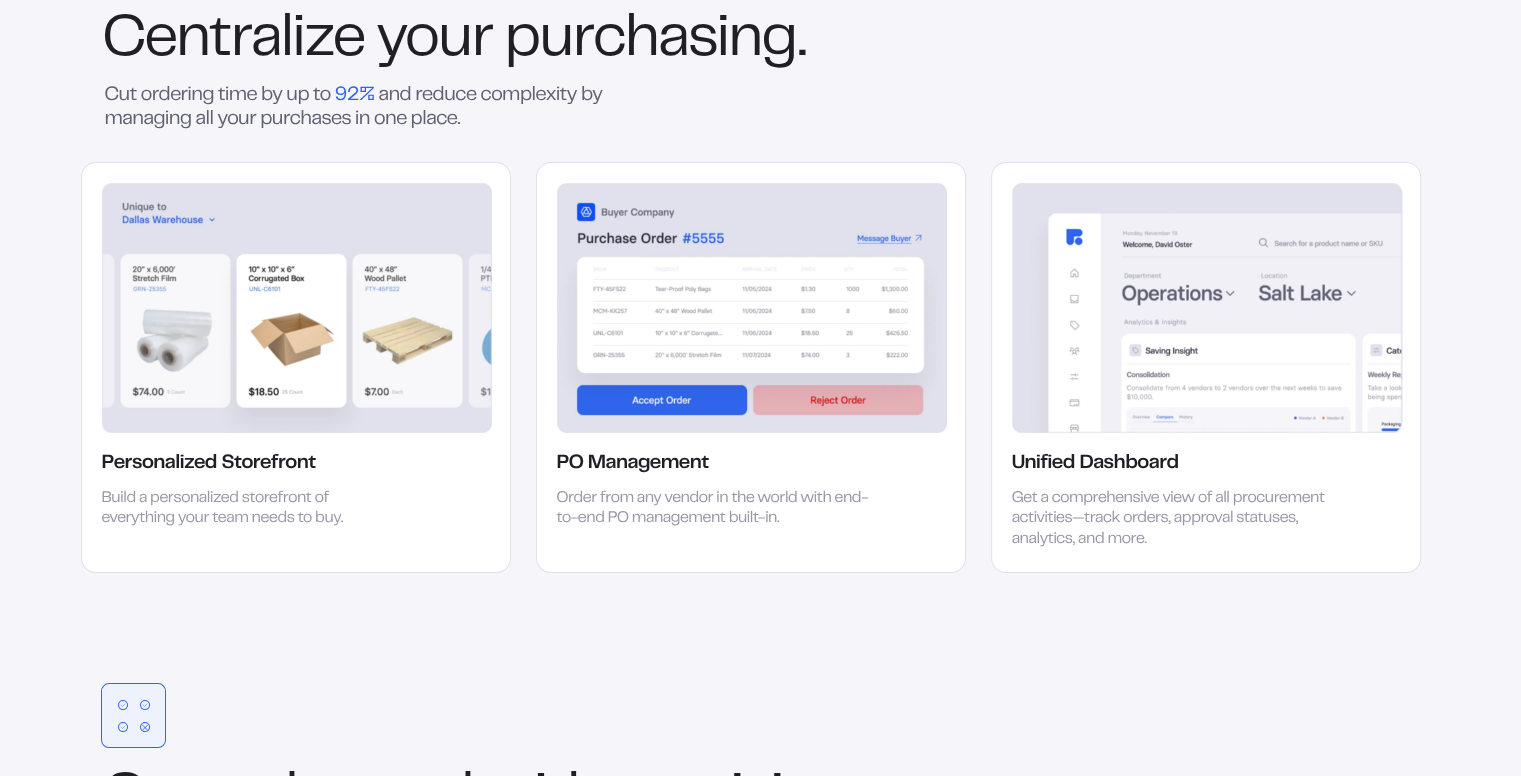 click on "PO Management" at bounding box center [633, 464] 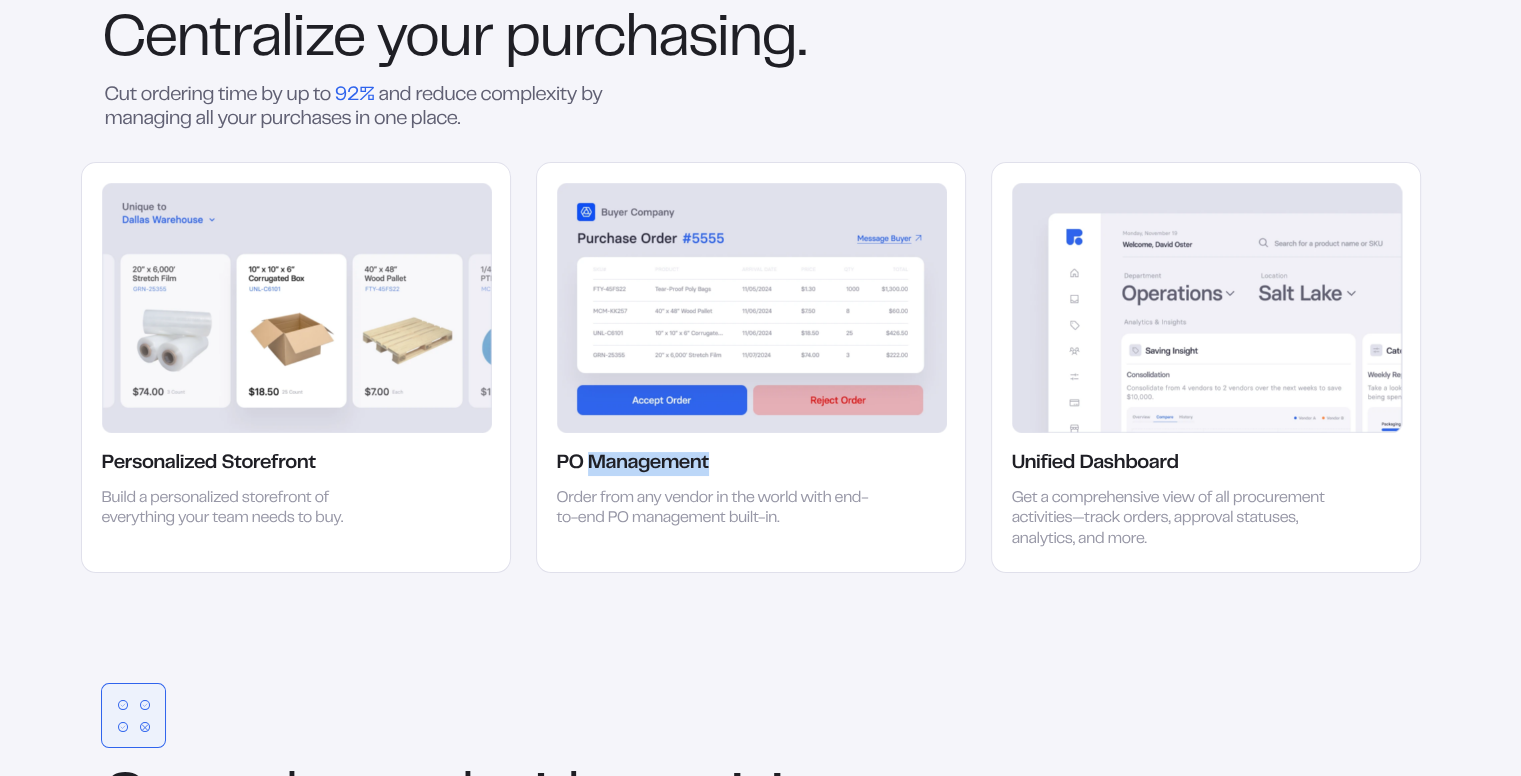 click on "PO Management" at bounding box center [633, 464] 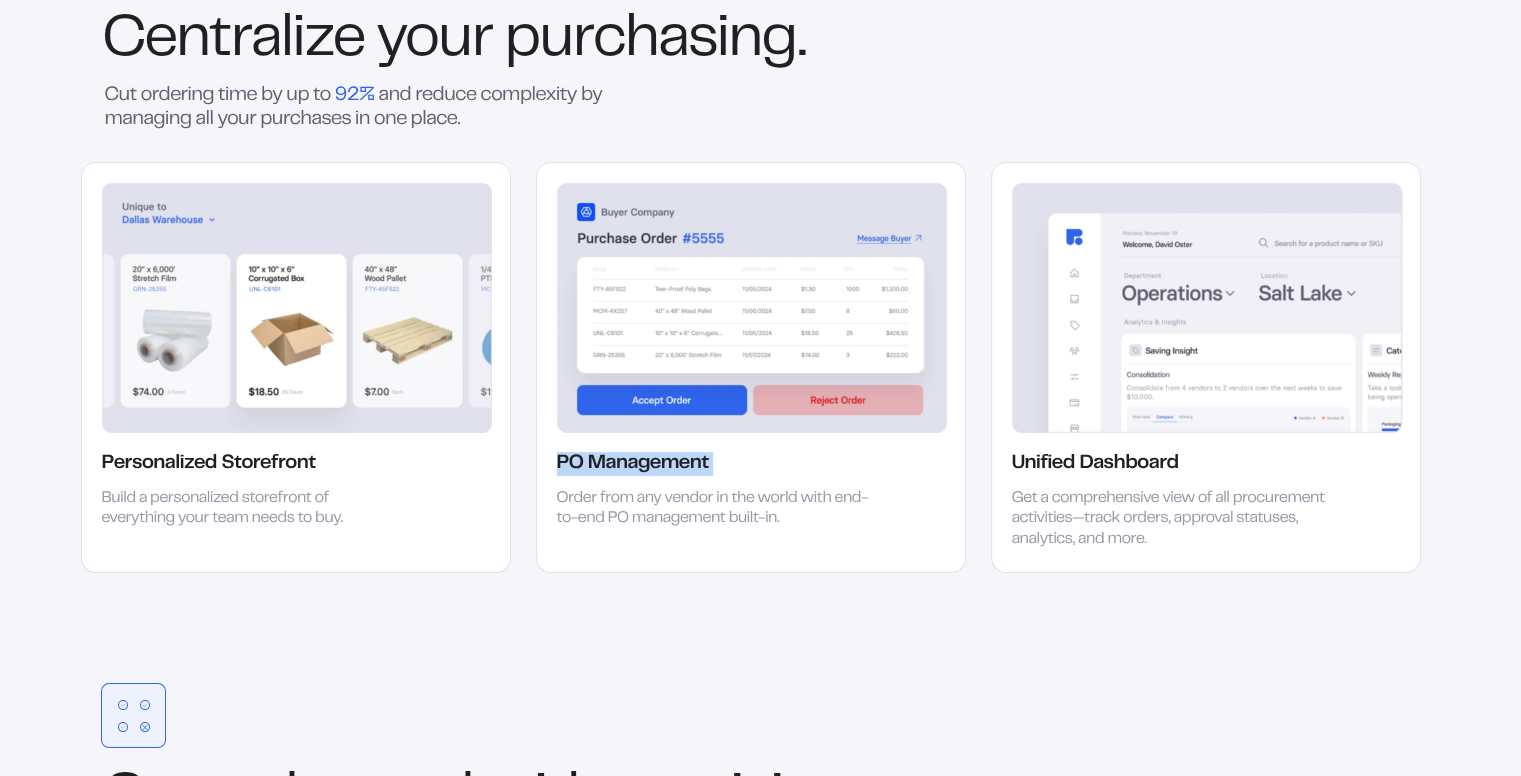 click on "PO Management" at bounding box center (633, 464) 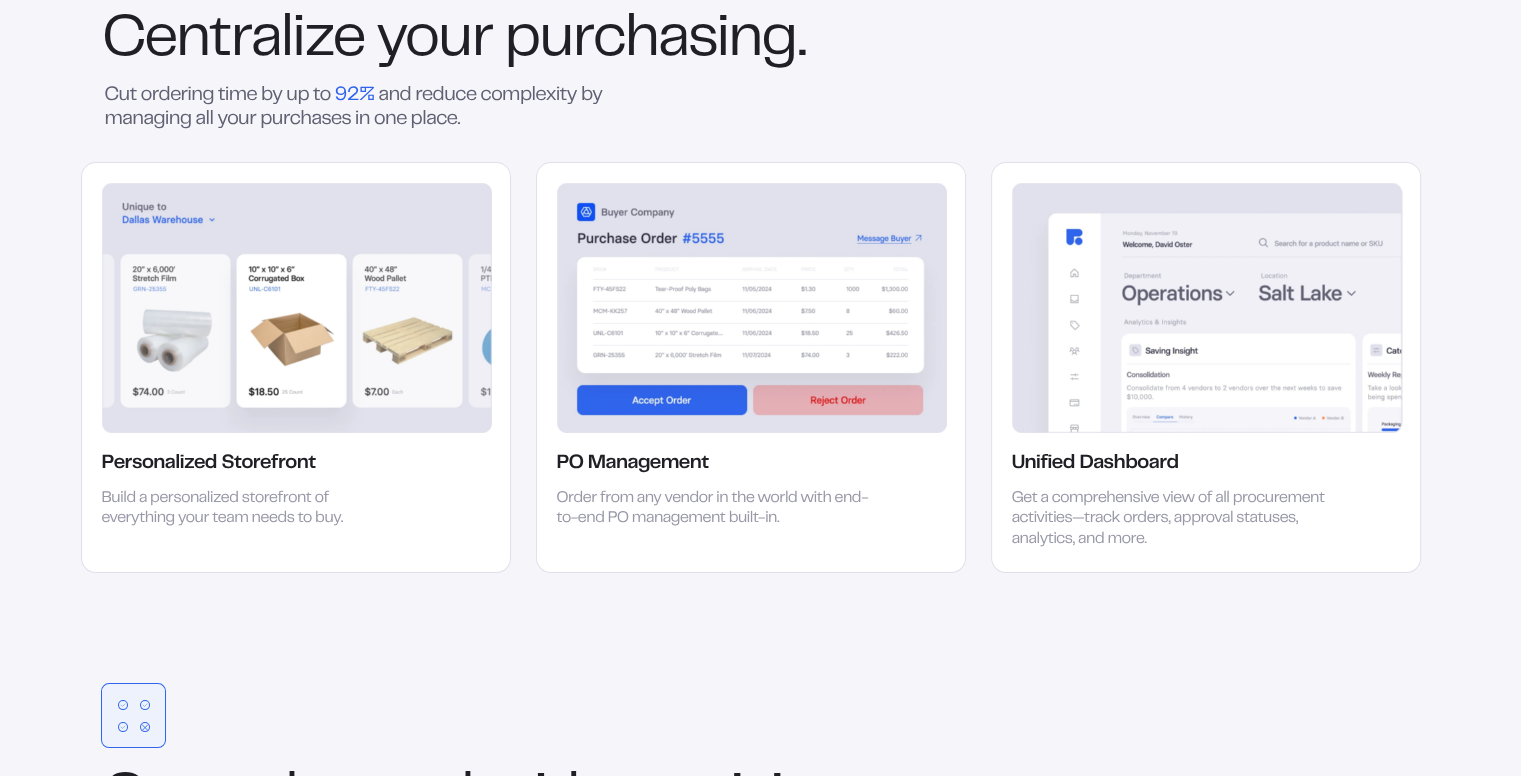 click on "Order from any vendor in the world with end-to-end PO management built-in." at bounding box center [713, 510] 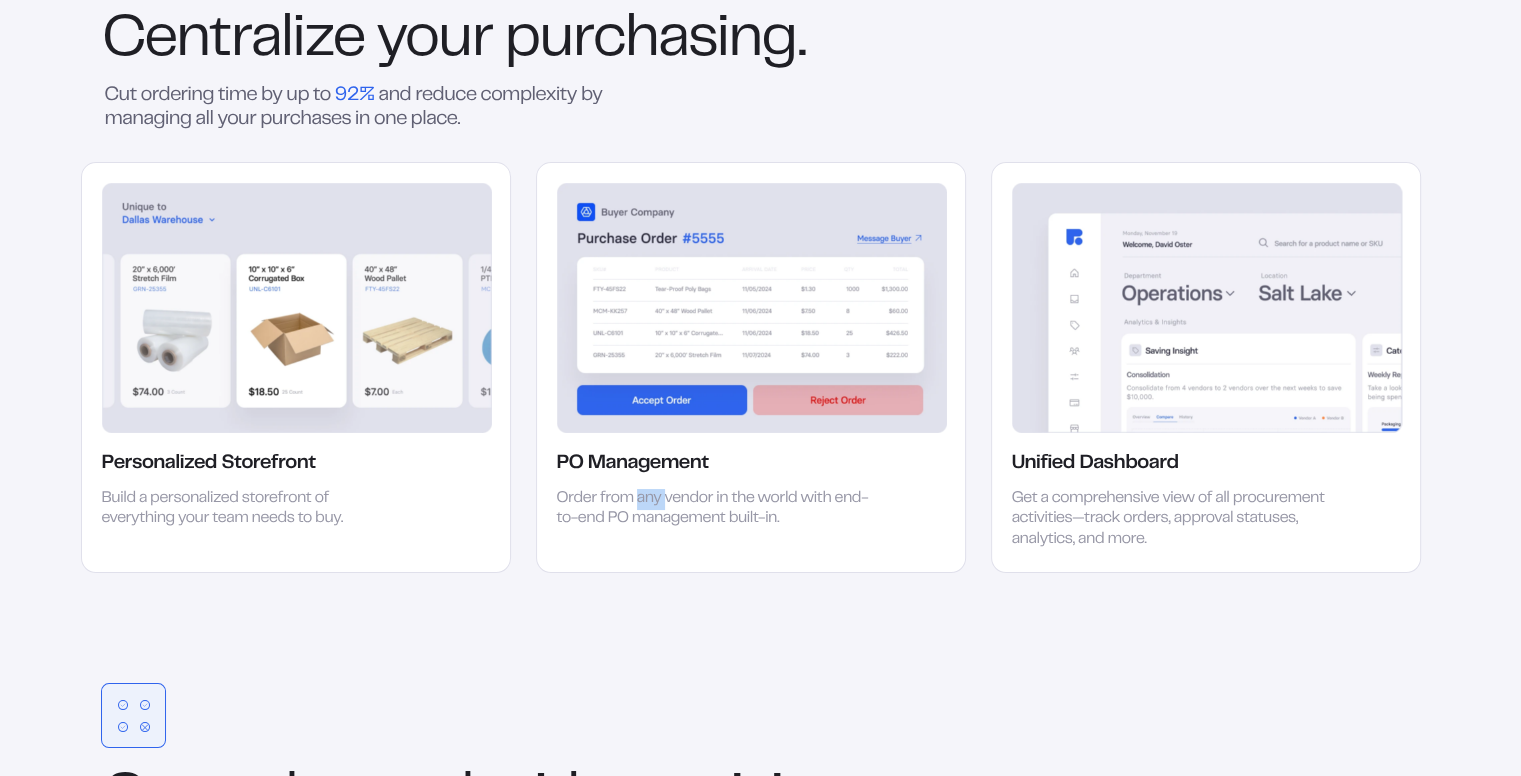 click on "Order from any vendor in the world with end-to-end PO management built-in." at bounding box center (713, 510) 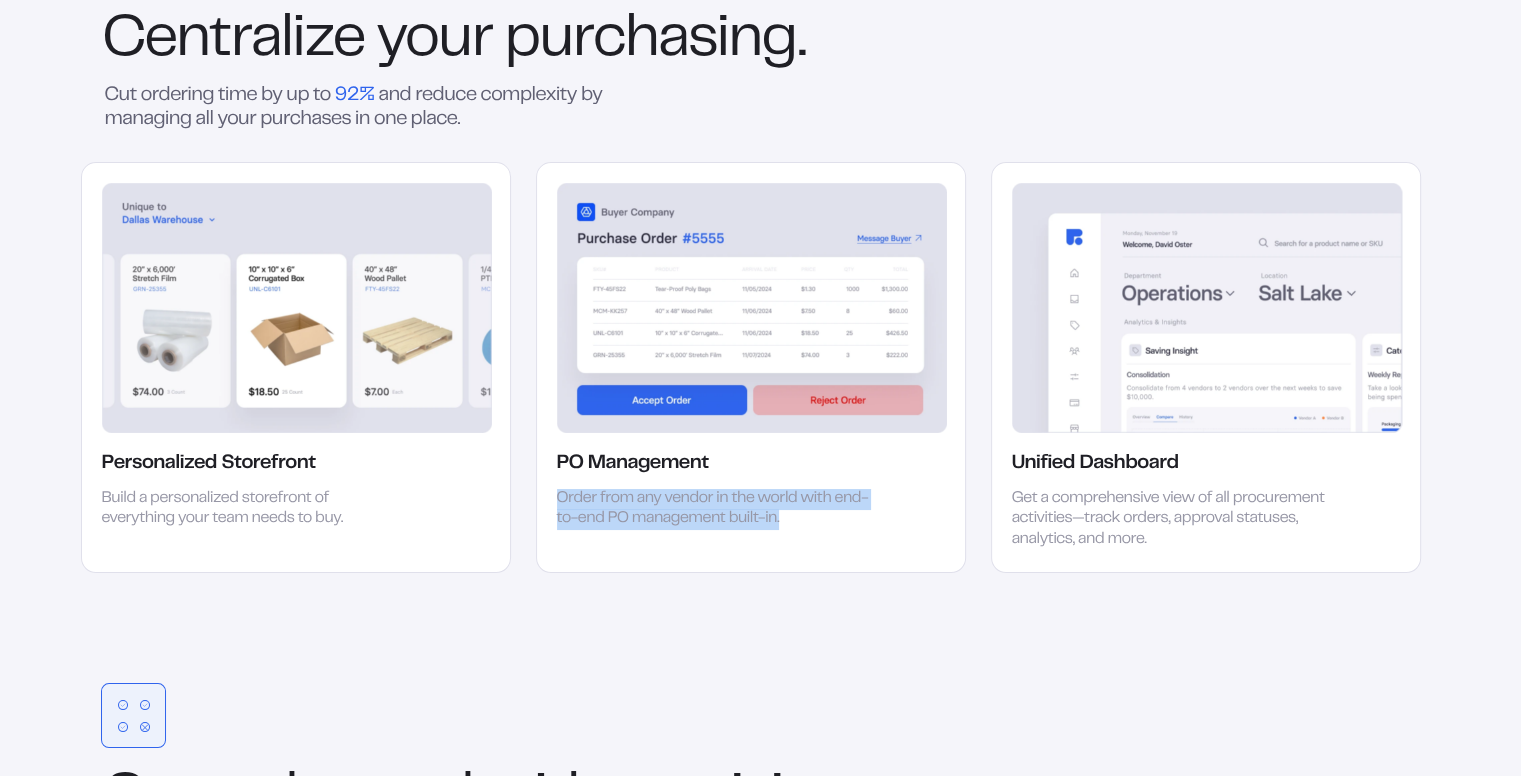 click on "Order from any vendor in the world with end-to-end PO management built-in." at bounding box center (713, 510) 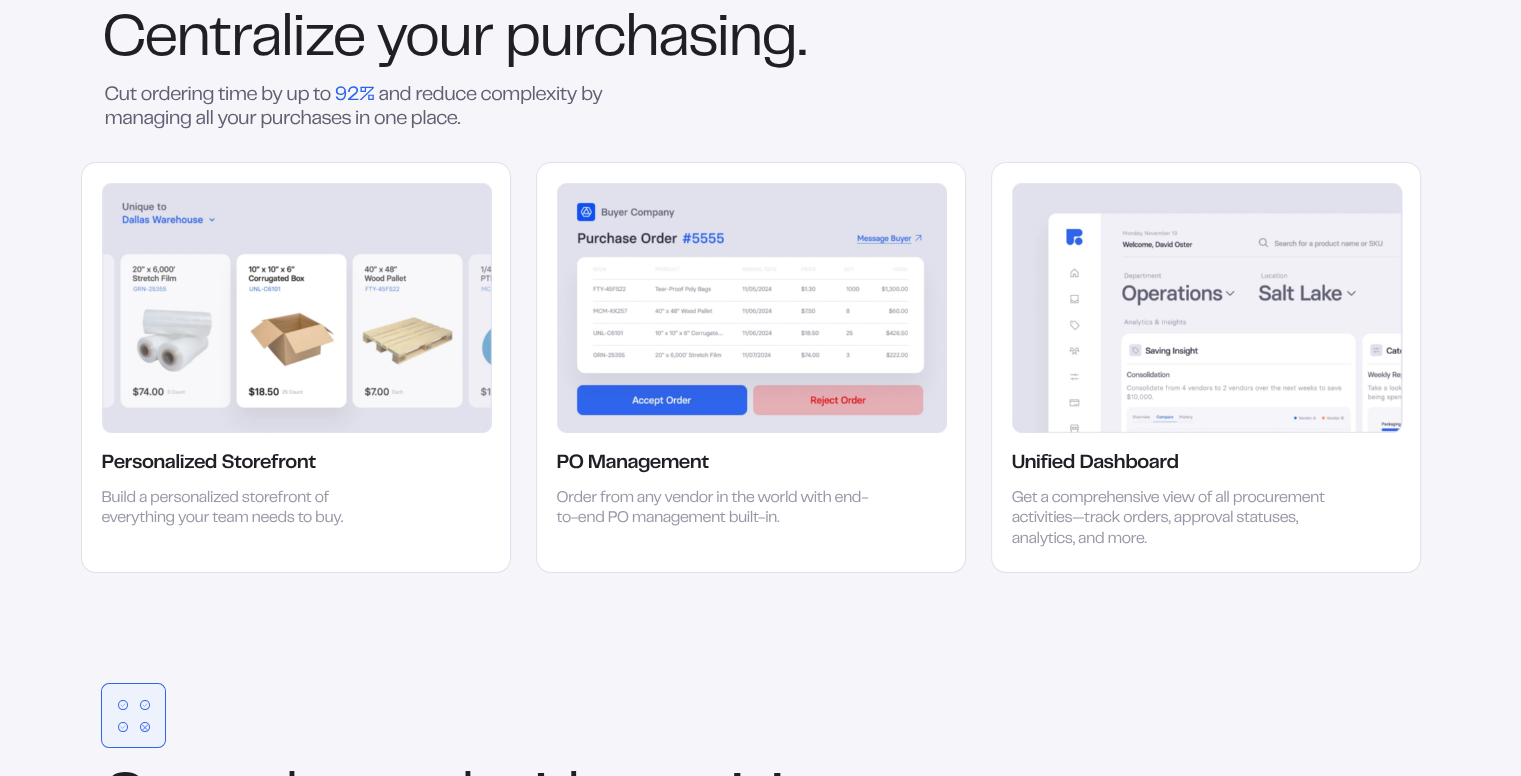 click on "Build a personalized storefront of everything your team needs to buy." at bounding box center [232, 510] 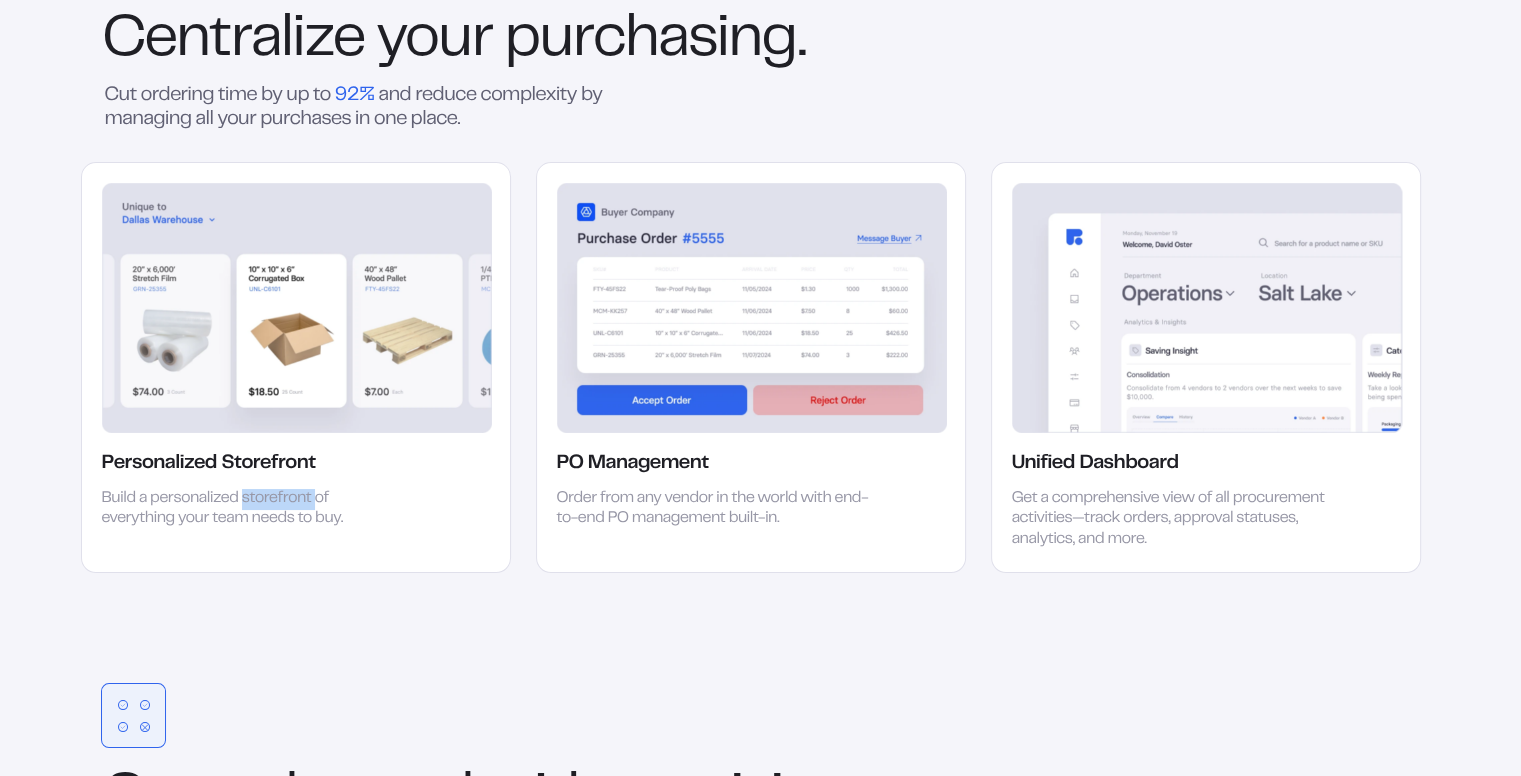 click on "Build a personalized storefront of everything your team needs to buy." at bounding box center [232, 510] 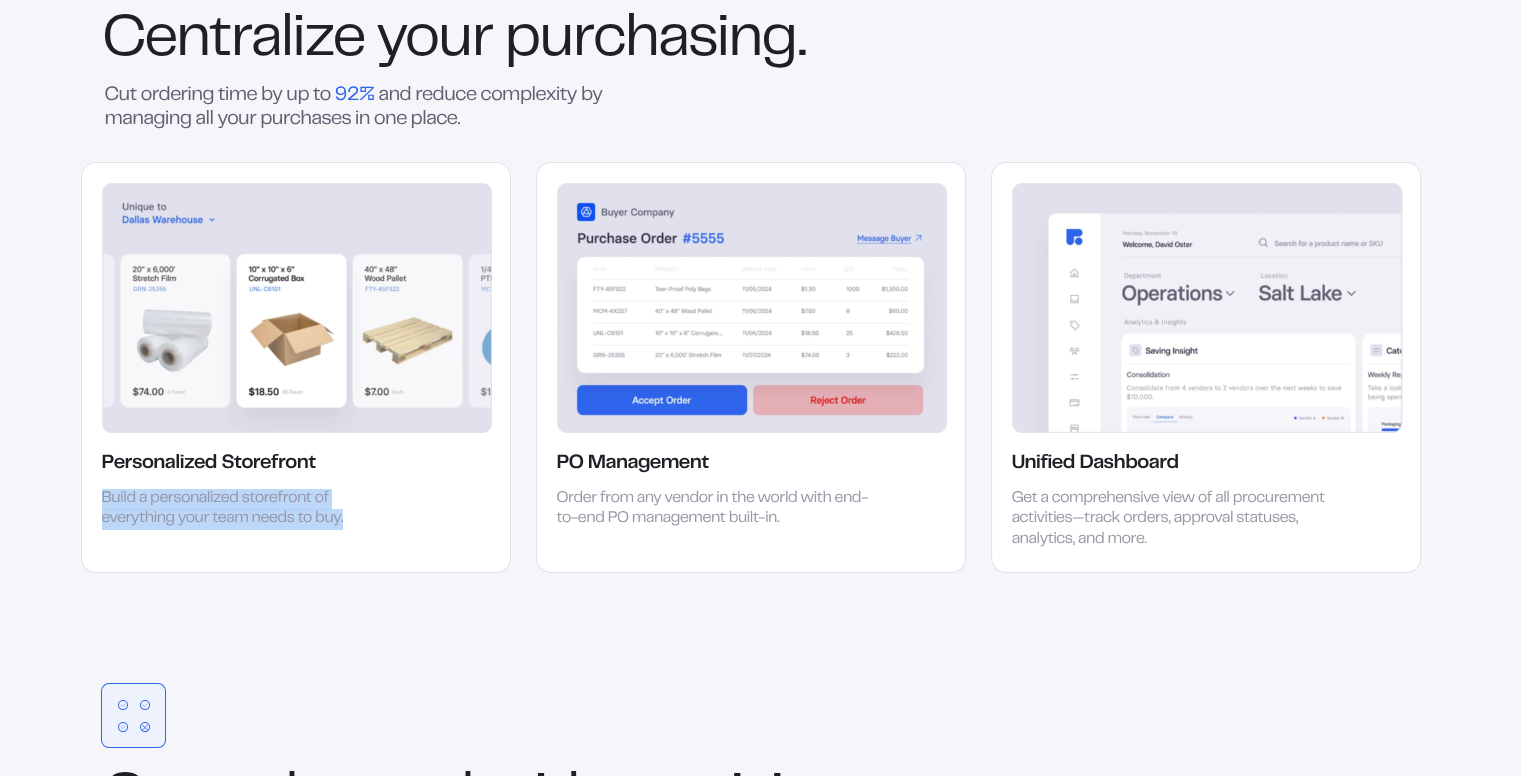click on "Build a personalized storefront of everything your team needs to buy." at bounding box center [232, 510] 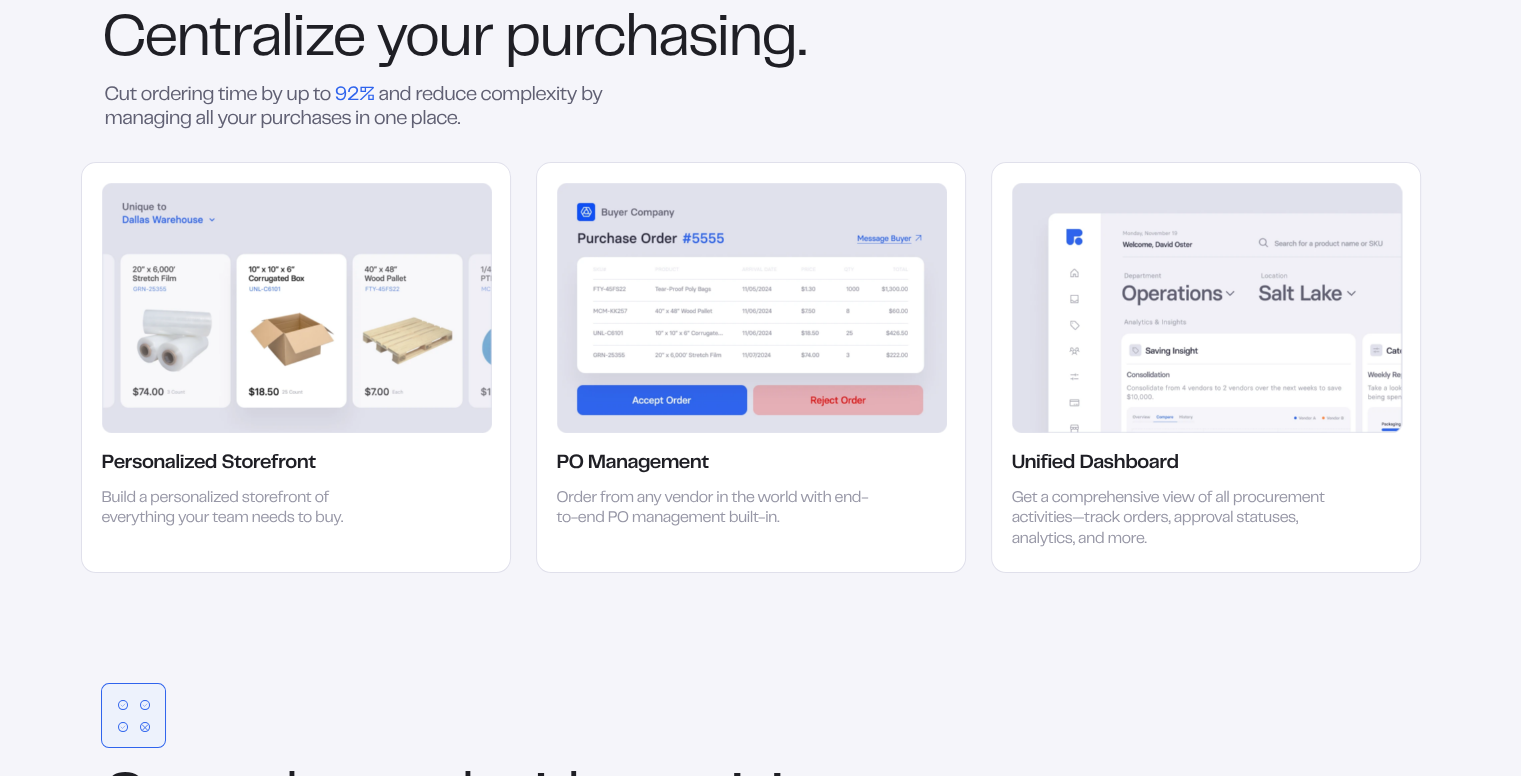 click on "Get a comprehensive view of all procurement activities—track orders, approval statuses, analytics, and more." at bounding box center [1169, 520] 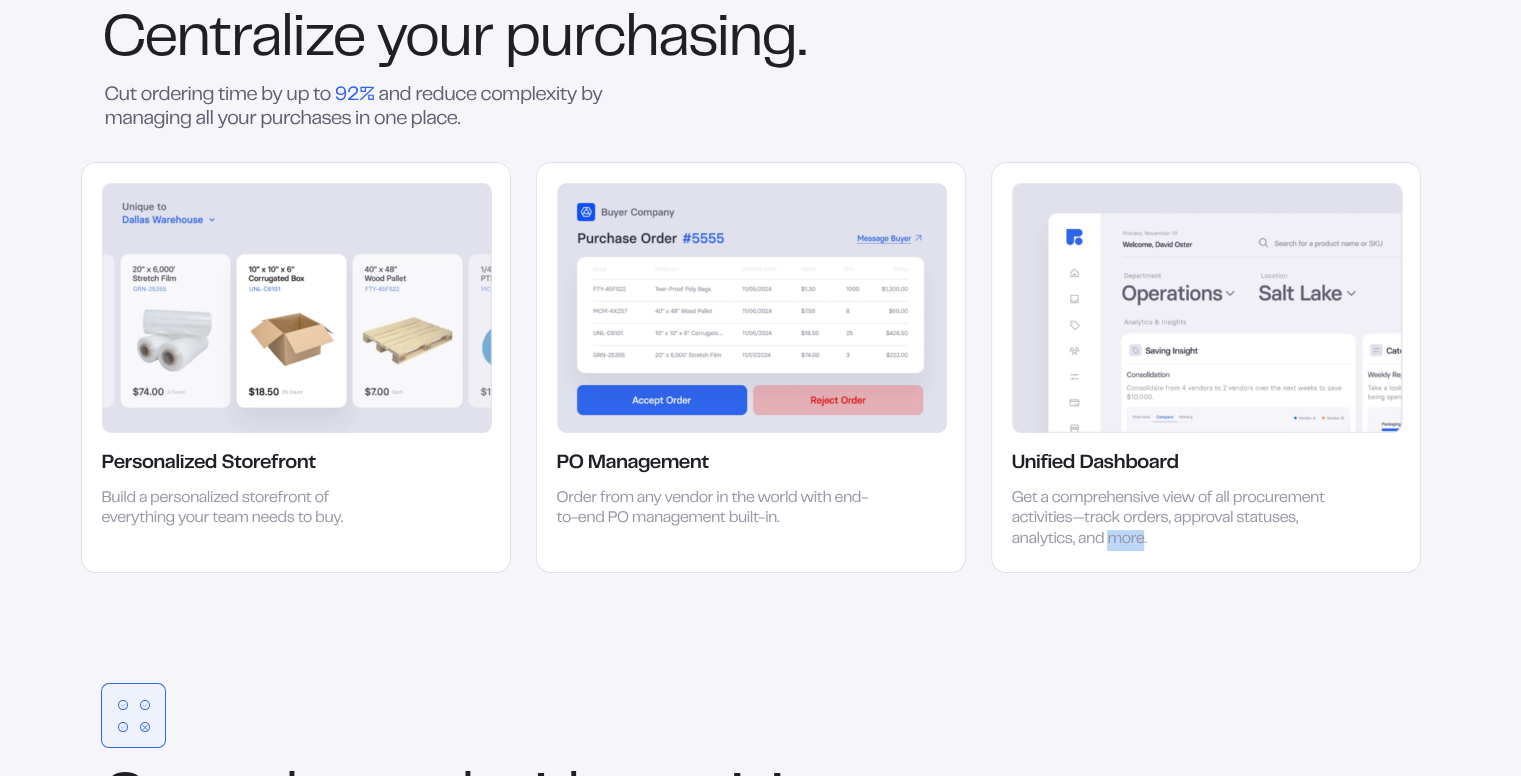 click on "Get a comprehensive view of all procurement activities—track orders, approval statuses, analytics, and more." at bounding box center (1169, 520) 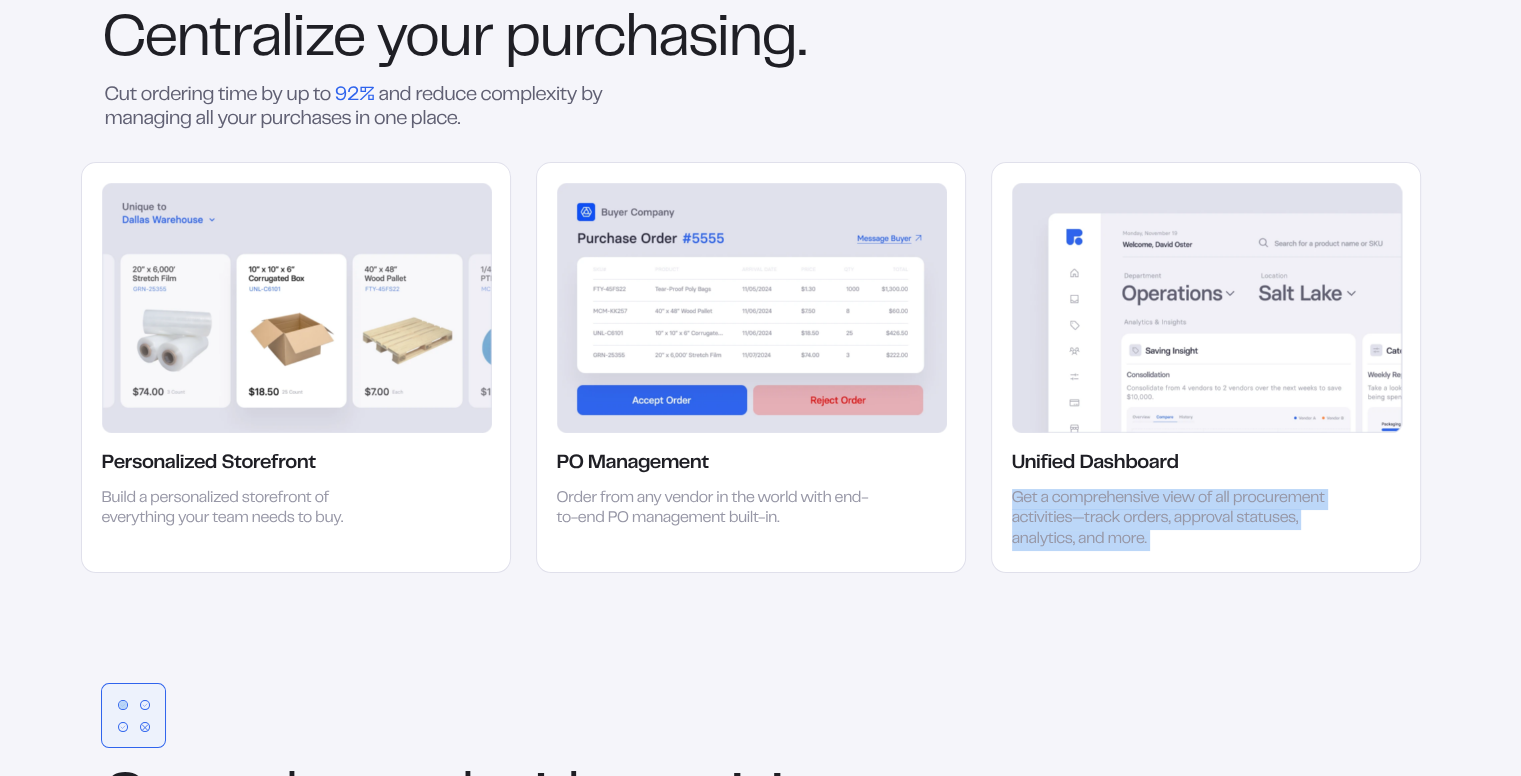click on "Get a comprehensive view of all procurement activities—track orders, approval statuses, analytics, and more." at bounding box center [1169, 520] 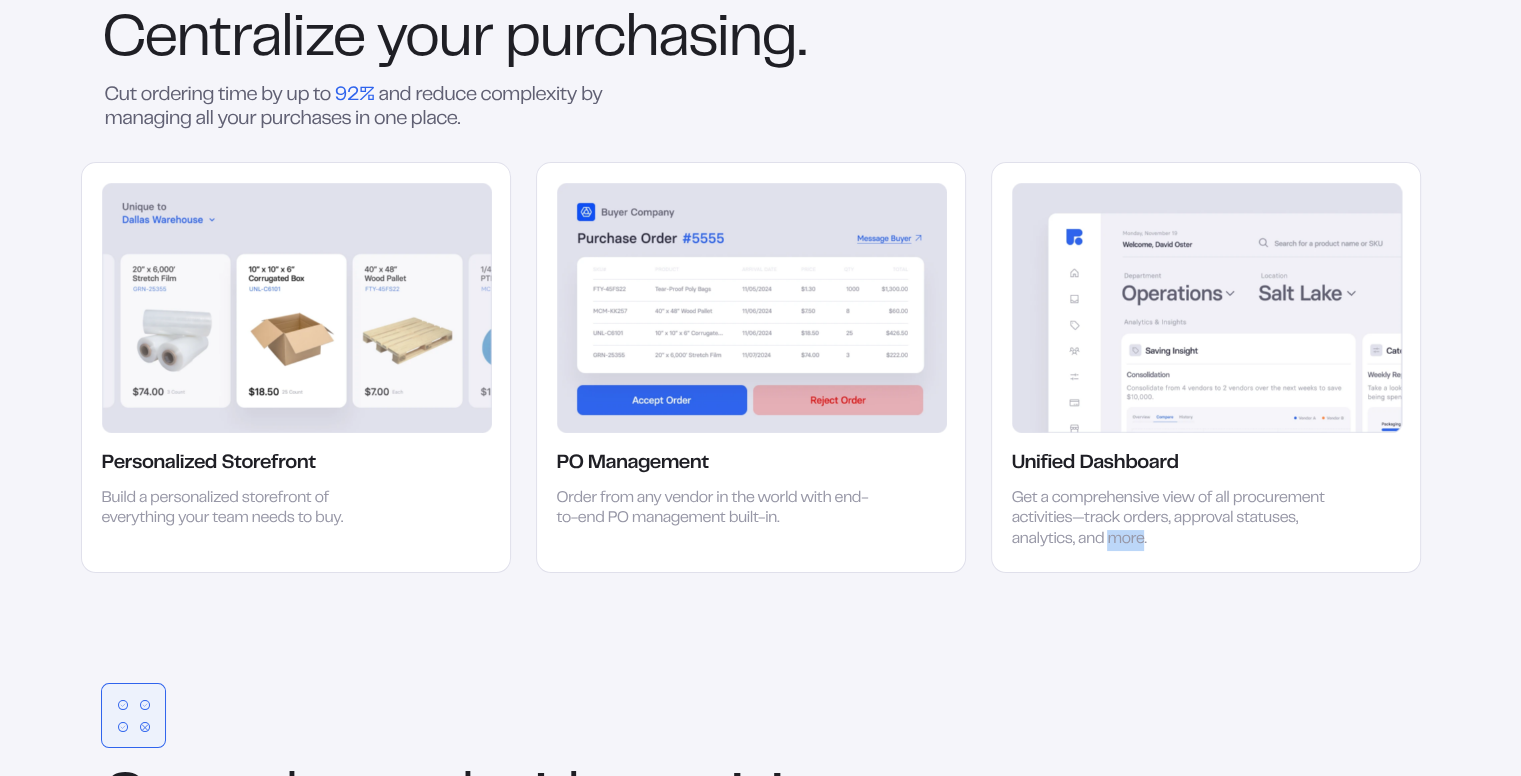 click on "Get a comprehensive view of all procurement activities—track orders, approval statuses, analytics, and more." at bounding box center [1169, 520] 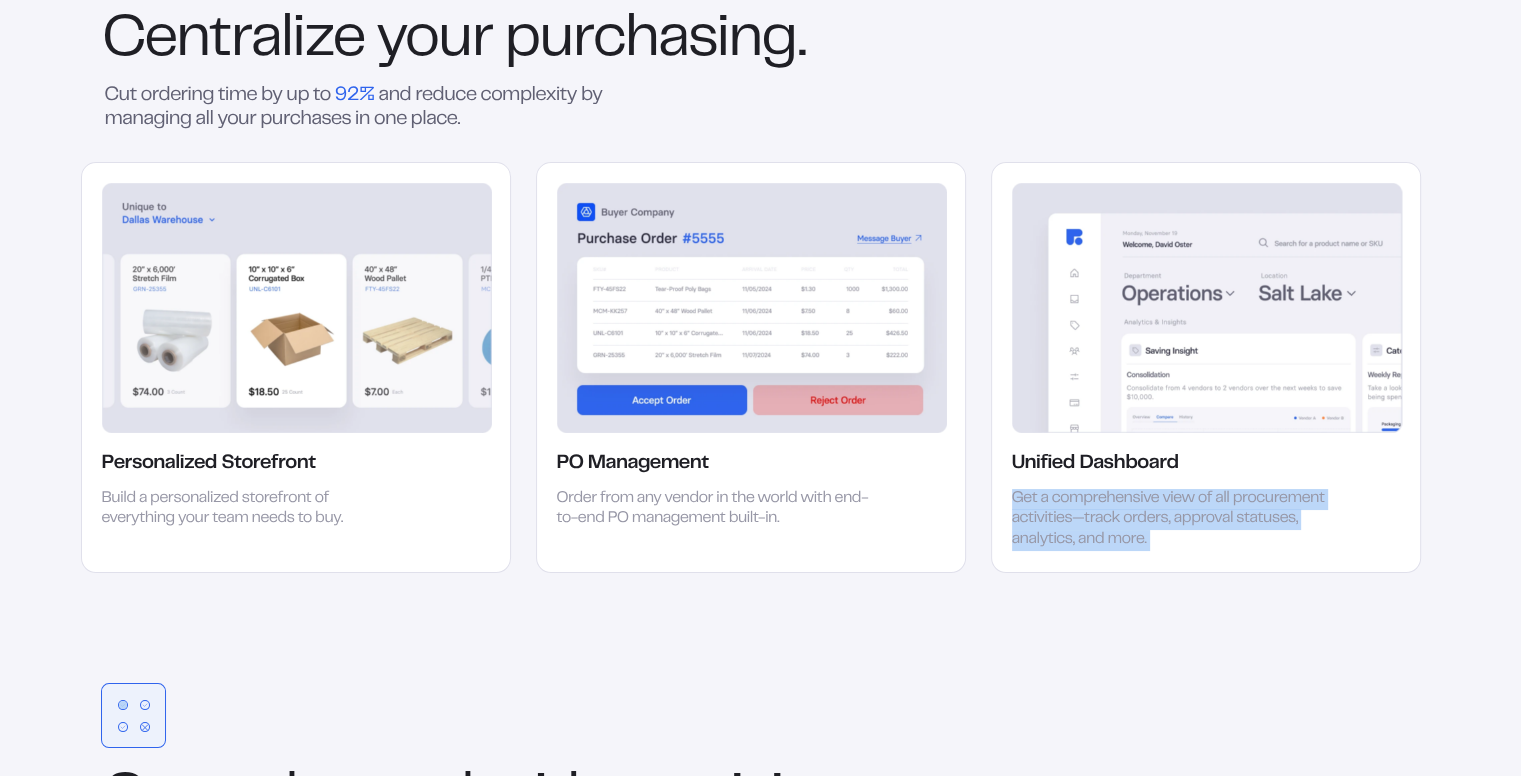 click on "Get a comprehensive view of all procurement activities—track orders, approval statuses, analytics, and more." at bounding box center [1169, 520] 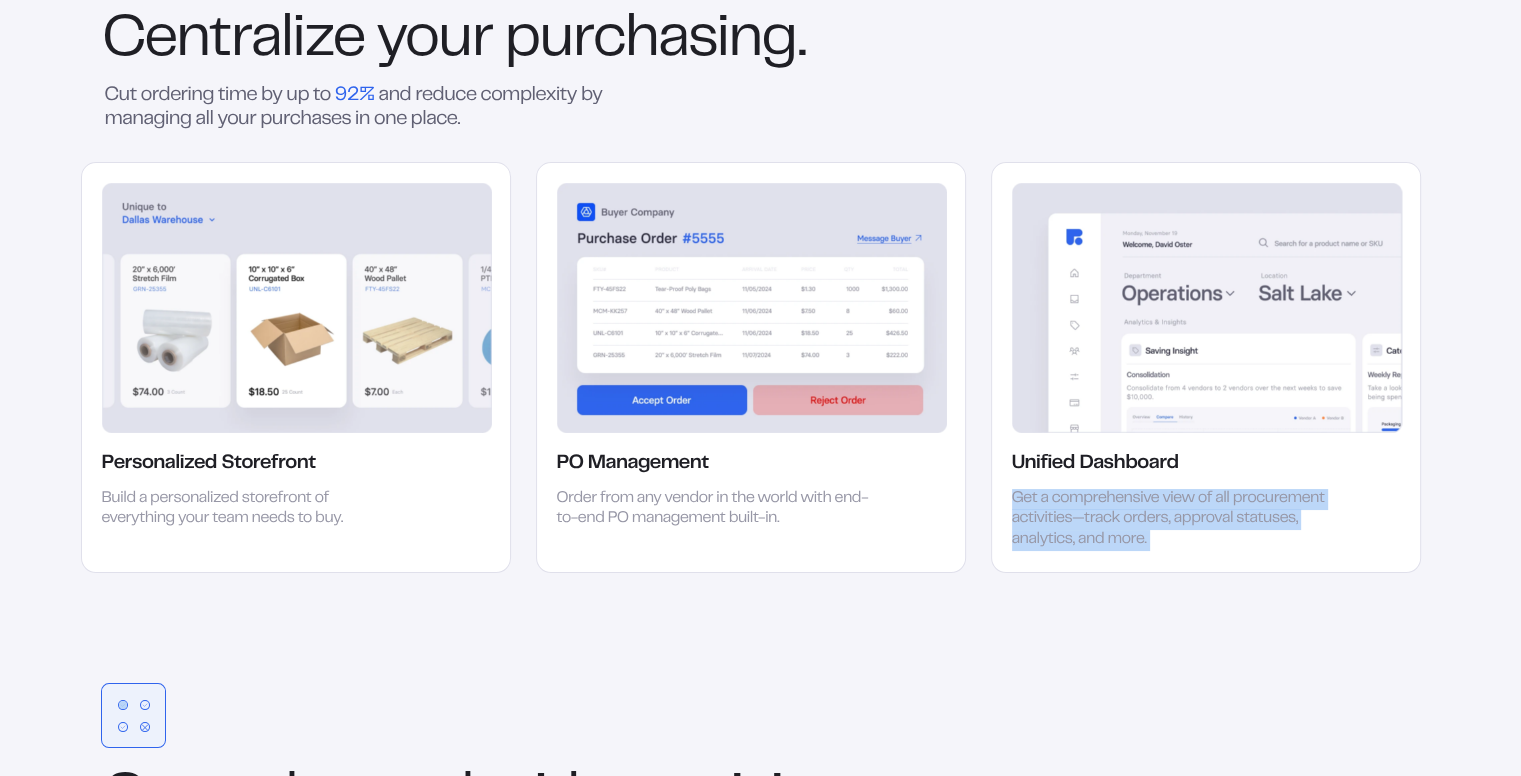click on "Get a comprehensive view of all procurement activities—track orders, approval statuses, analytics, and more." at bounding box center (1169, 520) 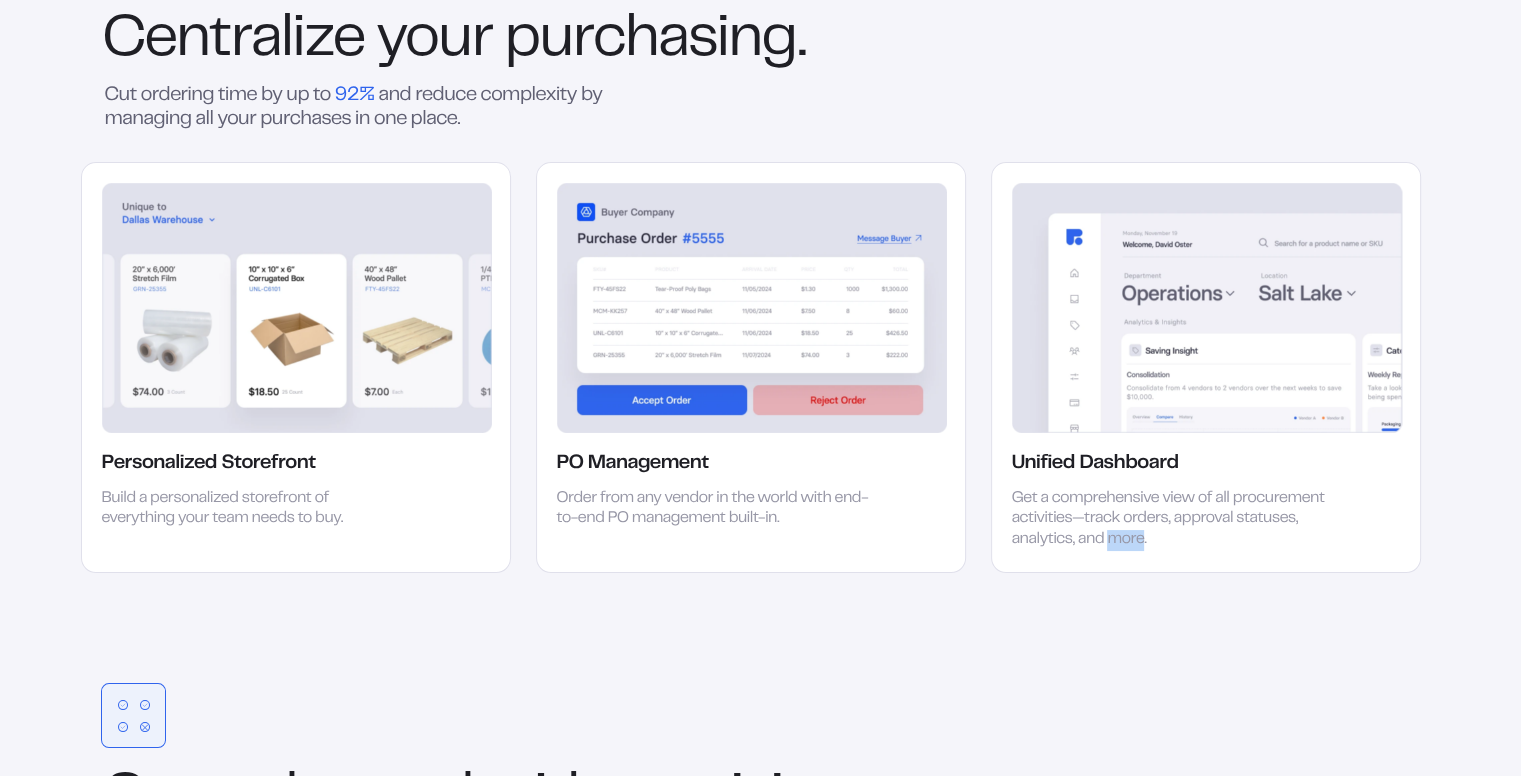 click on "Get a comprehensive view of all procurement activities—track orders, approval statuses, analytics, and more." at bounding box center [1169, 520] 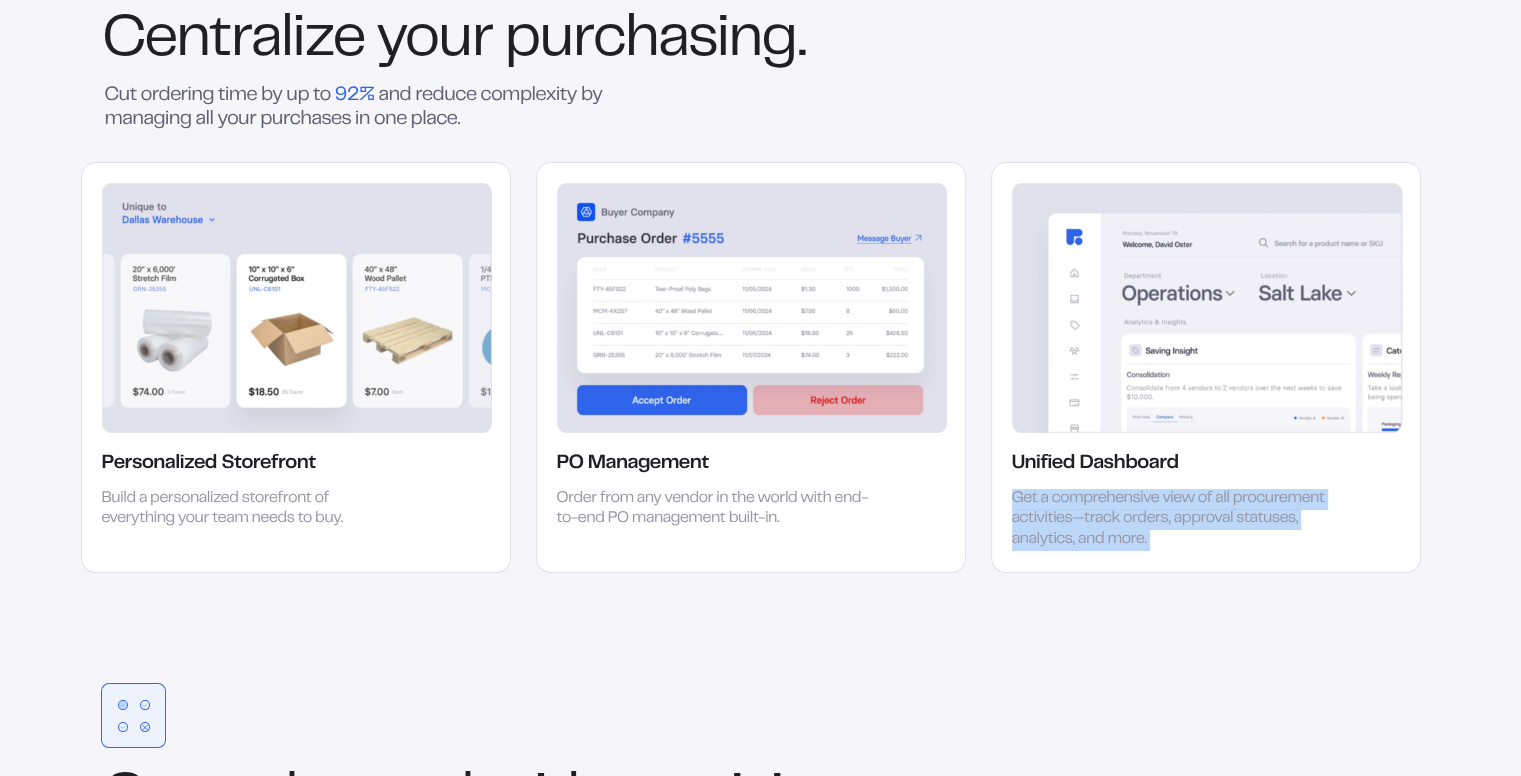 click on "Get a comprehensive view of all procurement activities—track orders, approval statuses, analytics, and more." at bounding box center (1169, 520) 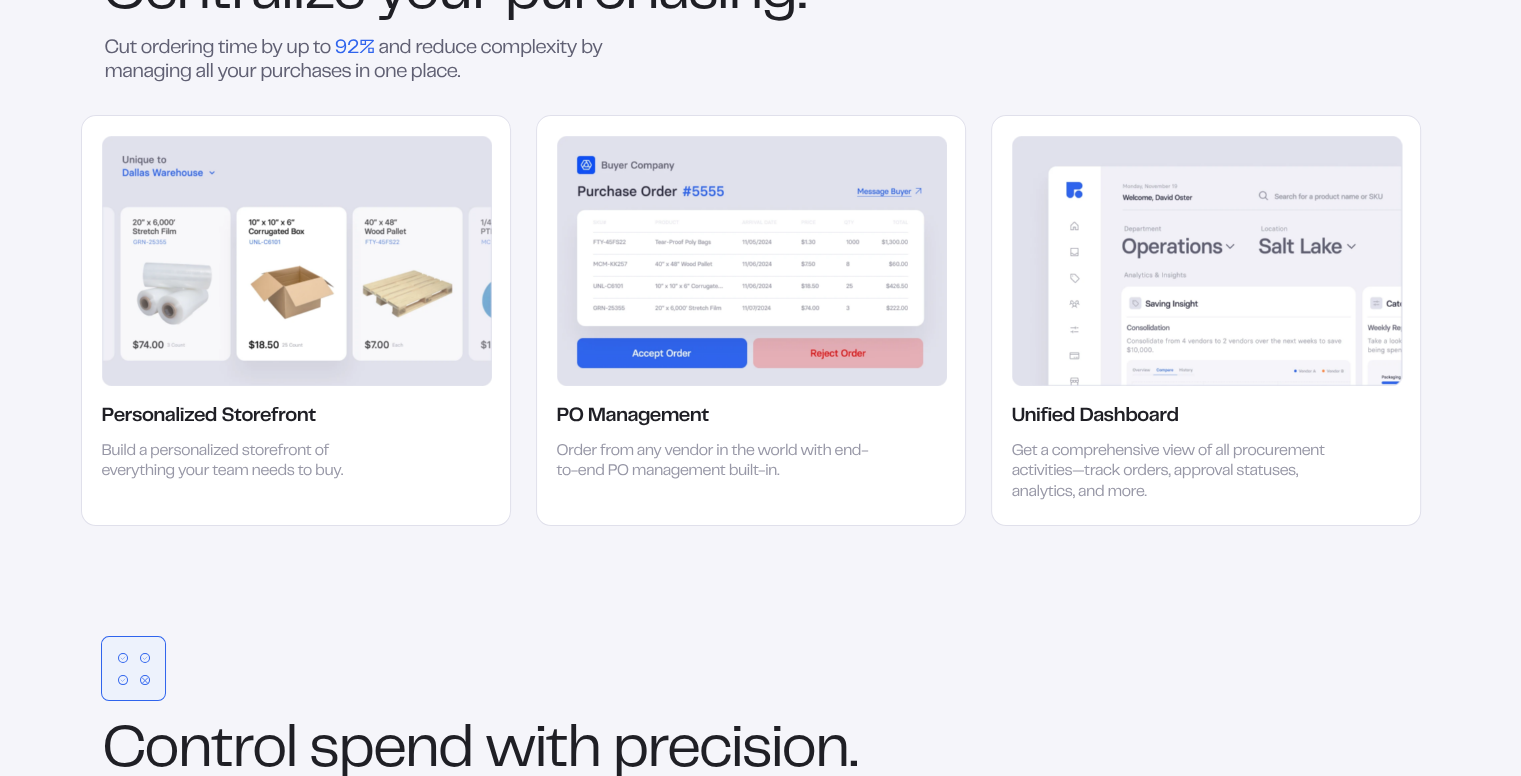 scroll, scrollTop: 2736, scrollLeft: 0, axis: vertical 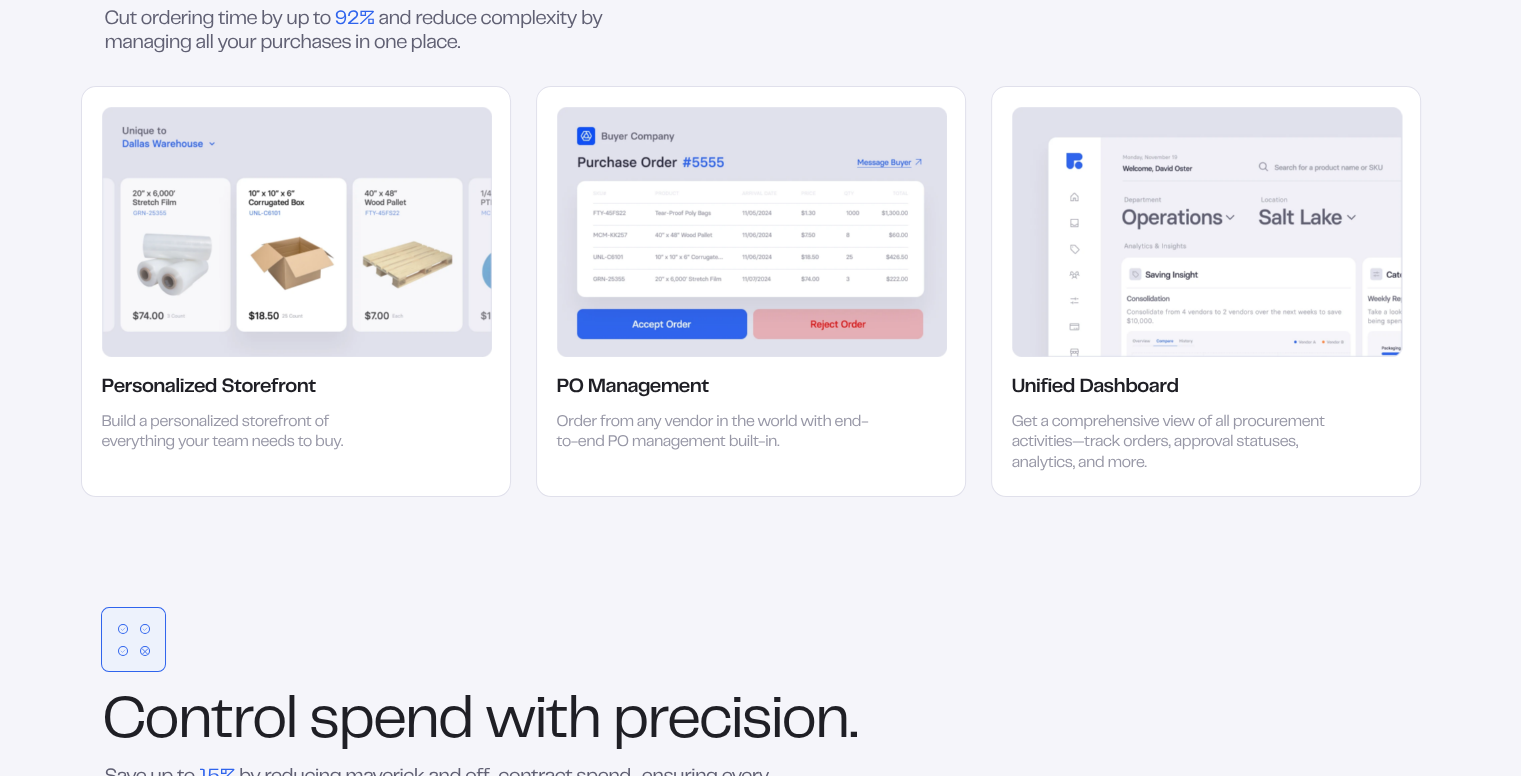 click on "Unified Dashboard Get a comprehensive view of all procurement activities—track orders, approval statuses, analytics, and more." at bounding box center (1206, 291) 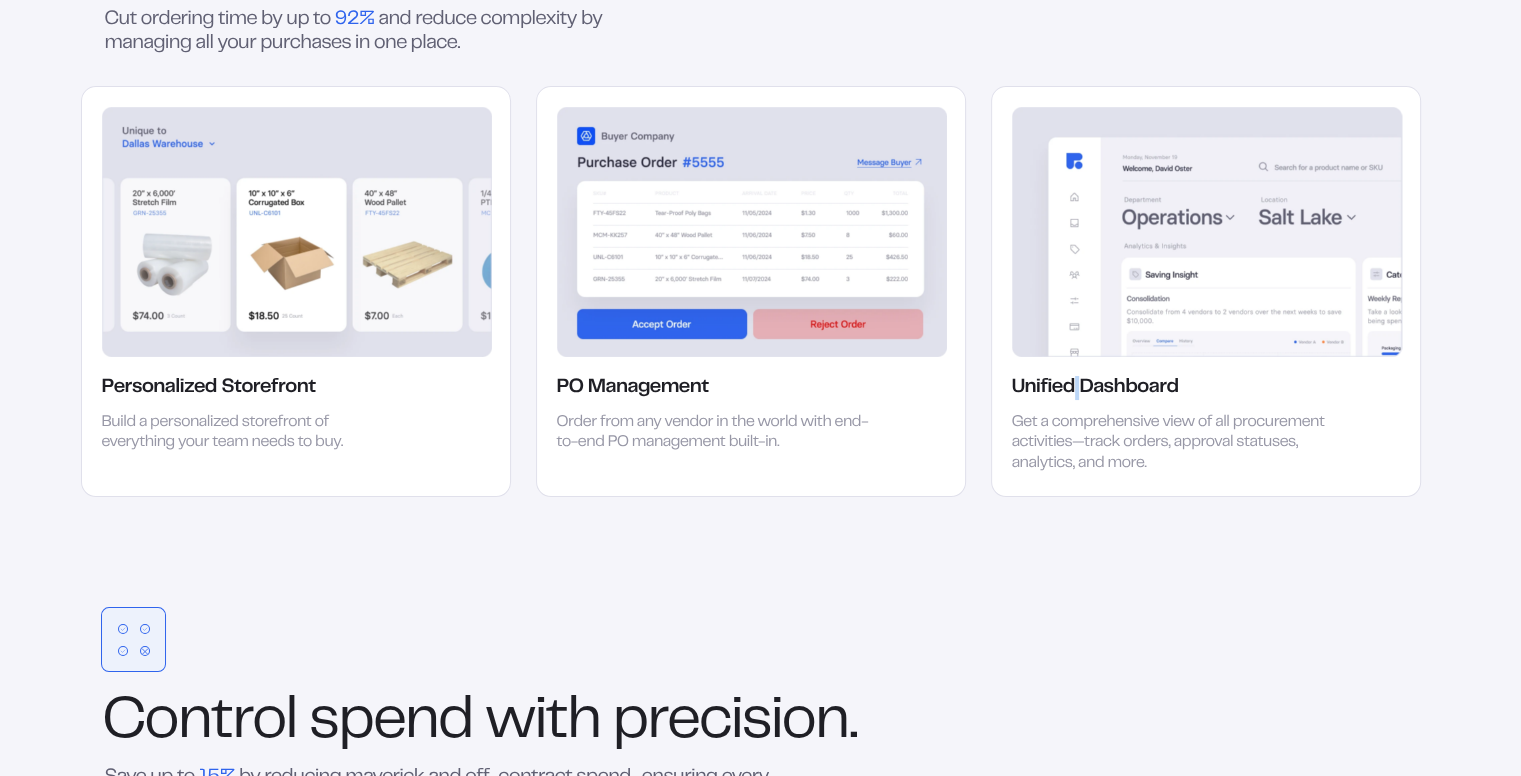 click on "Unified Dashboard Get a comprehensive view of all procurement activities—track orders, approval statuses, analytics, and more." at bounding box center [1206, 291] 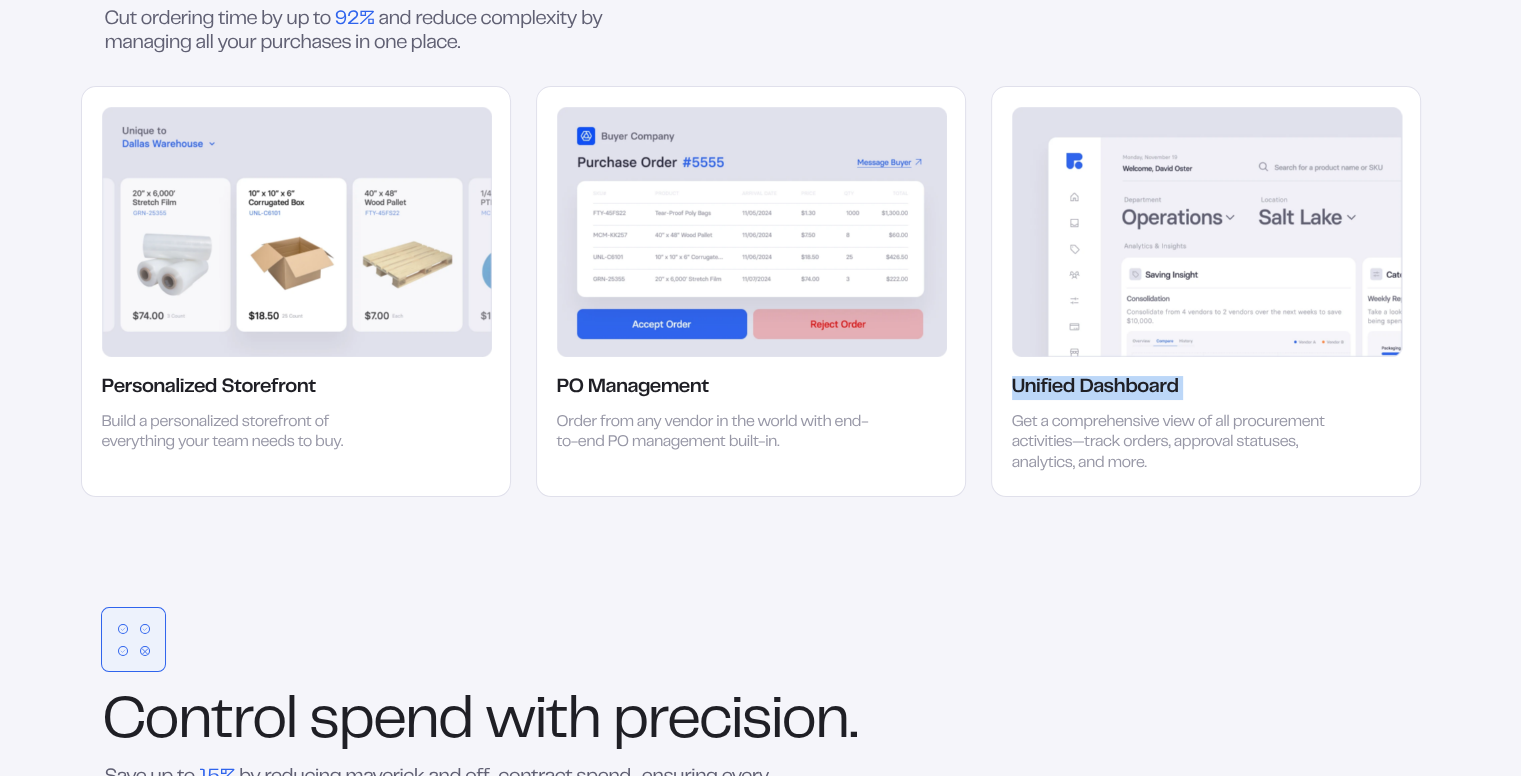 click on "Unified Dashboard Get a comprehensive view of all procurement activities—track orders, approval statuses, analytics, and more." at bounding box center (1206, 291) 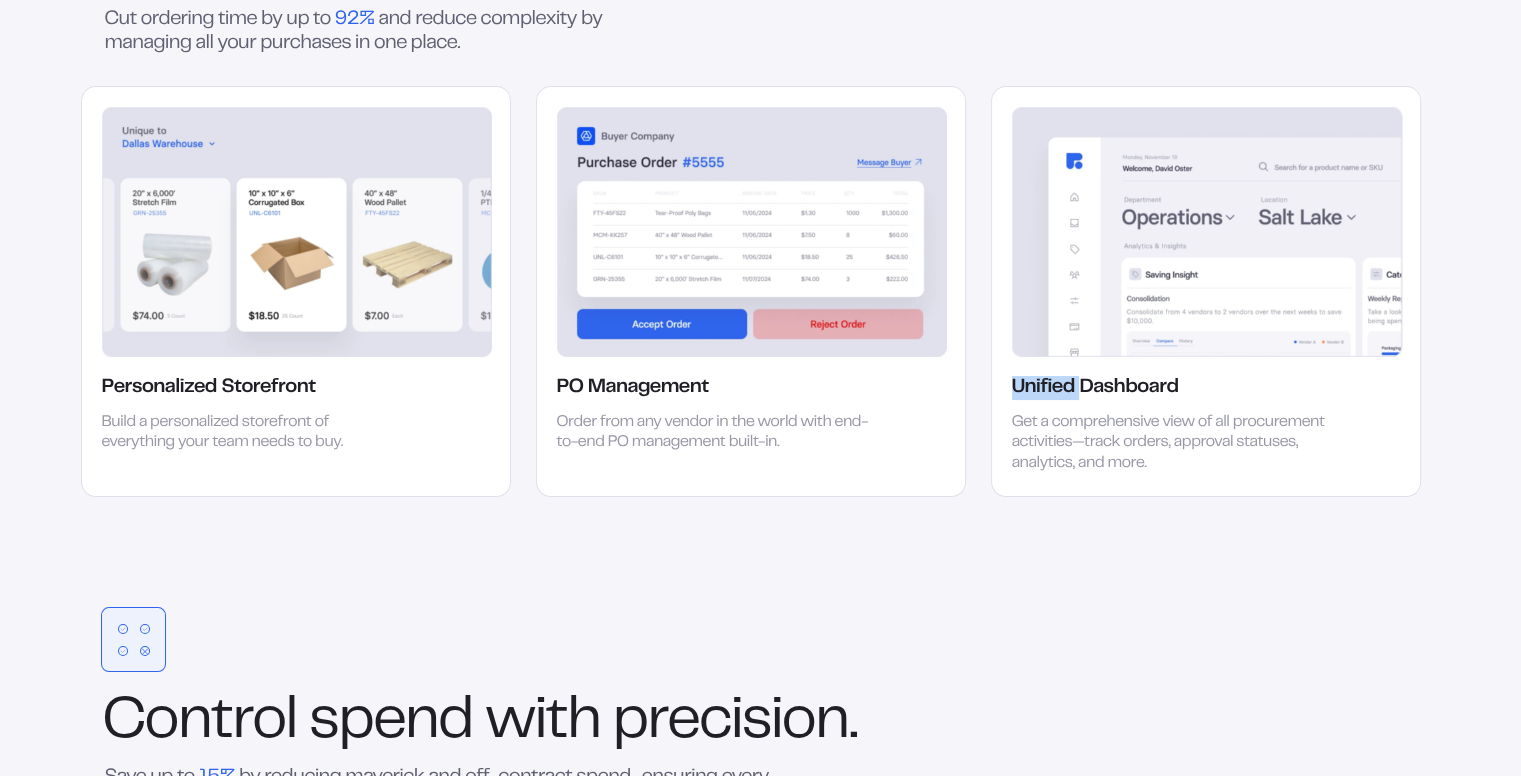 click on "Unified Dashboard" at bounding box center [1095, 388] 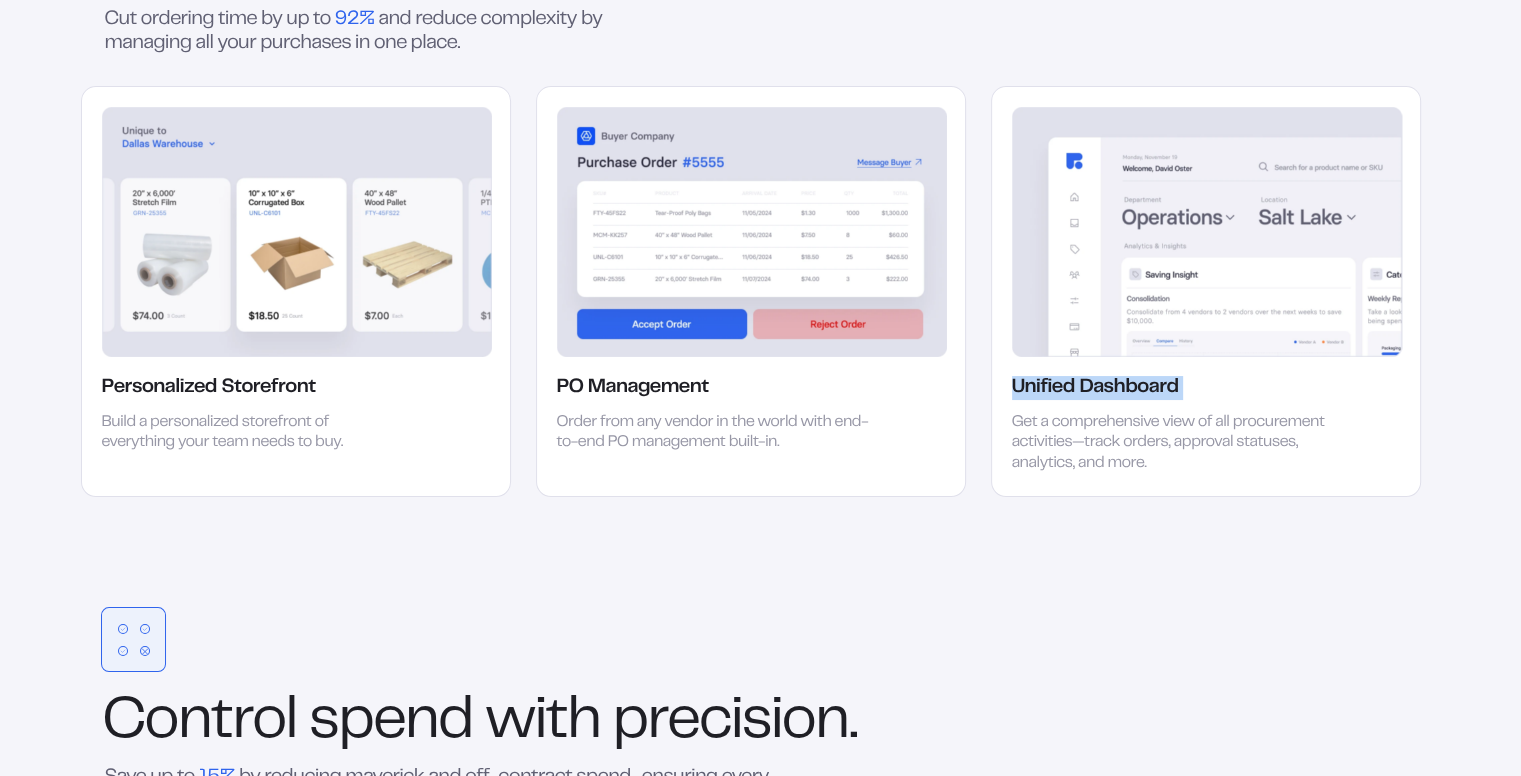click on "Unified Dashboard" at bounding box center [1095, 388] 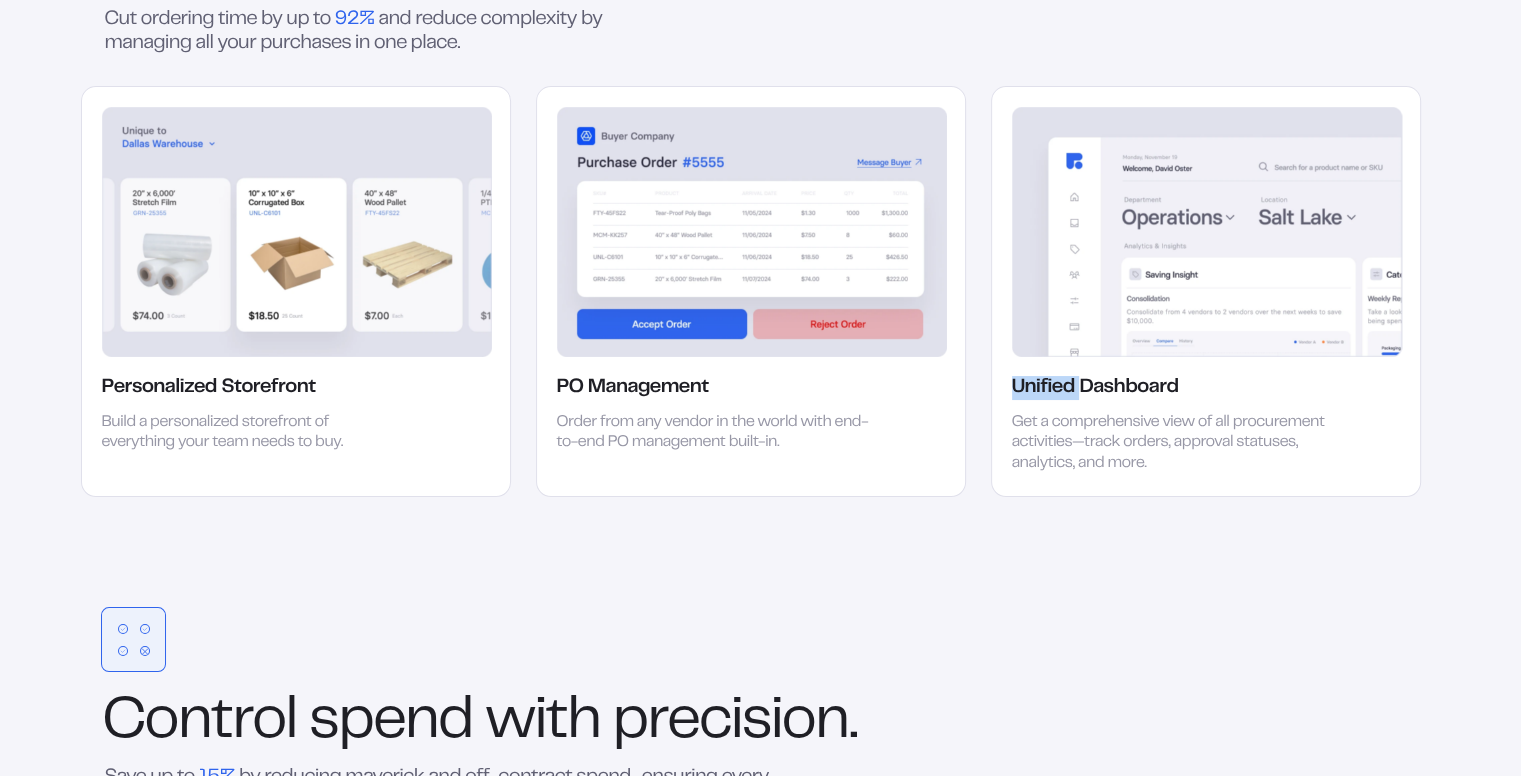 click on "Unified Dashboard" at bounding box center [1095, 388] 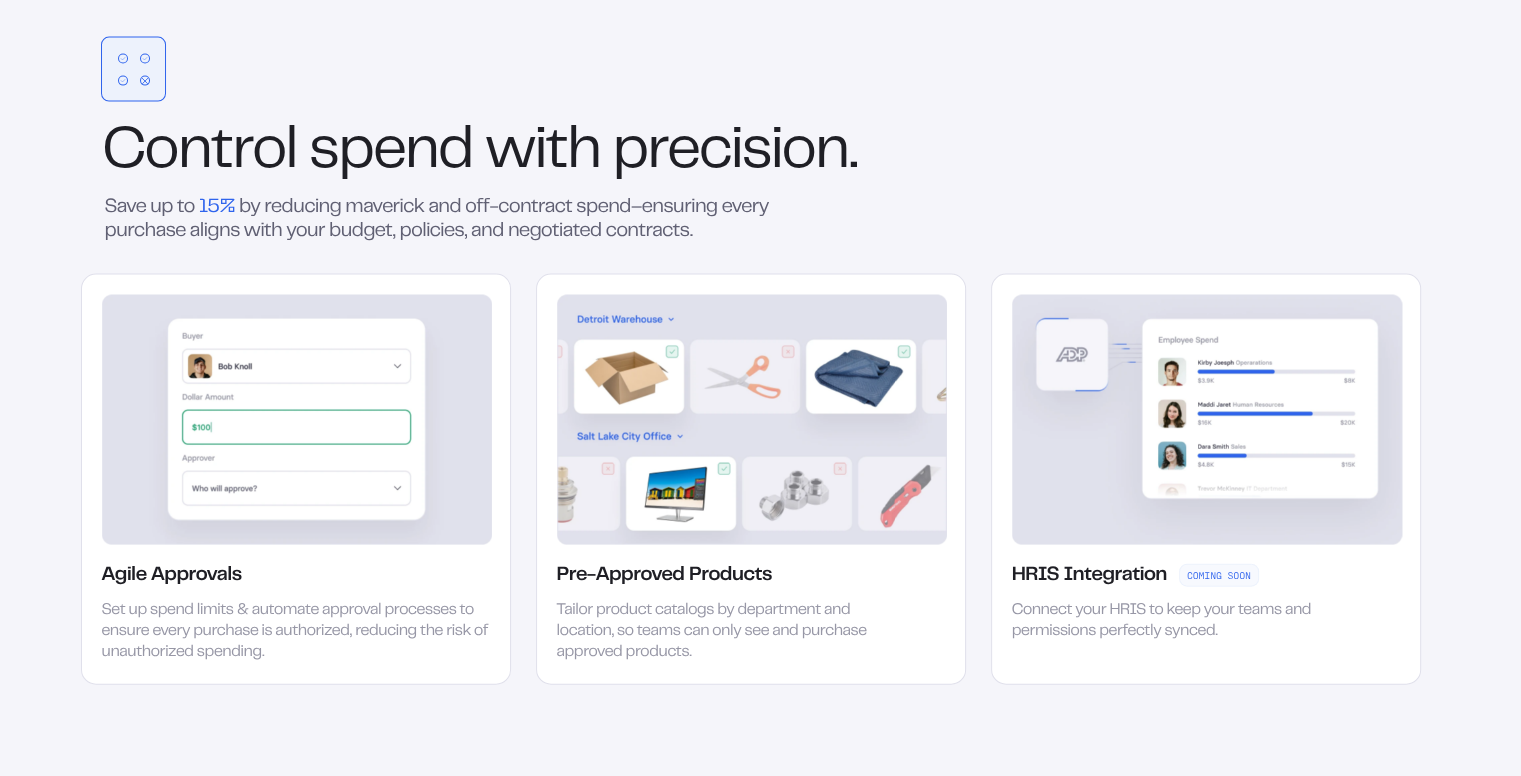 scroll, scrollTop: 3334, scrollLeft: 0, axis: vertical 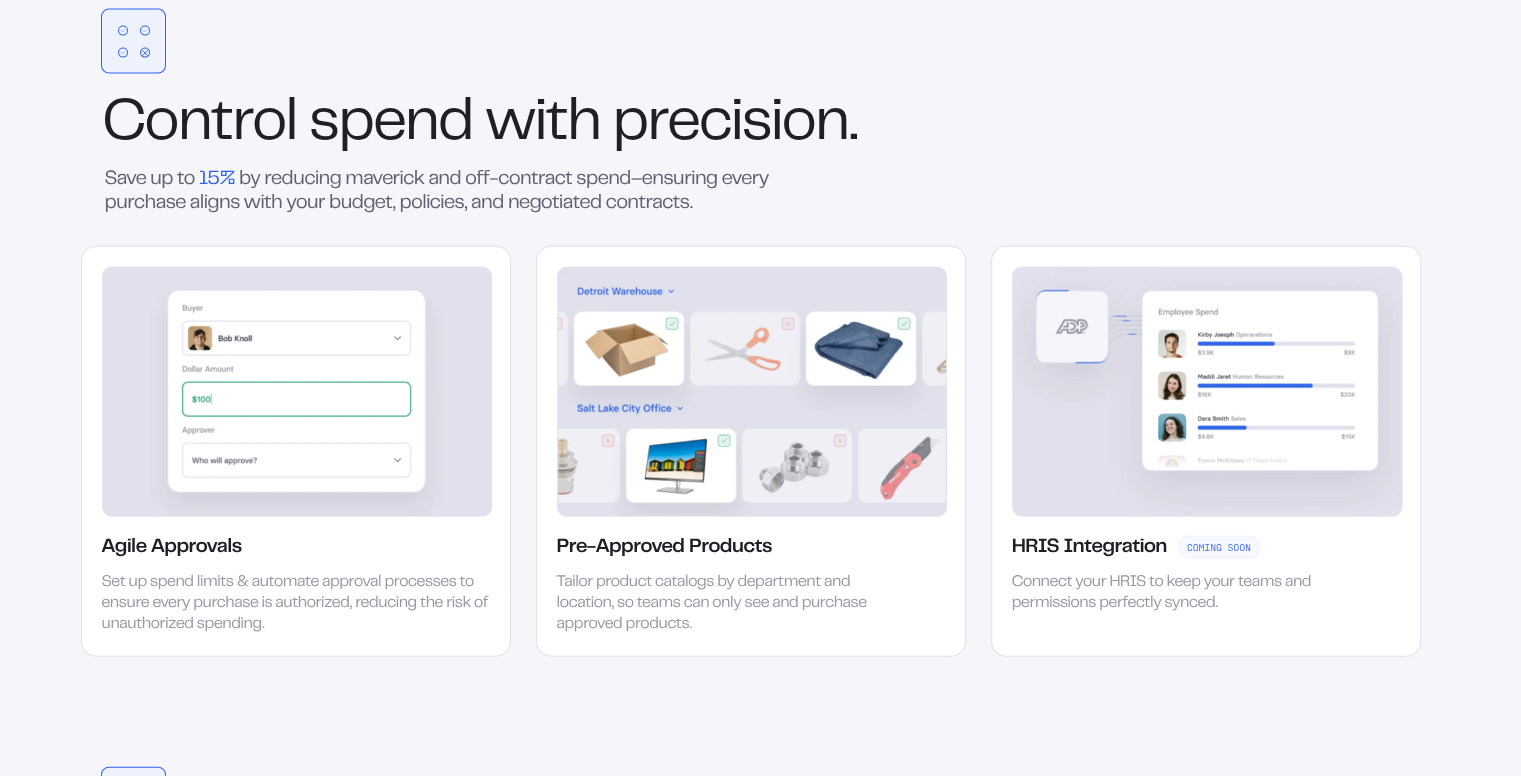 click at bounding box center [134, 107] 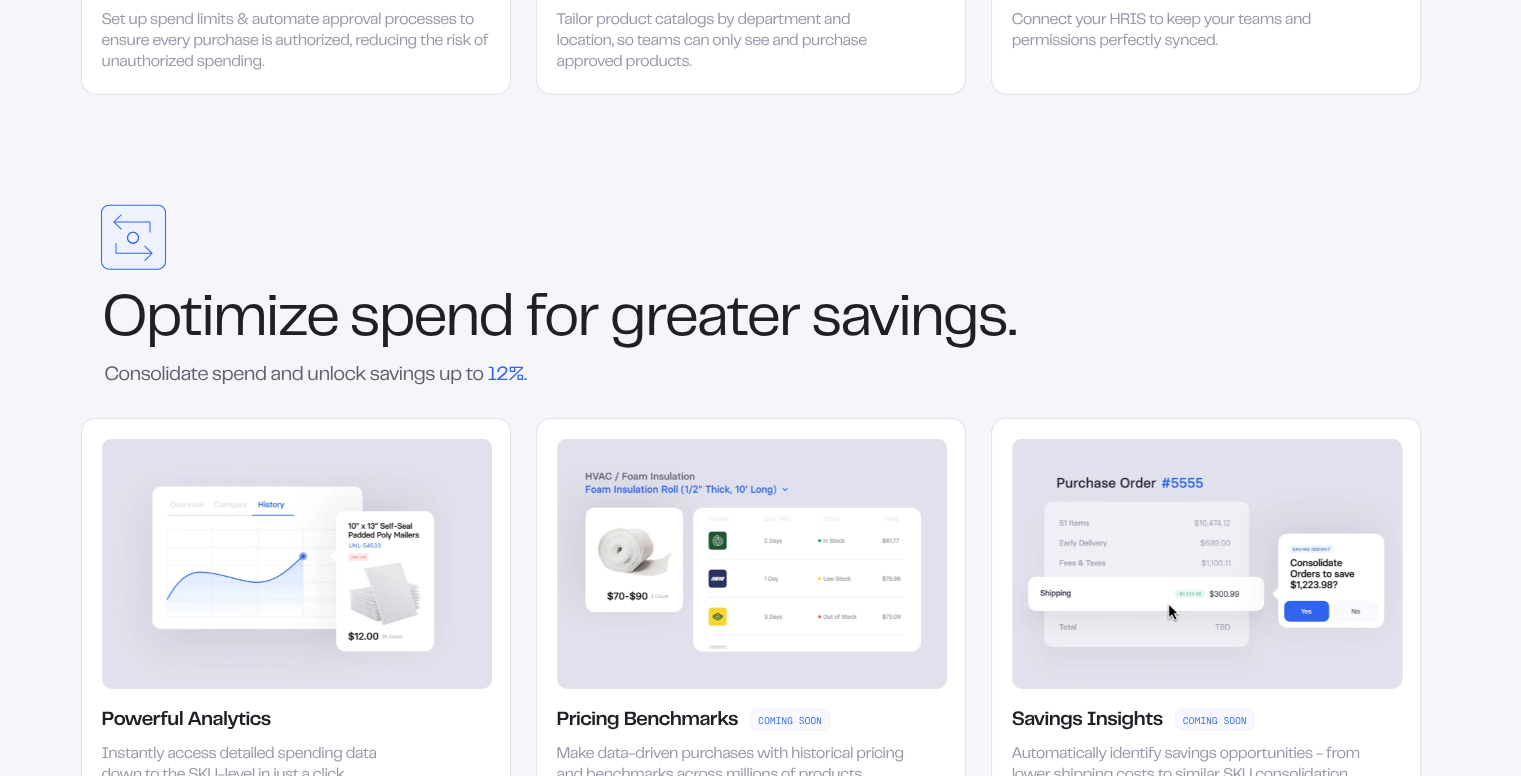 scroll, scrollTop: 3916, scrollLeft: 0, axis: vertical 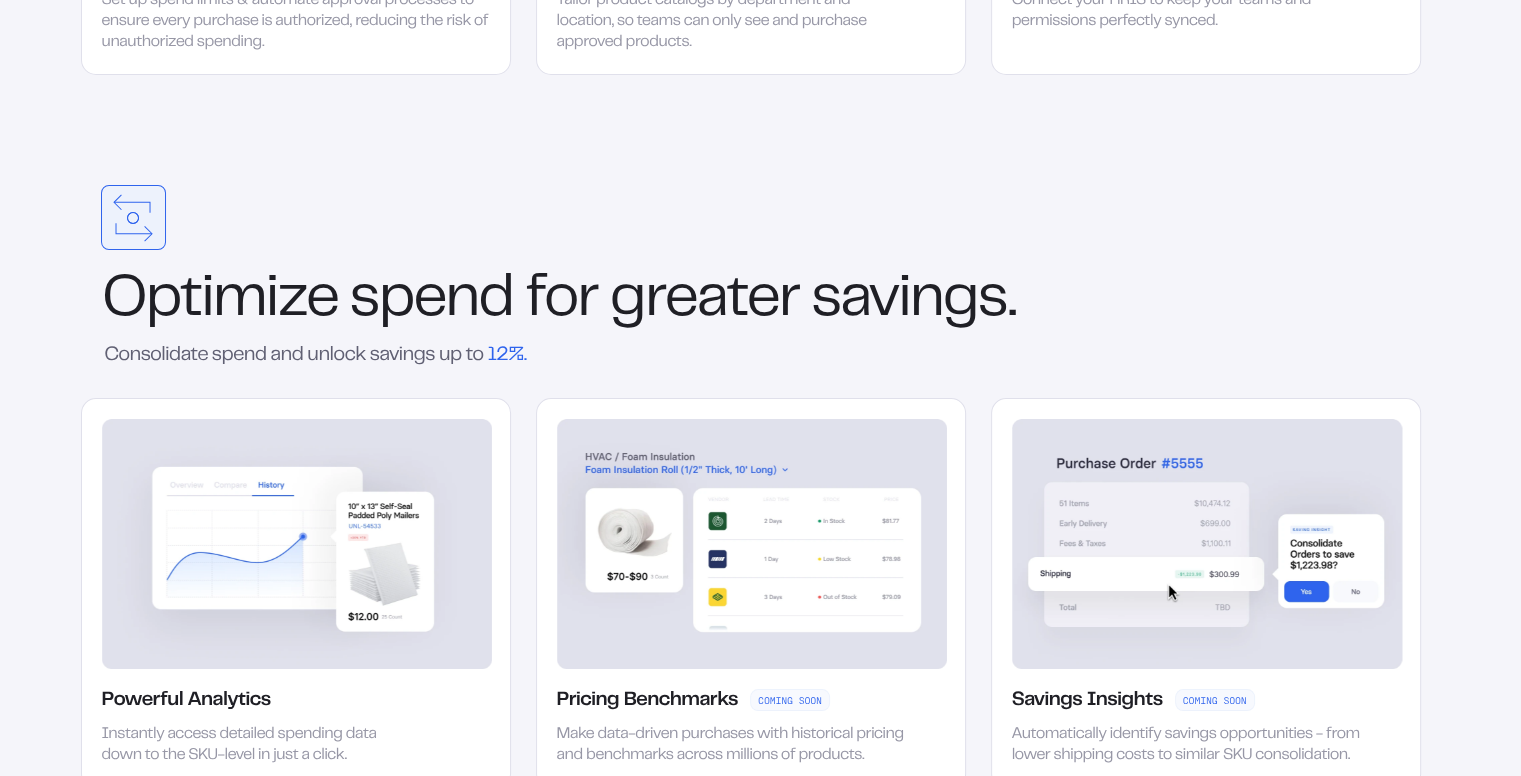 click on "Consolidate   spend   and   unlock   savings   up   to   12%." at bounding box center (366, 356) 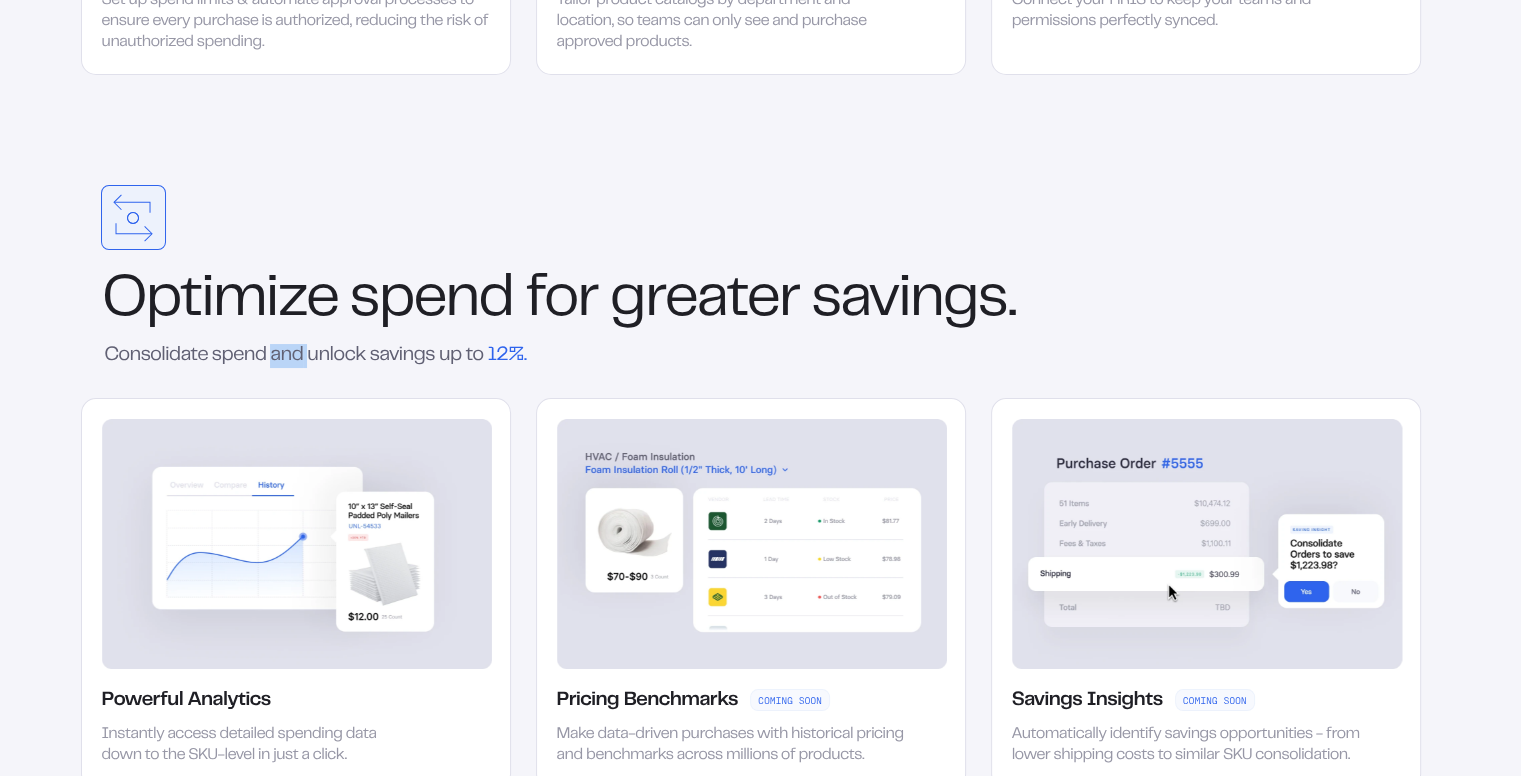 click on "Consolidate   spend   and   unlock   savings   up   to   12%." at bounding box center (366, 356) 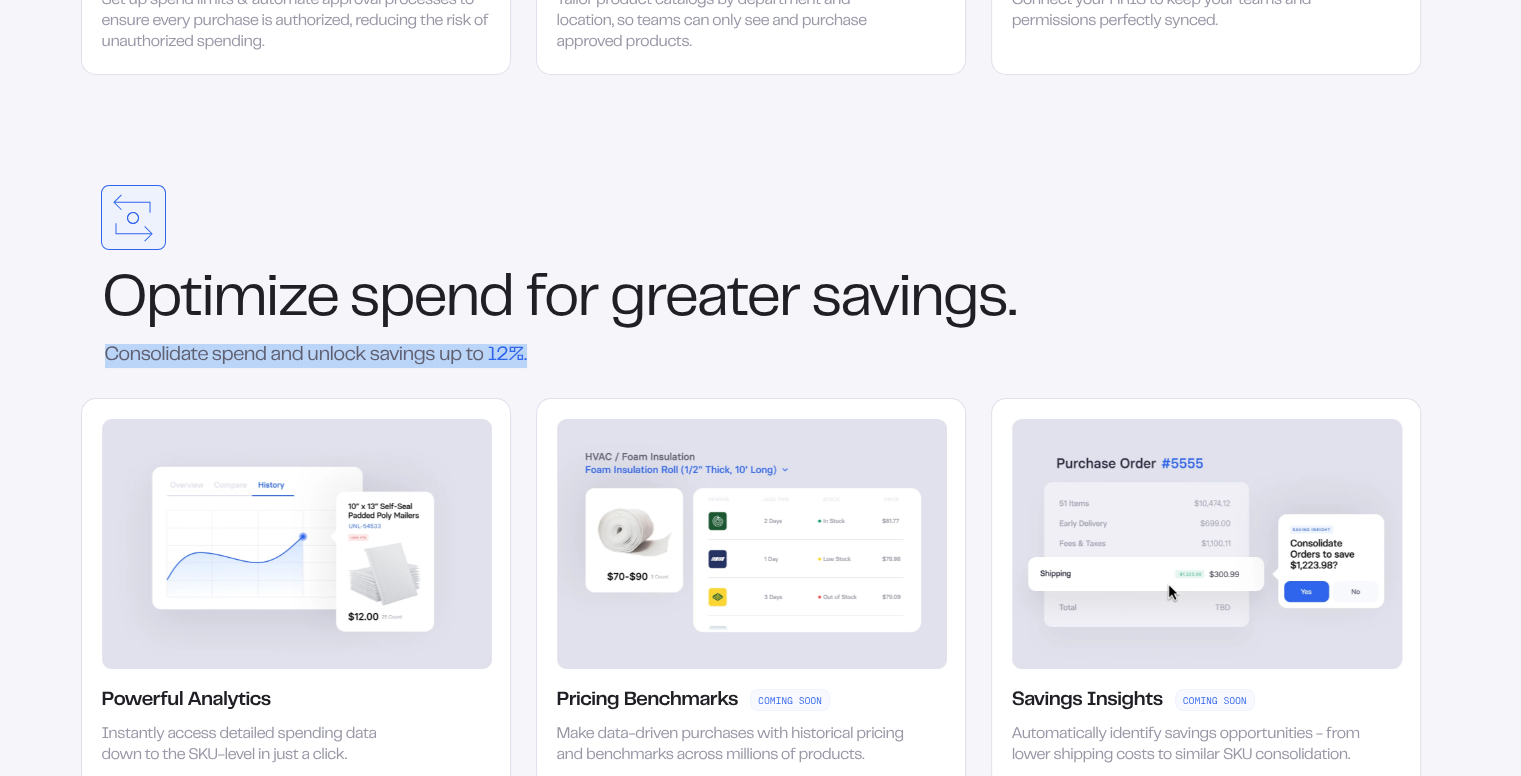 click on "Consolidate   spend   and   unlock   savings   up   to   12%." at bounding box center [366, 356] 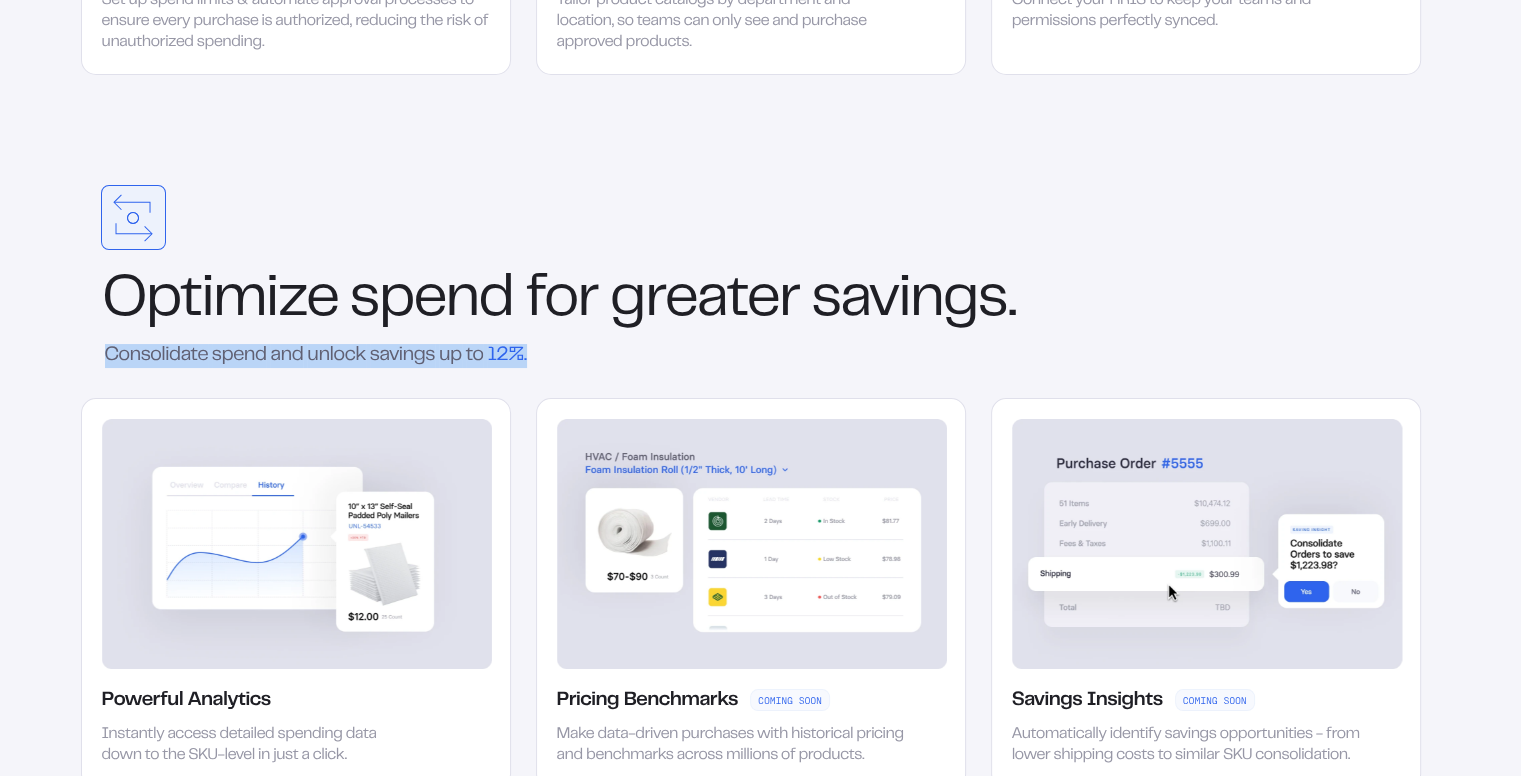 click on "Consolidate   spend   and   unlock   savings   up   to   12%." at bounding box center [366, 356] 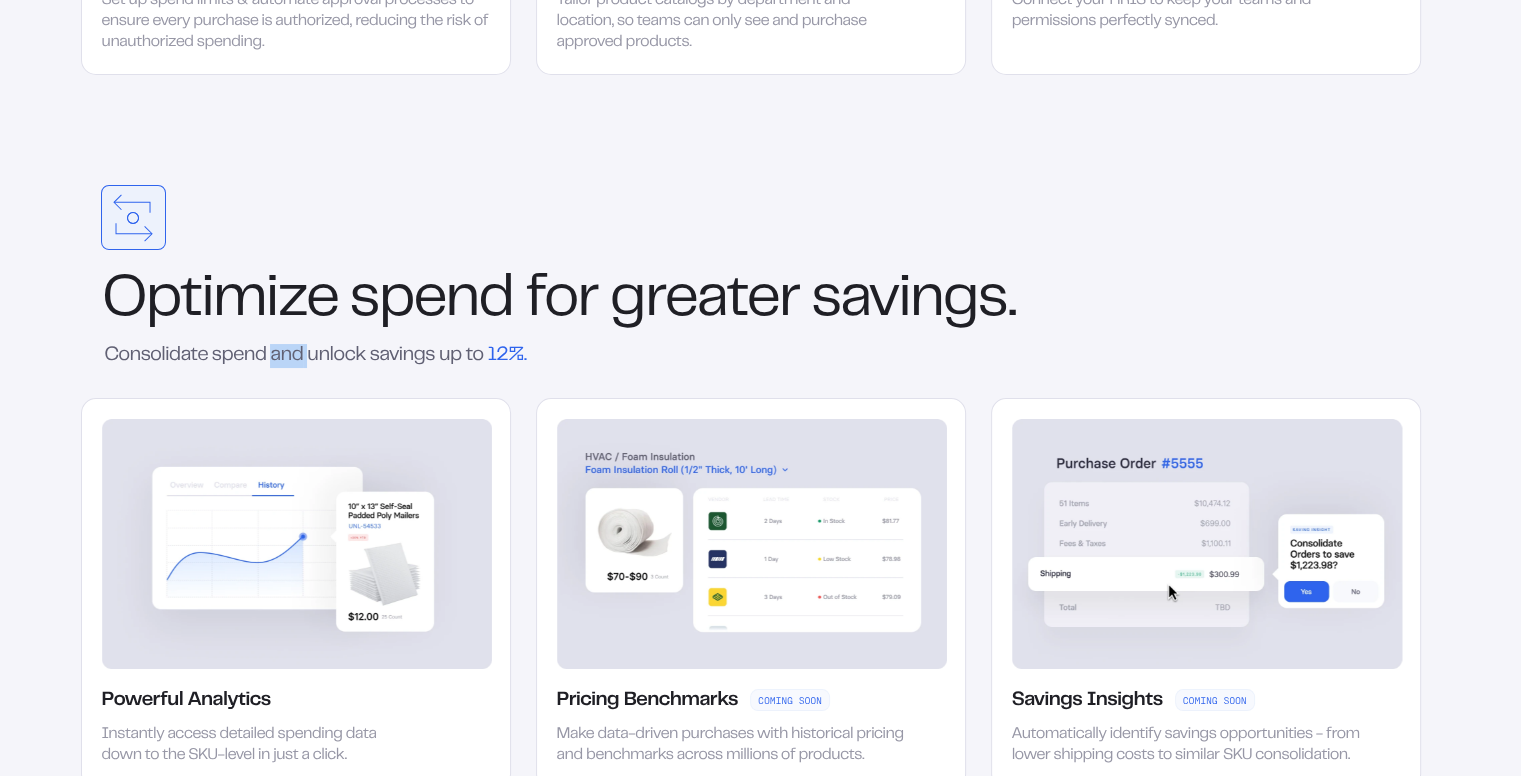 click on "Consolidate   spend   and   unlock   savings   up   to   12%." at bounding box center [366, 356] 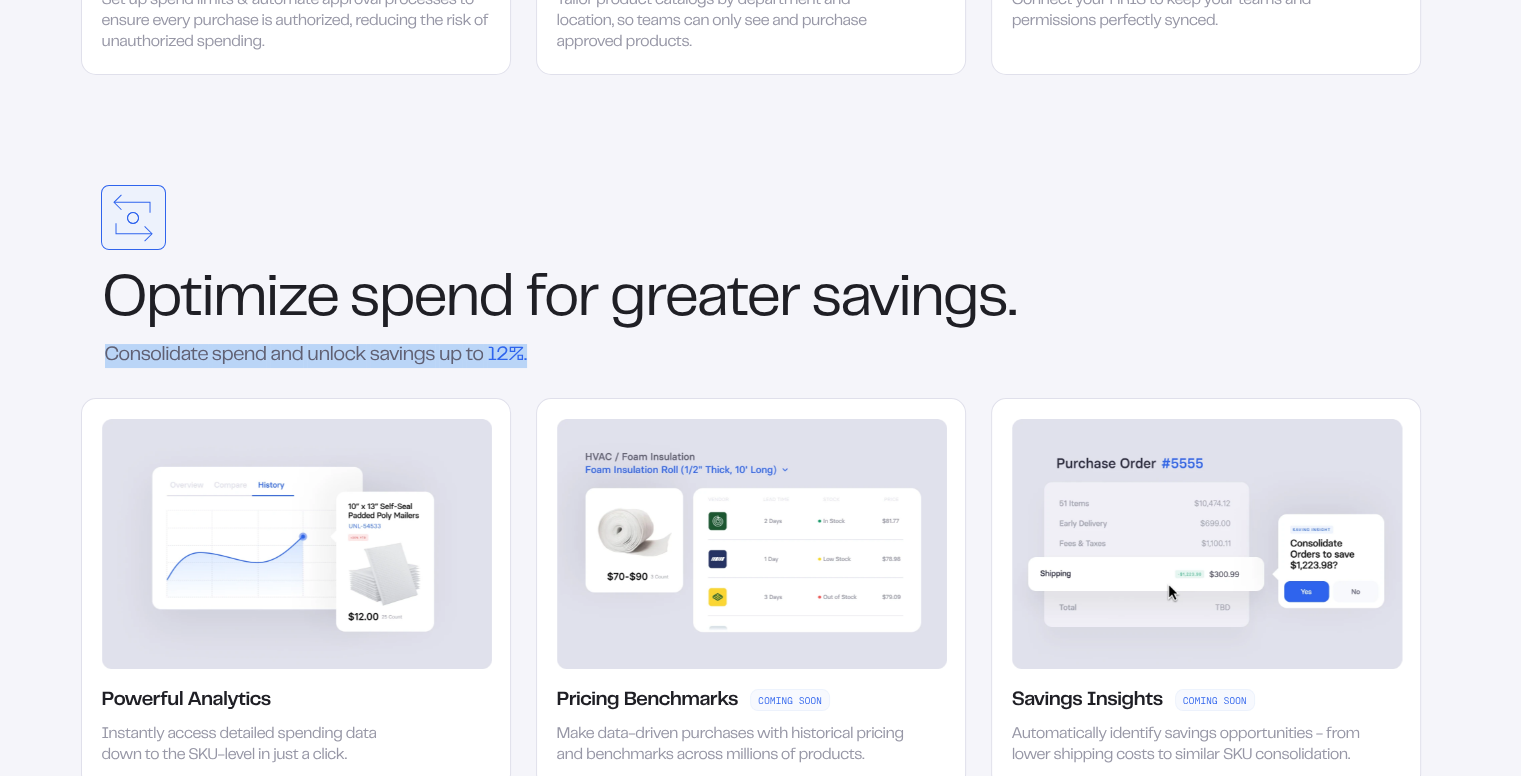 click on "Consolidate   spend   and   unlock   savings   up   to   12%." at bounding box center (366, 356) 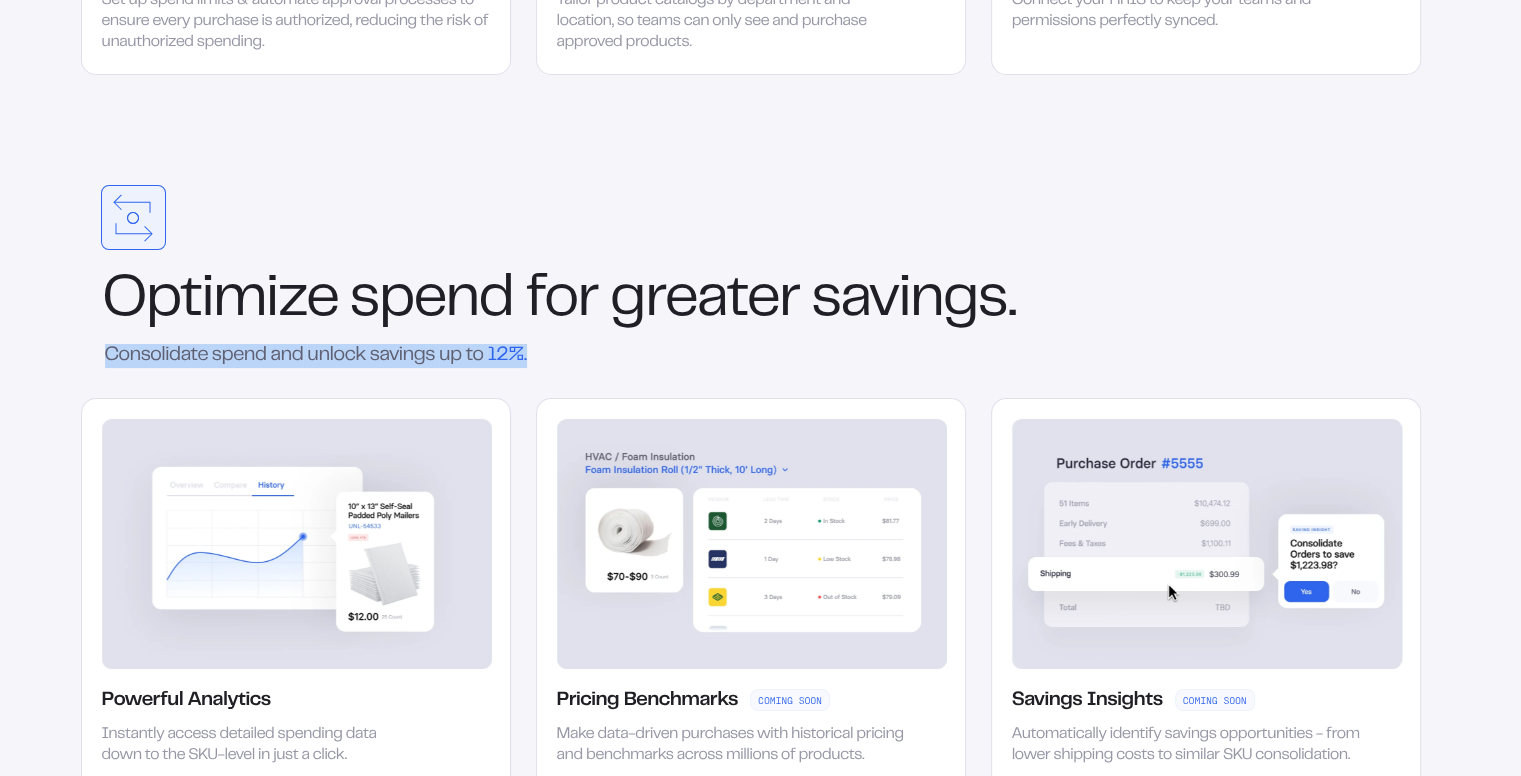click on "Consolidate   spend   and   unlock   savings   up   to   12%." at bounding box center [366, 356] 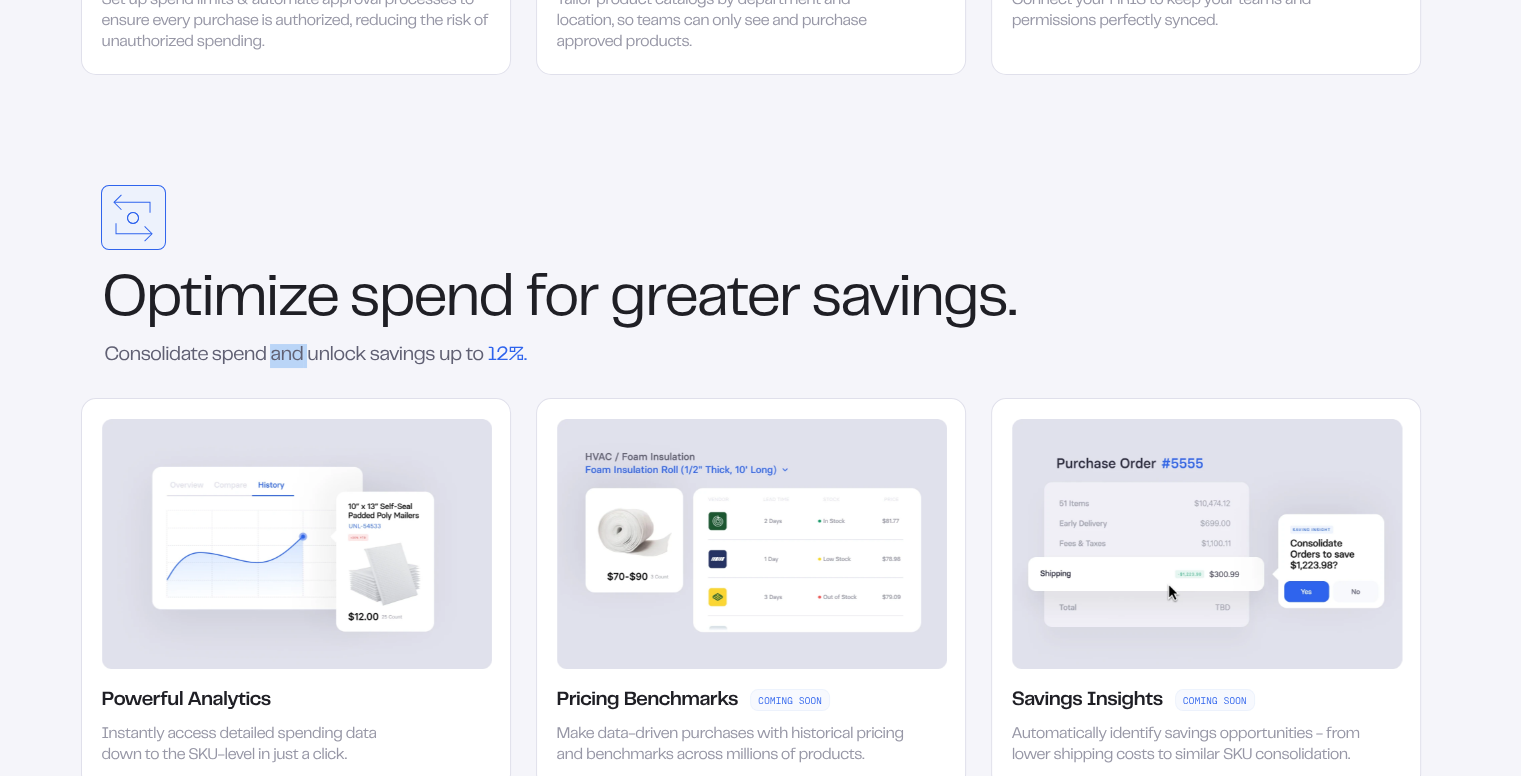 click on "Consolidate   spend   and   unlock   savings   up   to   12%." at bounding box center [366, 356] 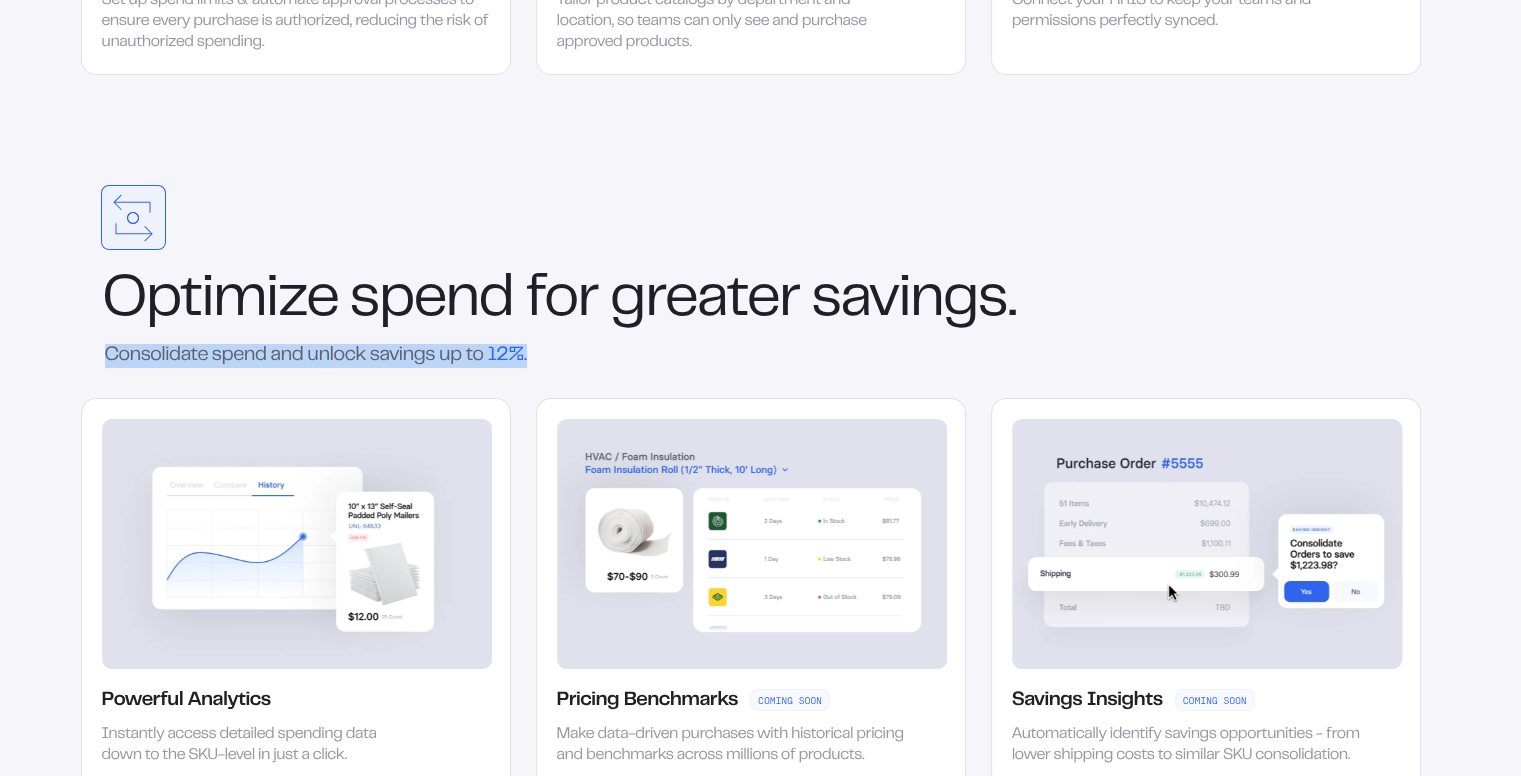 click on "Consolidate   spend   and   unlock   savings   up   to   12%." at bounding box center [366, 356] 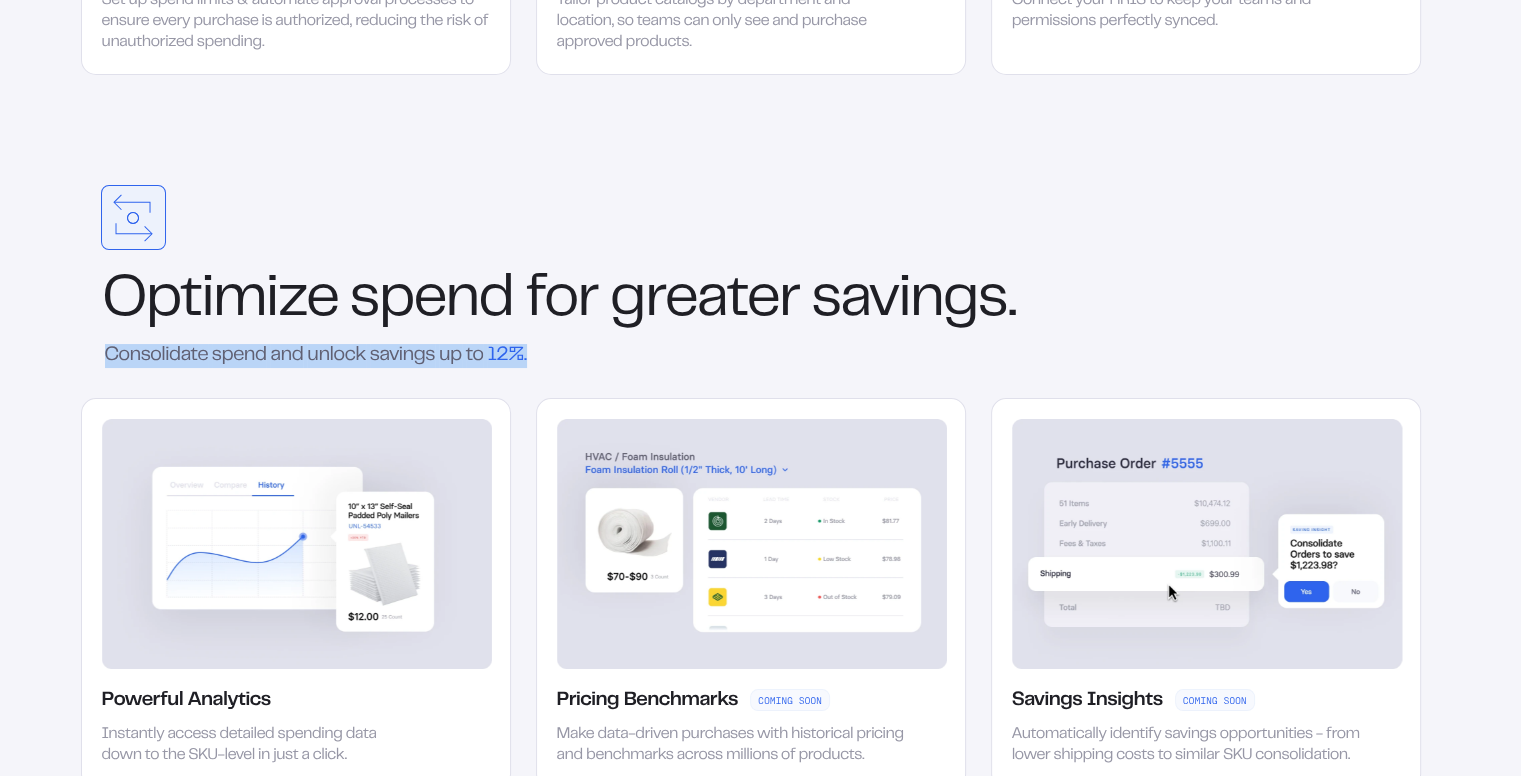 drag, startPoint x: 470, startPoint y: 354, endPoint x: 444, endPoint y: 350, distance: 26.305893 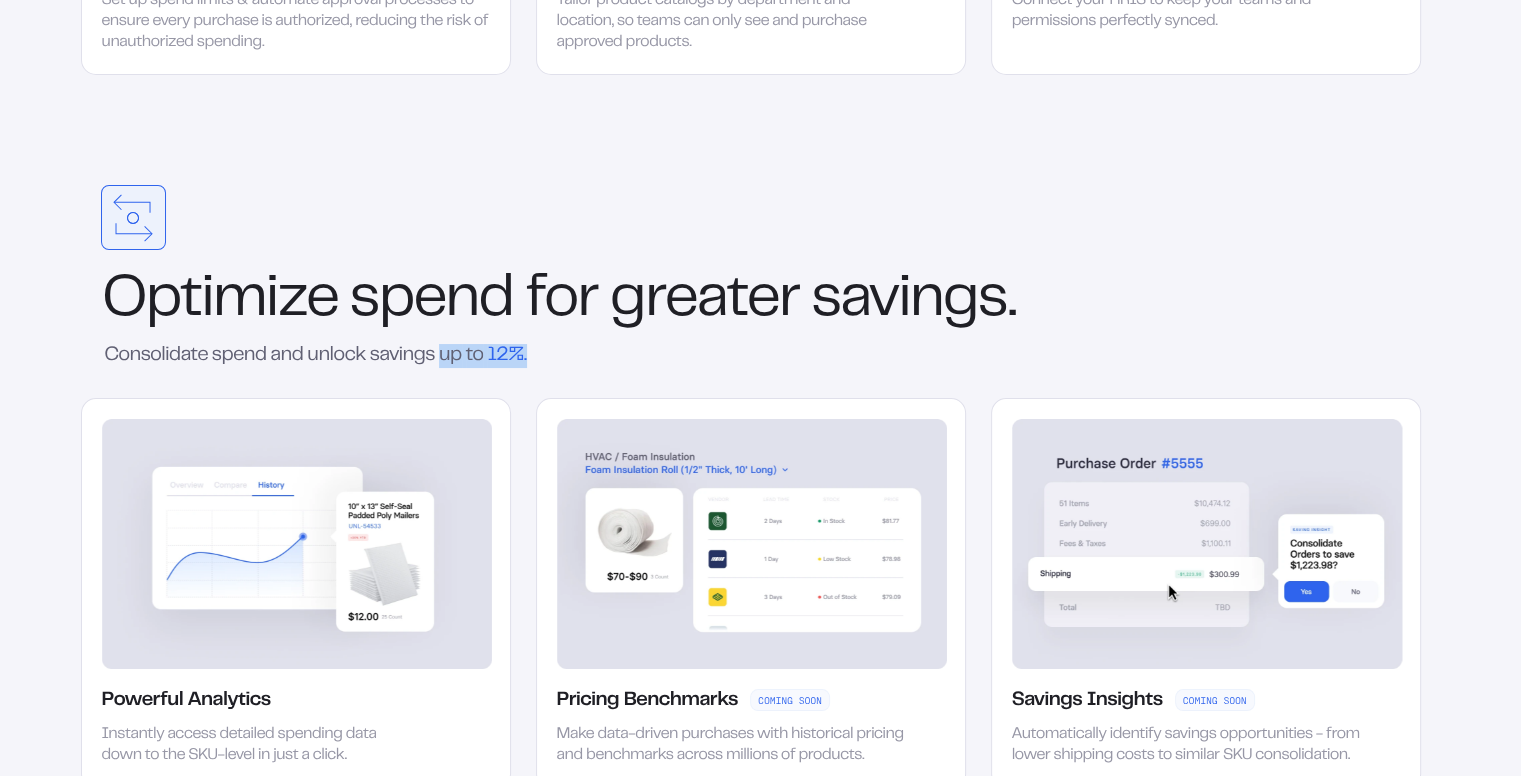 drag, startPoint x: 439, startPoint y: 349, endPoint x: 535, endPoint y: 349, distance: 96 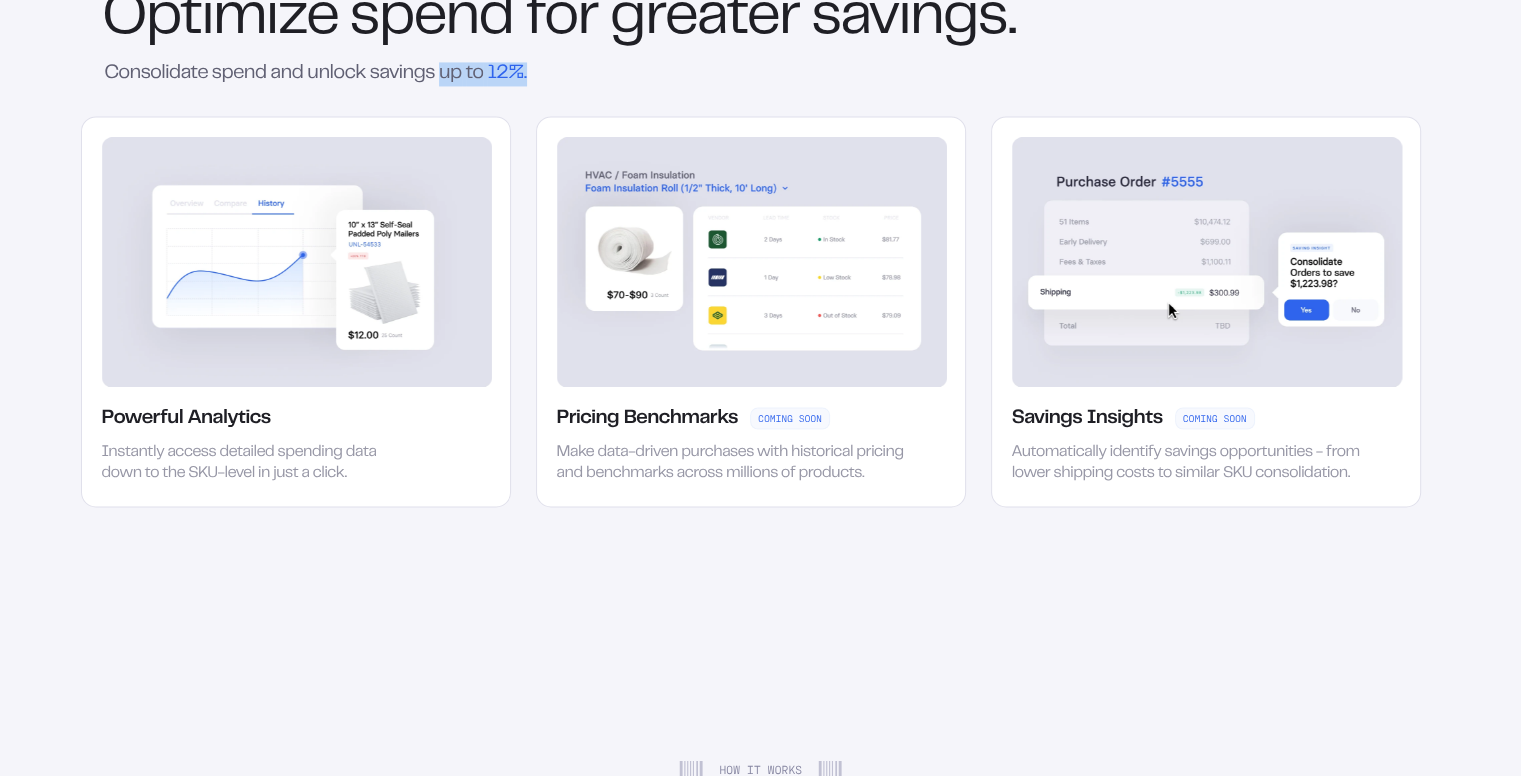 scroll, scrollTop: 4230, scrollLeft: 0, axis: vertical 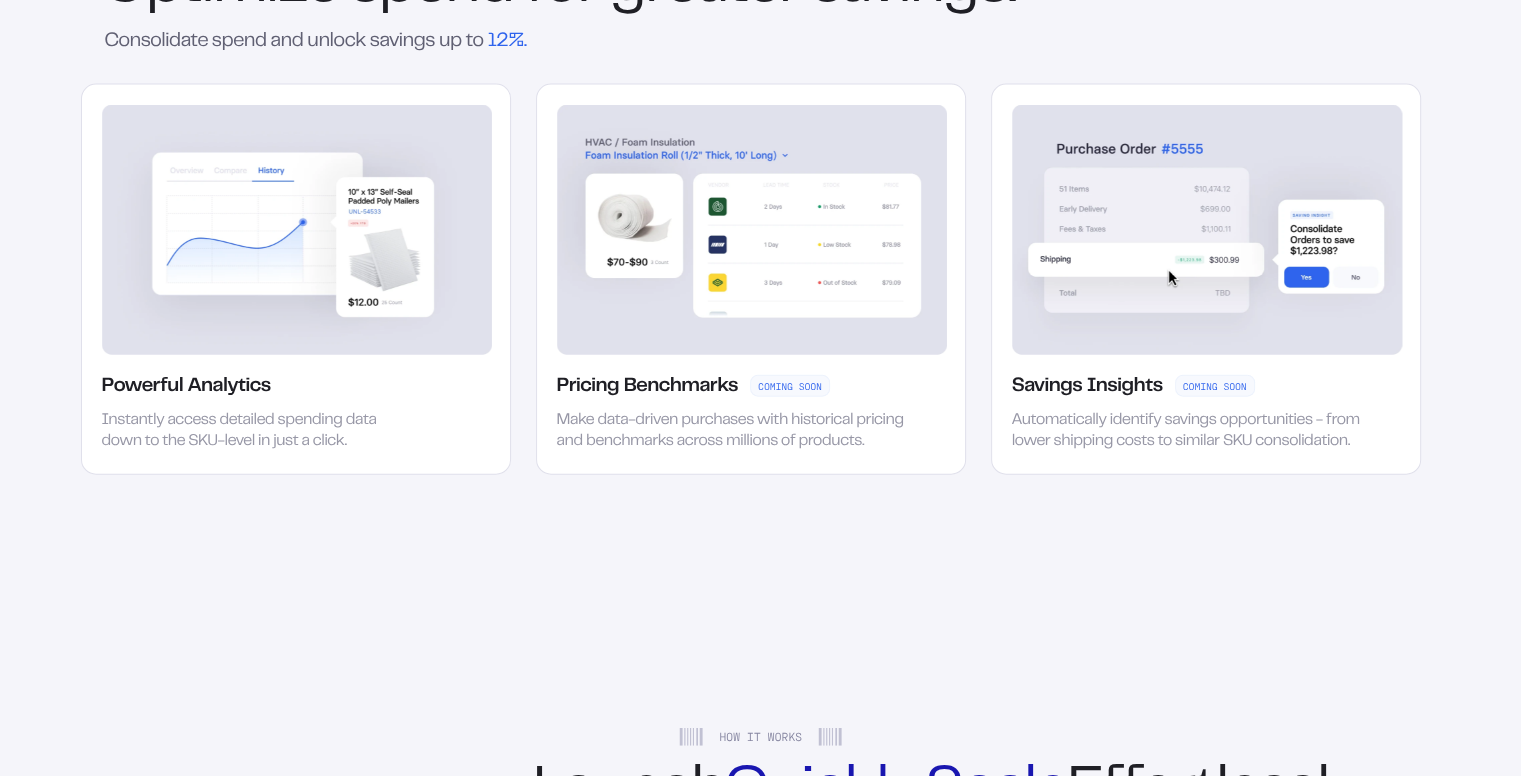 click on "Pricing Benchmarks" at bounding box center (647, 386) 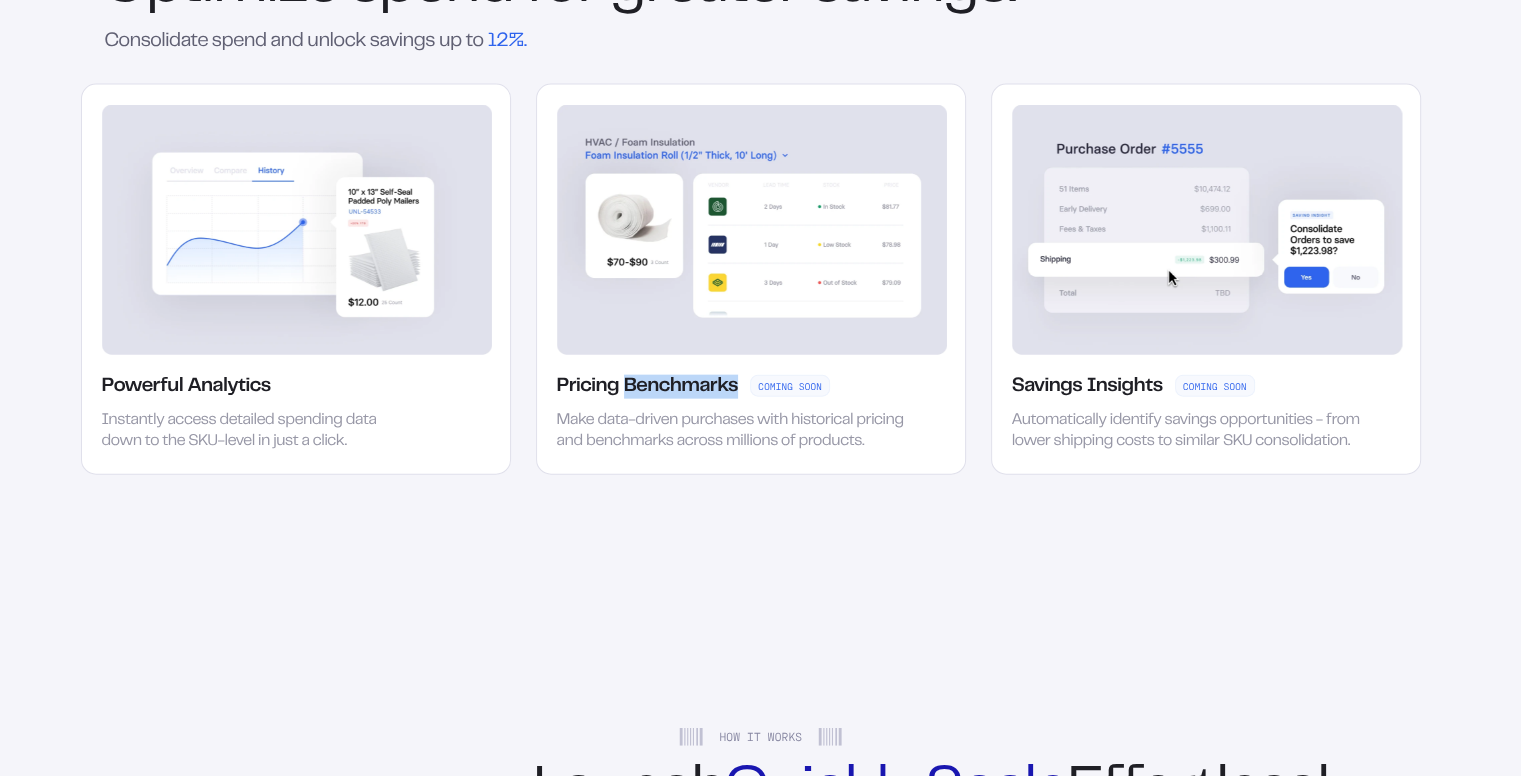 click on "Pricing Benchmarks" at bounding box center (647, 386) 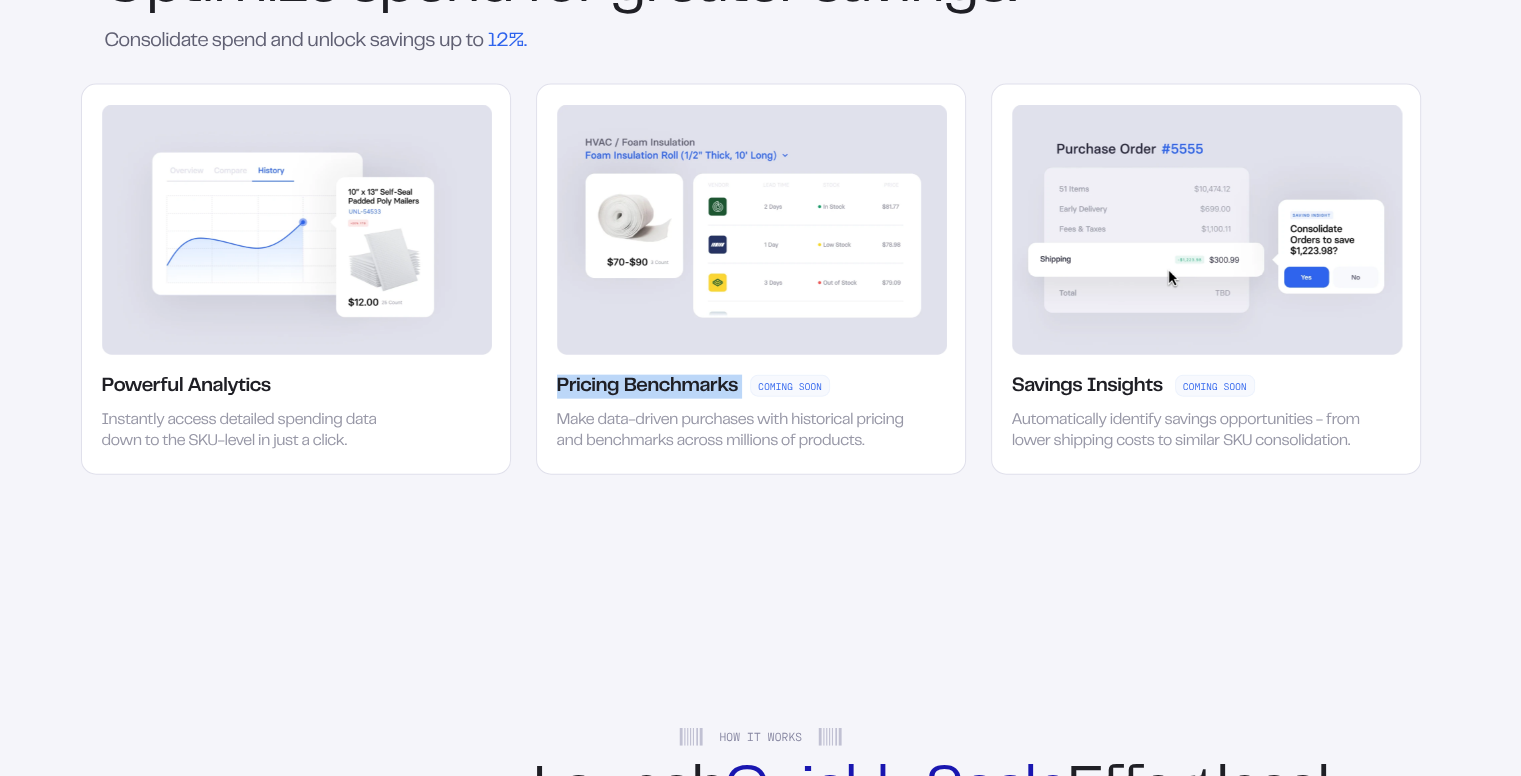 click on "Pricing Benchmarks" at bounding box center (647, 386) 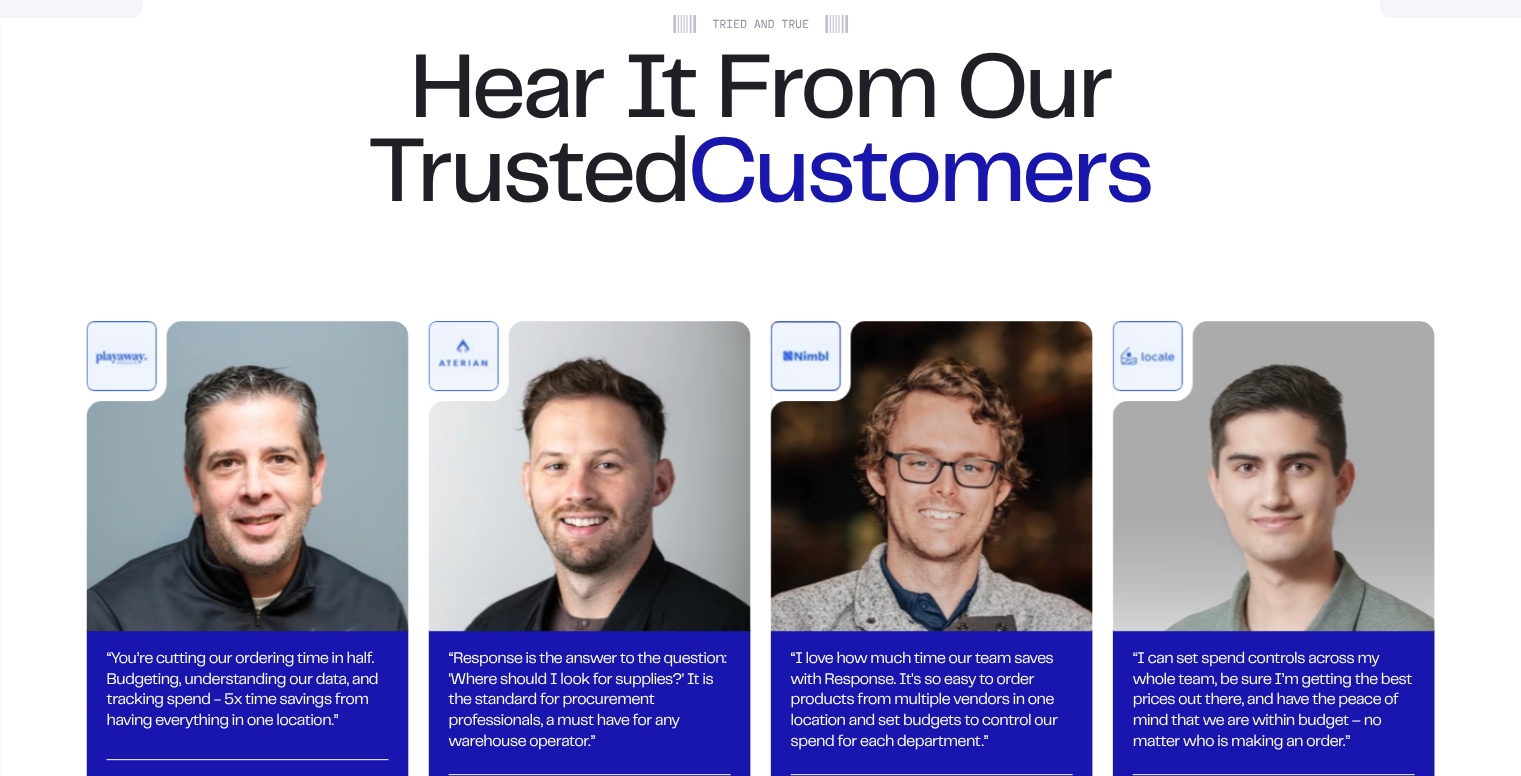 scroll, scrollTop: 6984, scrollLeft: 0, axis: vertical 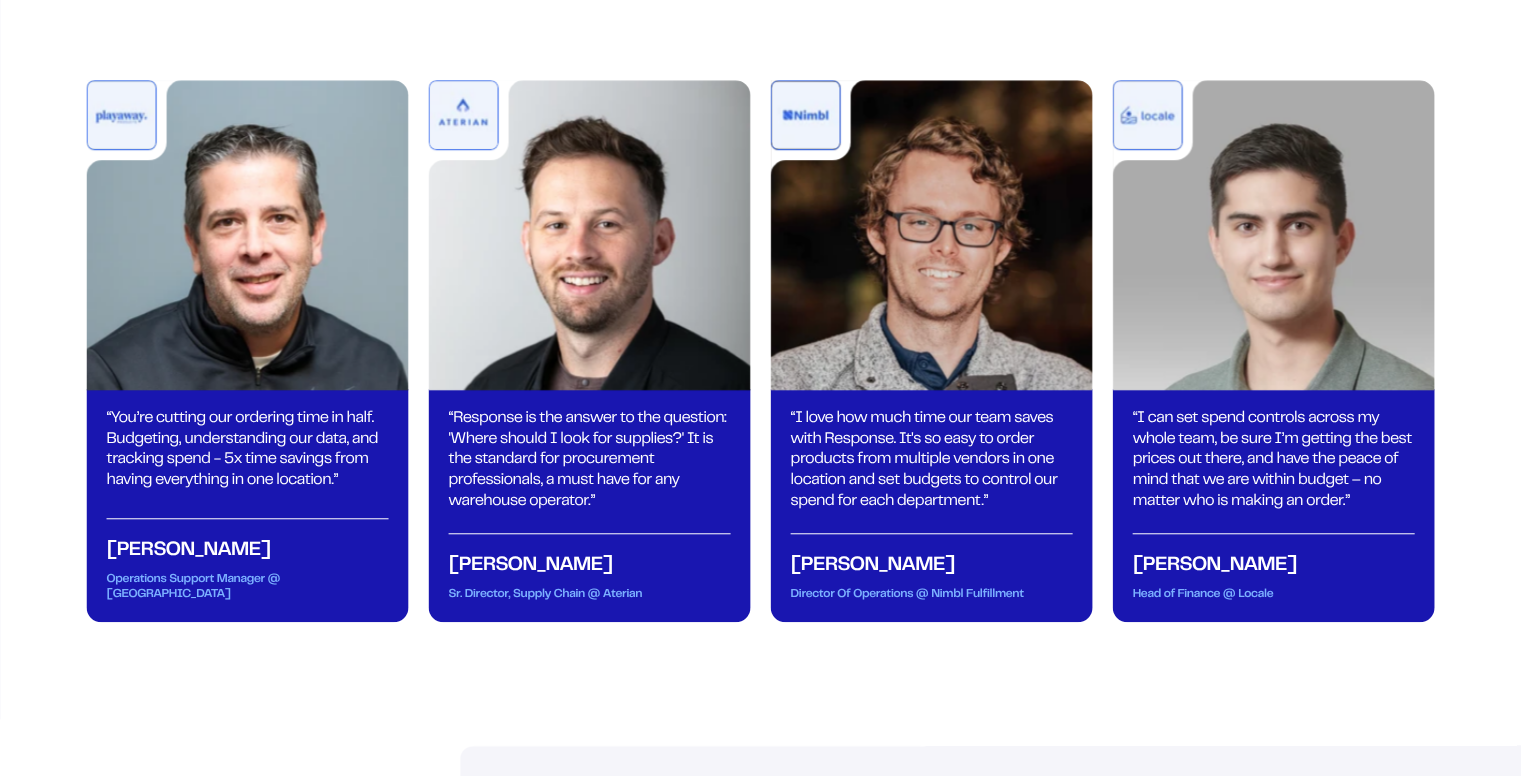 click on "[PERSON_NAME]" at bounding box center (932, 555) 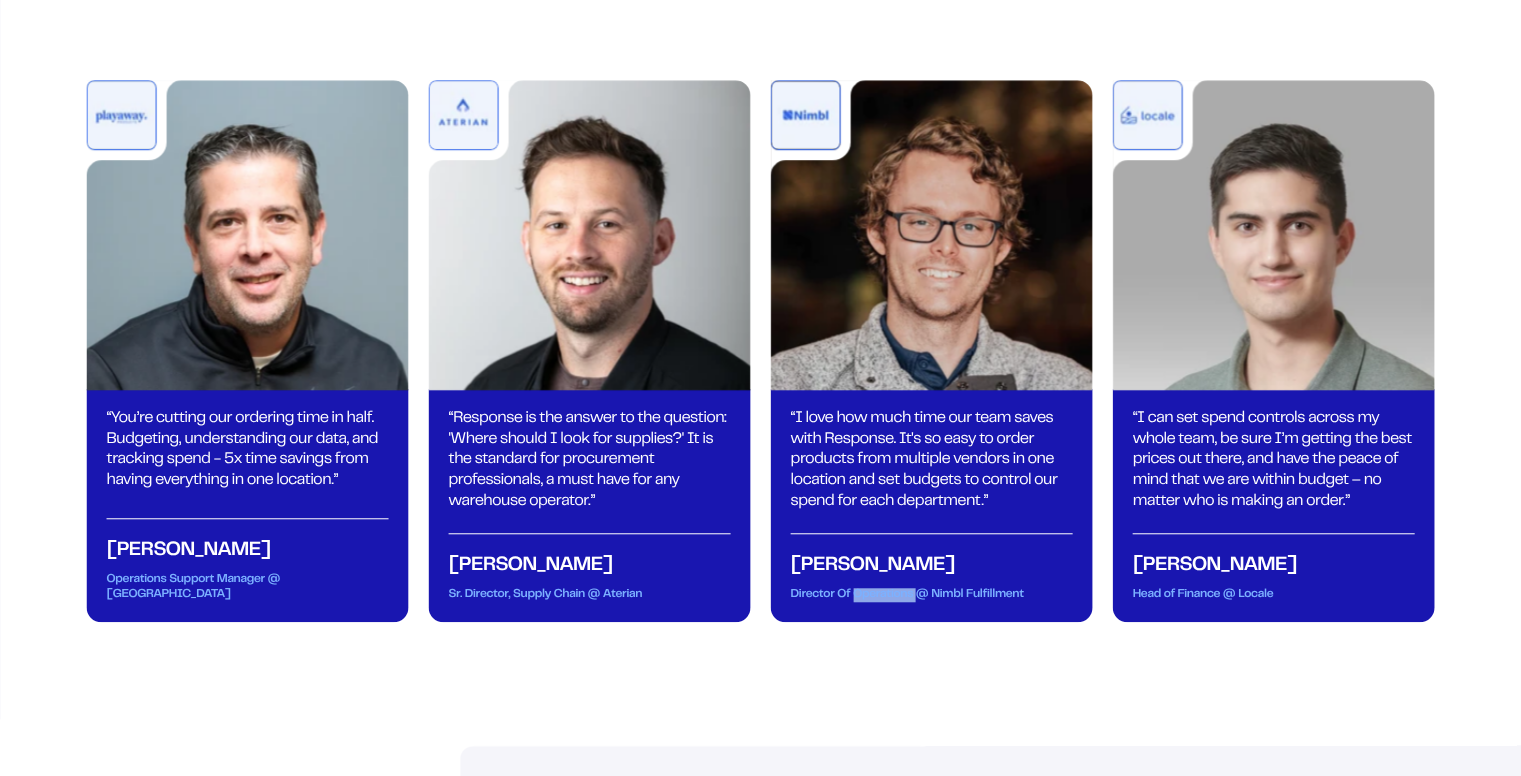 click on "“ I love how much time our team saves with Response. It's so easy to order products from multiple vendors in one location and set budgets to control our spend for each department. ” Sterling Westfall Director Of Operations @ Nimbl Fulfillment" at bounding box center (932, 505) 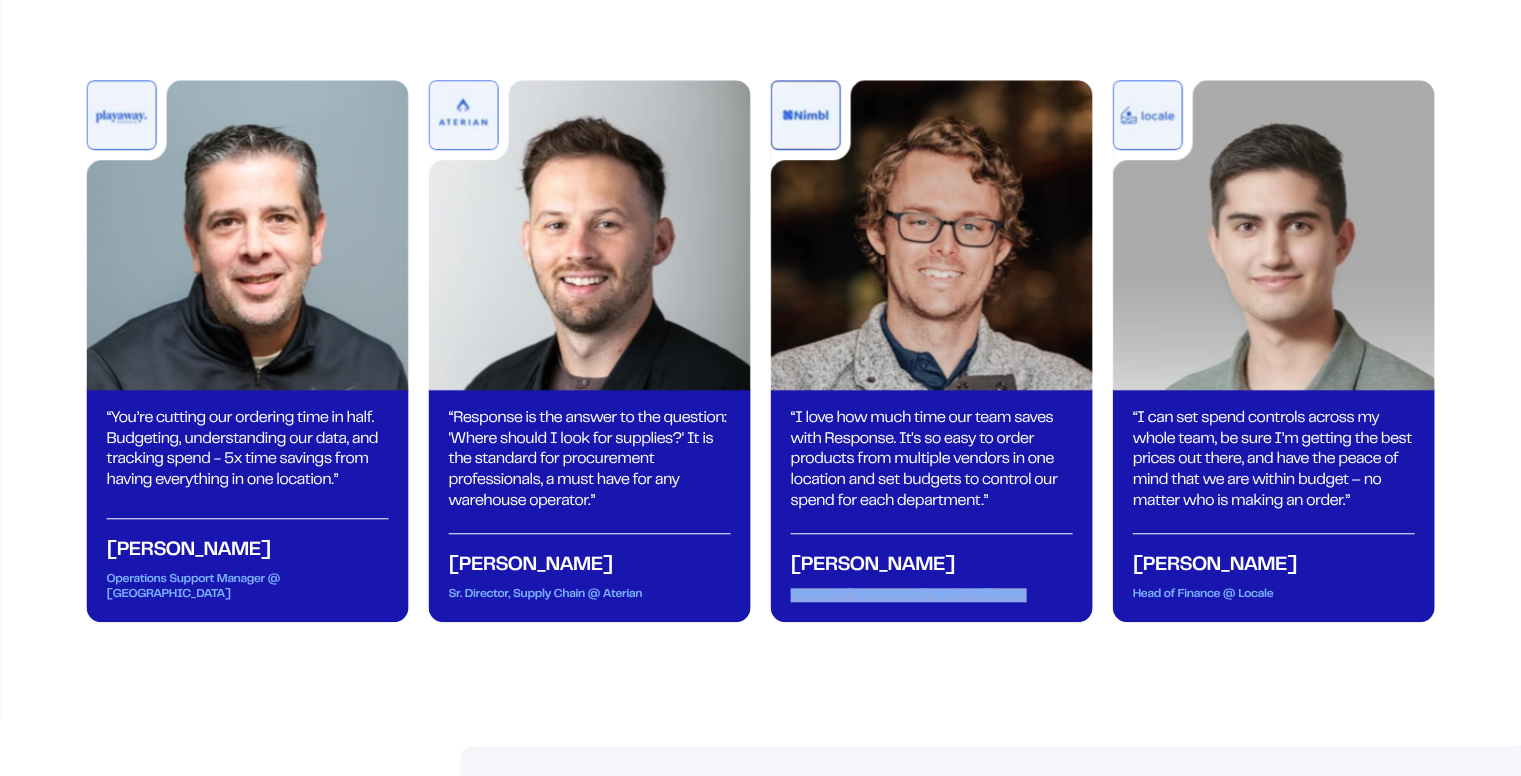click on "“ I love how much time our team saves with Response. It's so easy to order products from multiple vendors in one location and set budgets to control our spend for each department. ” Sterling Westfall Director Of Operations @ Nimbl Fulfillment" at bounding box center (932, 505) 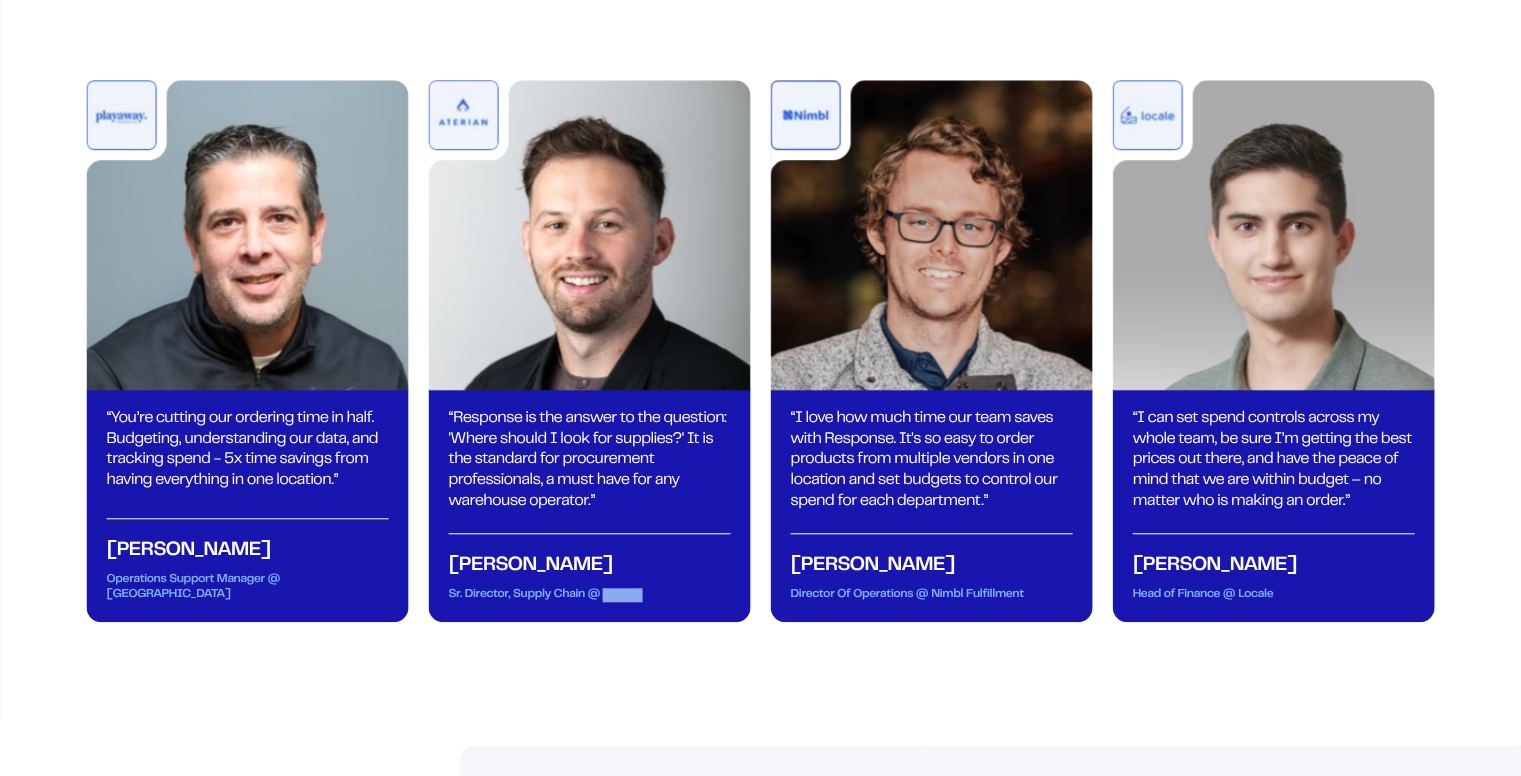 drag, startPoint x: 606, startPoint y: 636, endPoint x: 642, endPoint y: 636, distance: 36 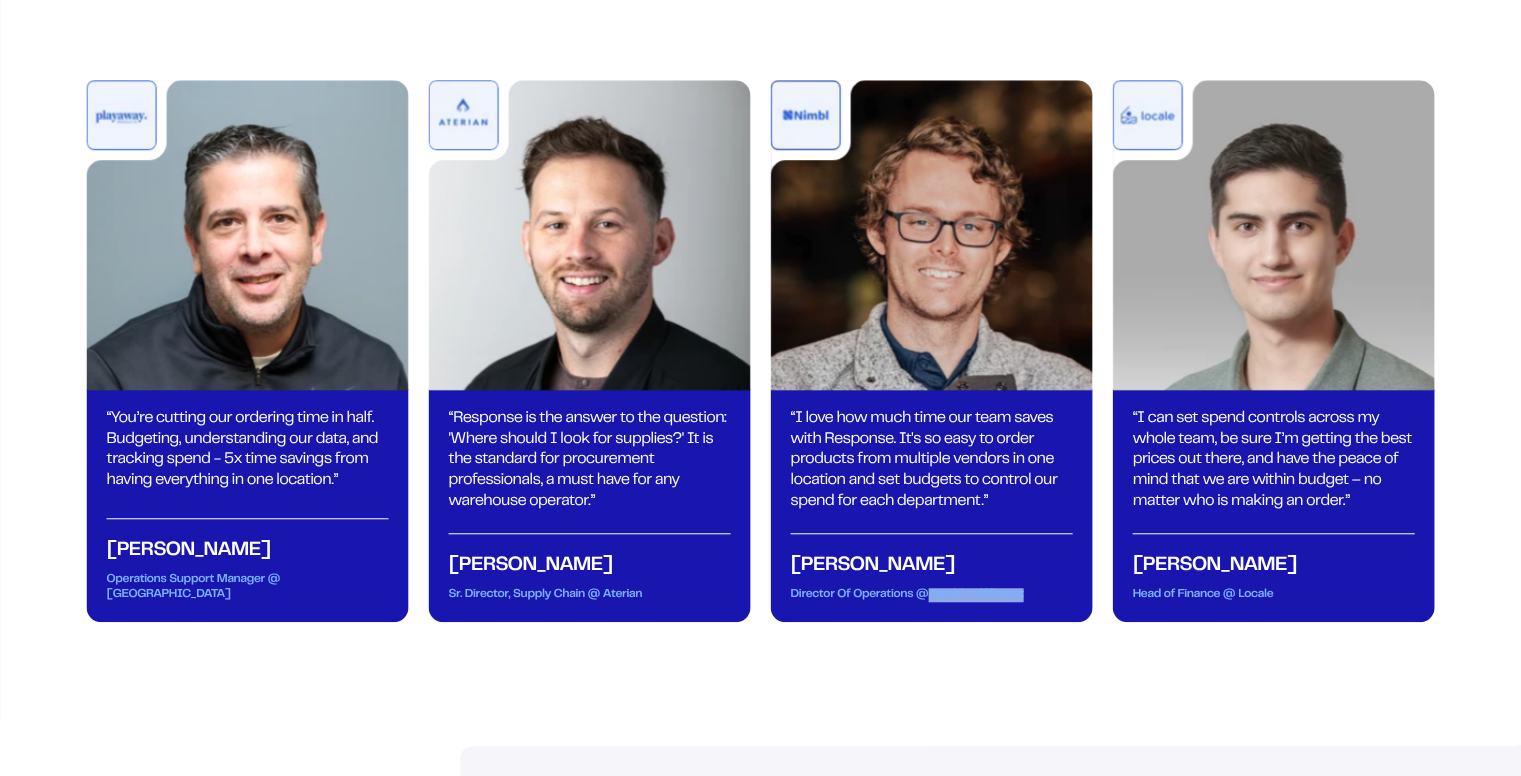 drag, startPoint x: 928, startPoint y: 645, endPoint x: 1026, endPoint y: 646, distance: 98.005104 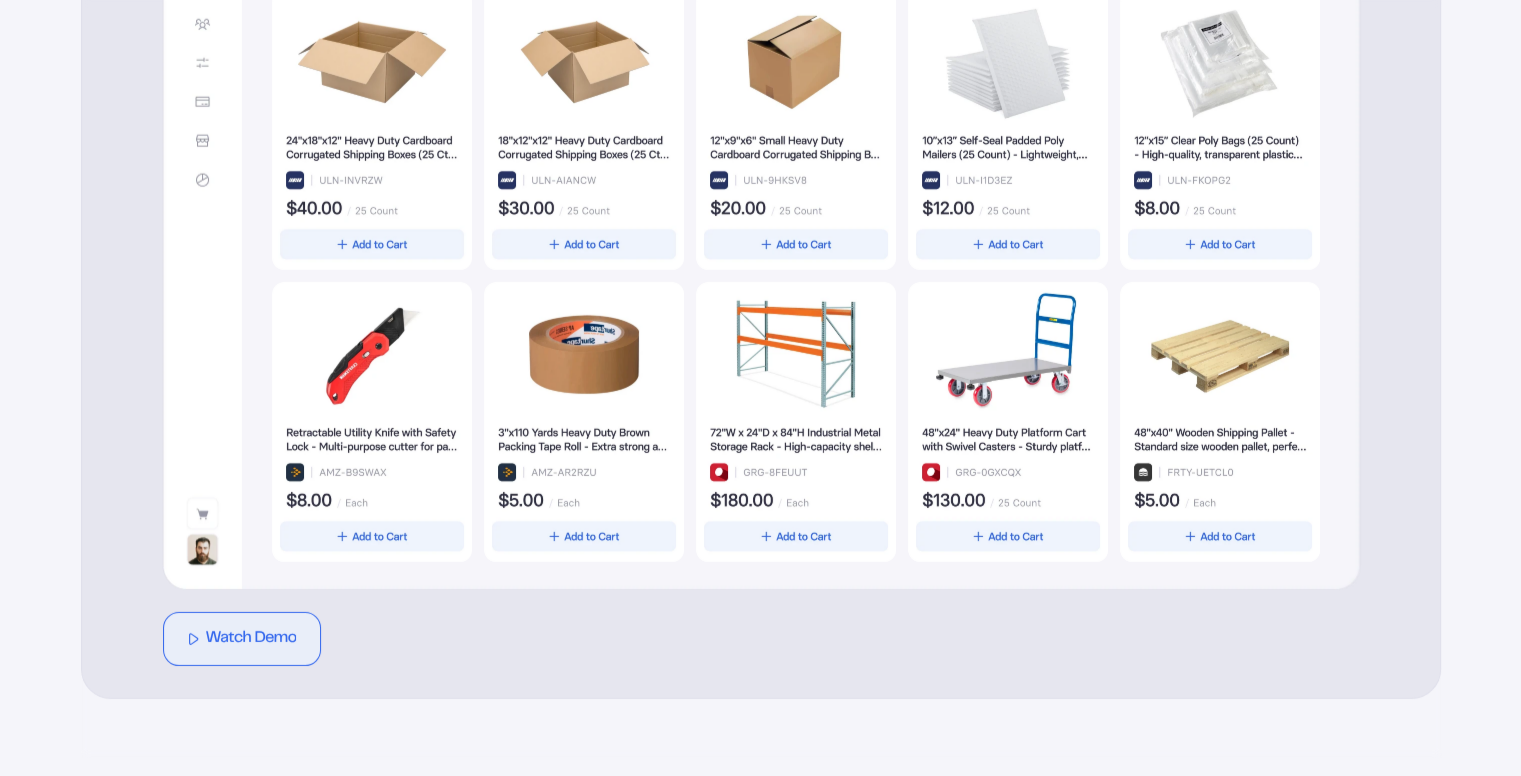 scroll, scrollTop: 776, scrollLeft: 0, axis: vertical 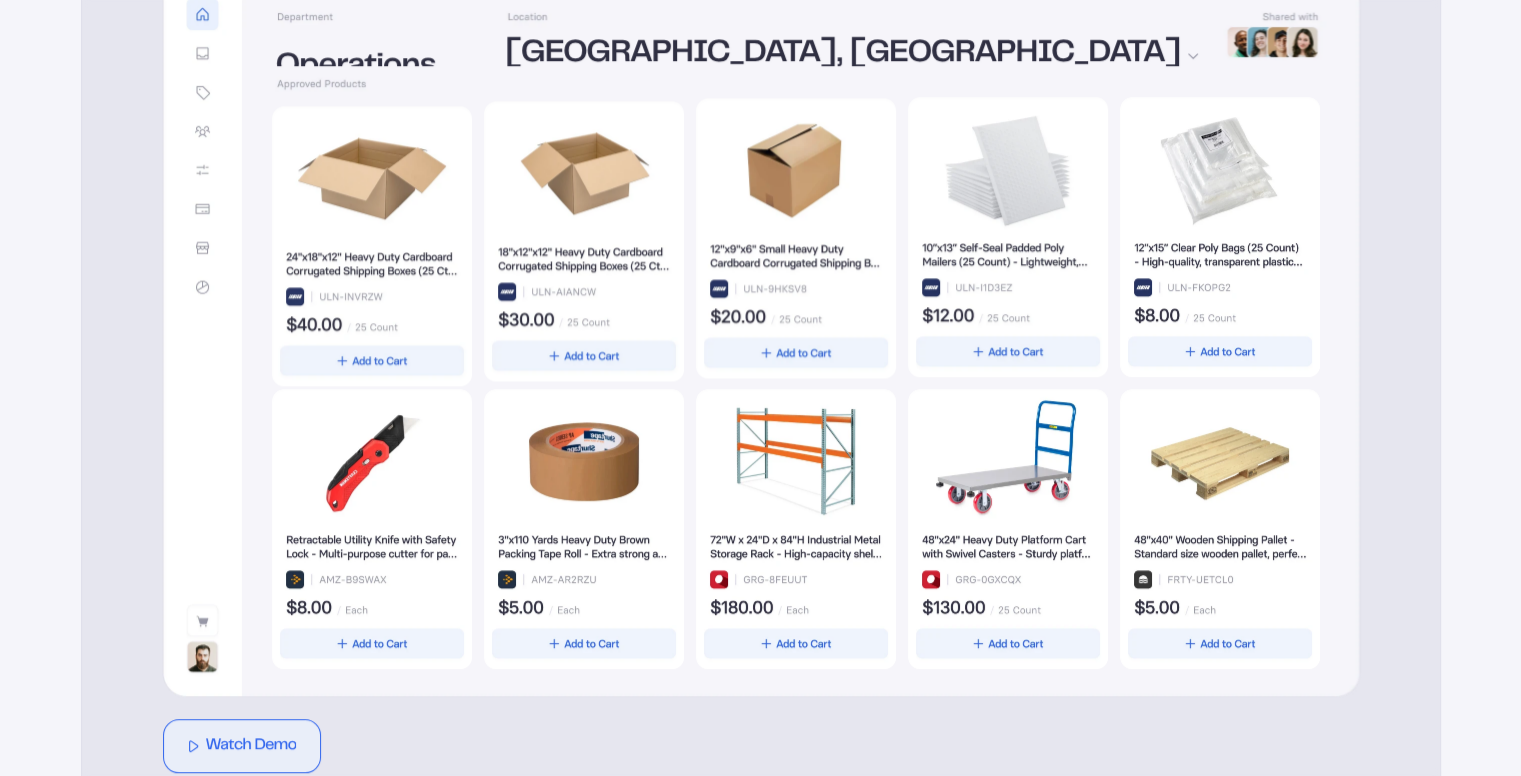 click on "Fulfillment Operations Office Transport Maintenance New York, NY Salt Lake City, UT Fontana, CA Detroit, MI Columbus, OH Watch Demo" at bounding box center (761, 351) 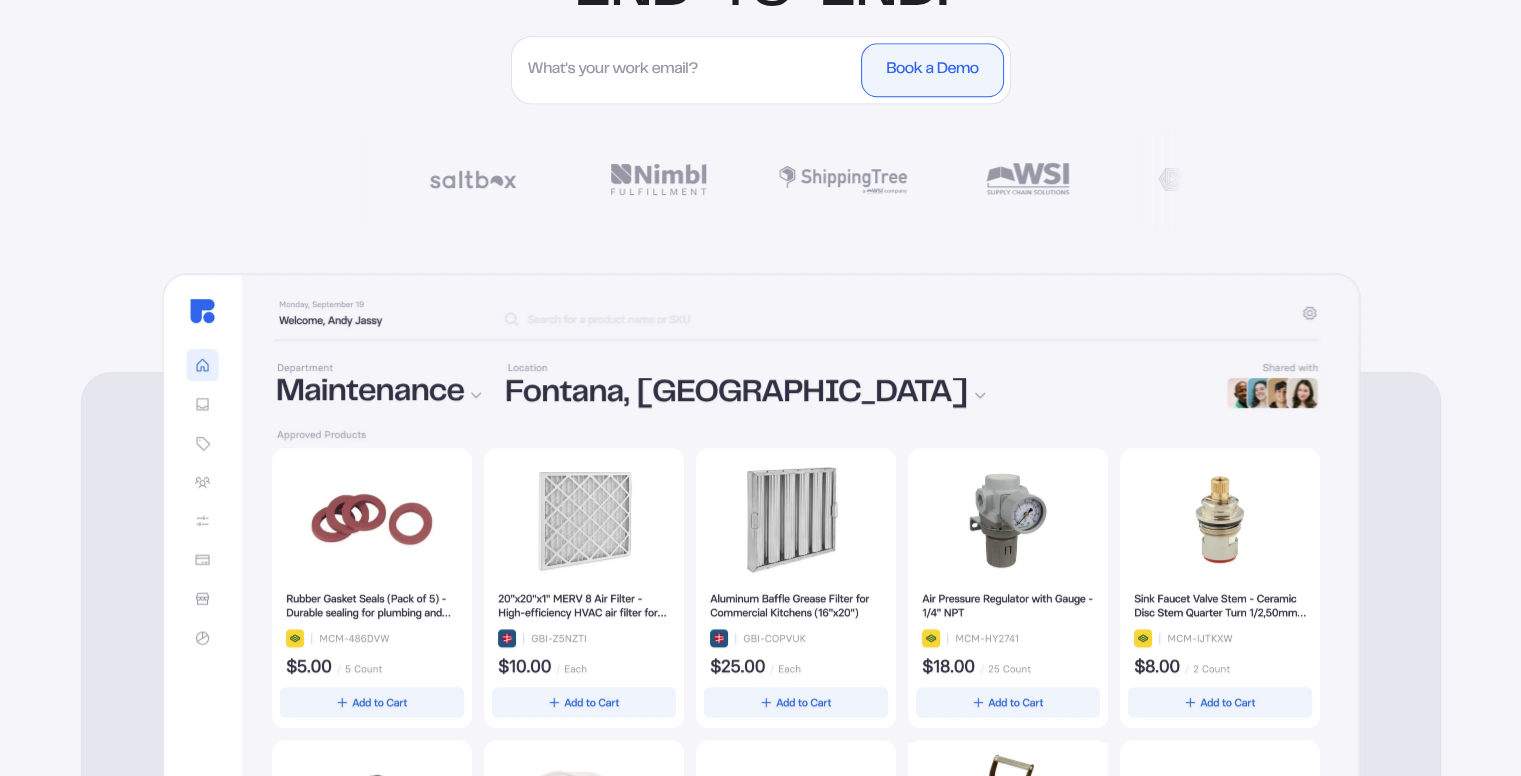 scroll, scrollTop: 296, scrollLeft: 0, axis: vertical 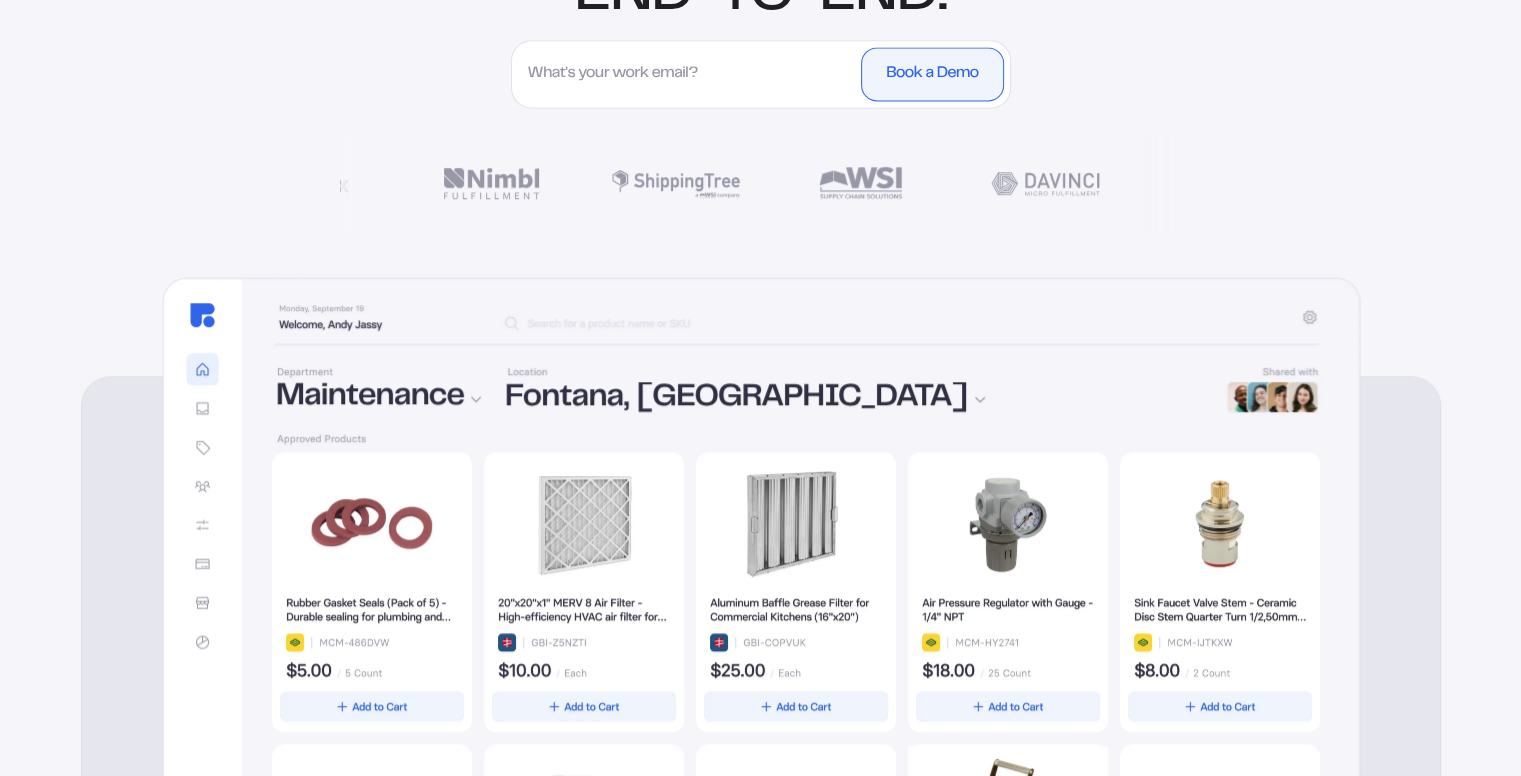 drag, startPoint x: 1006, startPoint y: 313, endPoint x: 1336, endPoint y: 160, distance: 363.74304 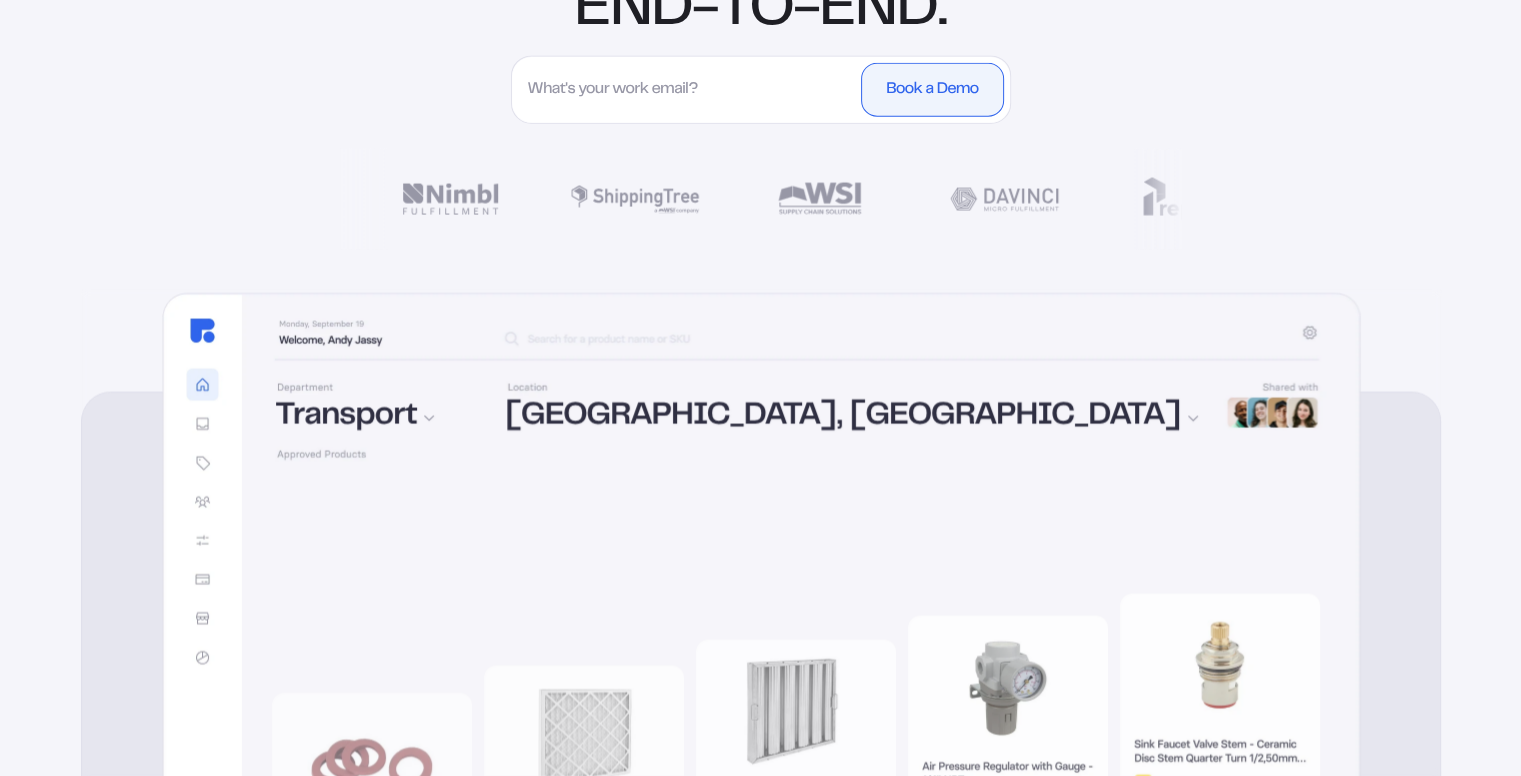 scroll, scrollTop: 199, scrollLeft: 0, axis: vertical 